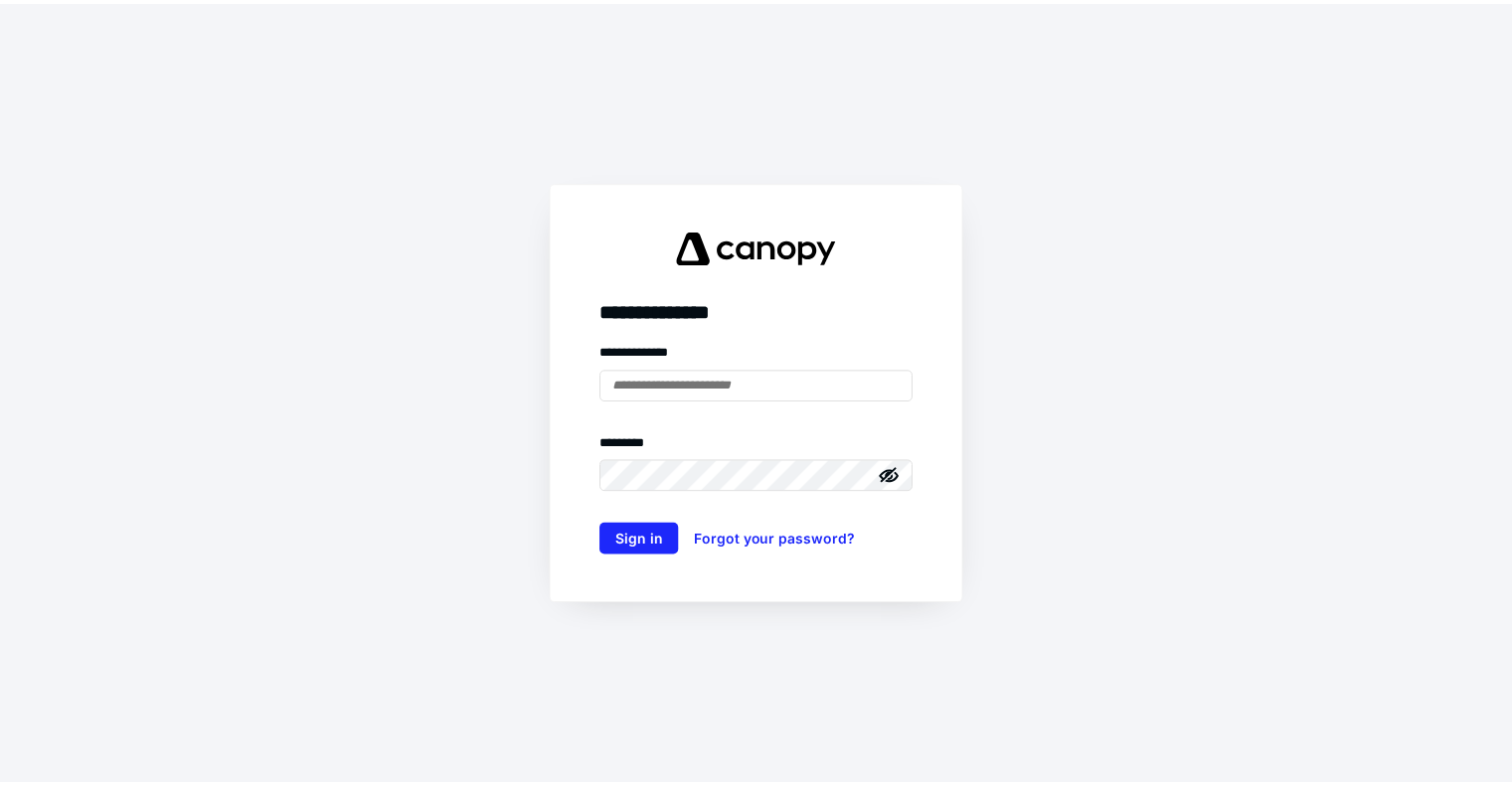 scroll, scrollTop: 0, scrollLeft: 0, axis: both 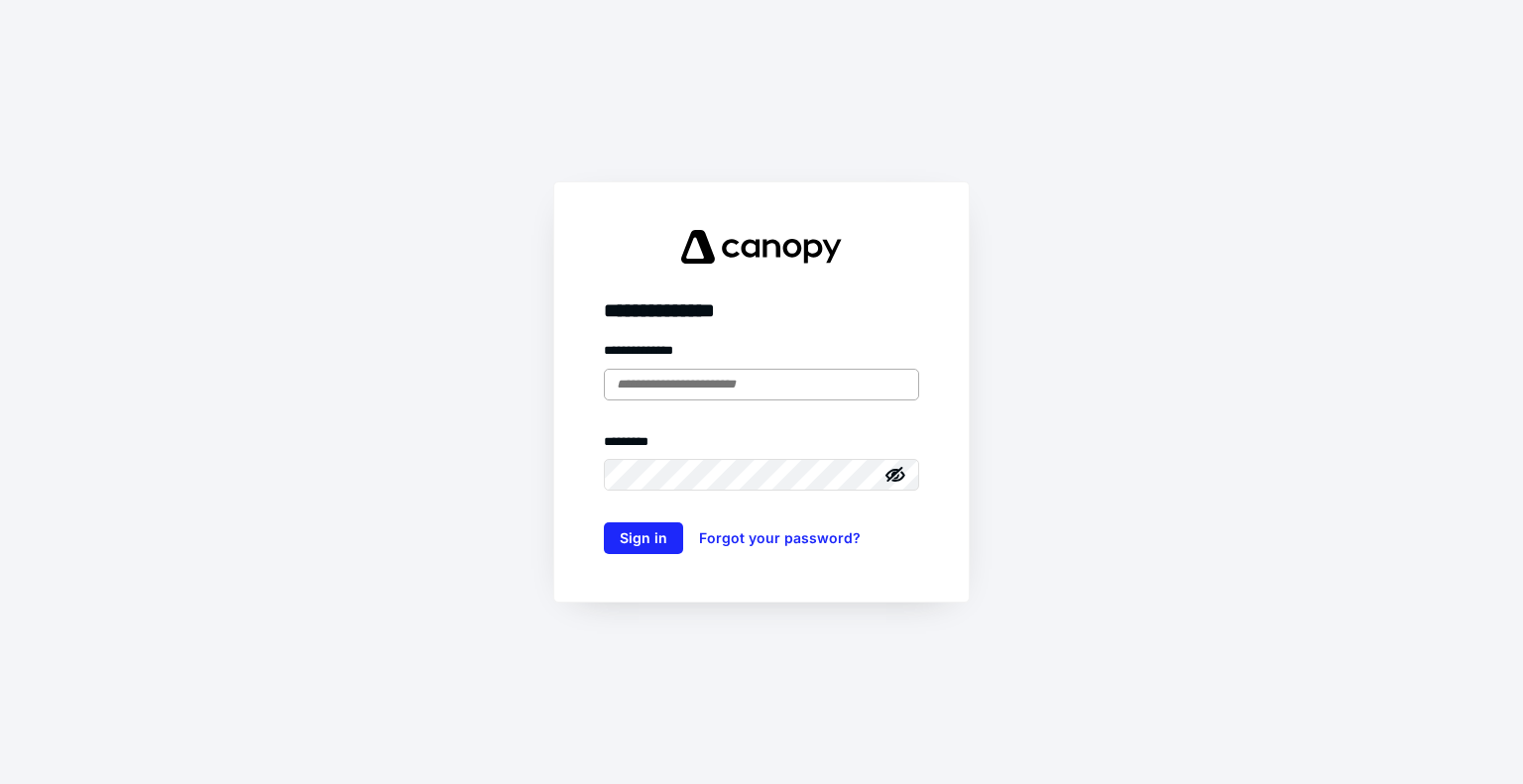 click at bounding box center [762, 385] 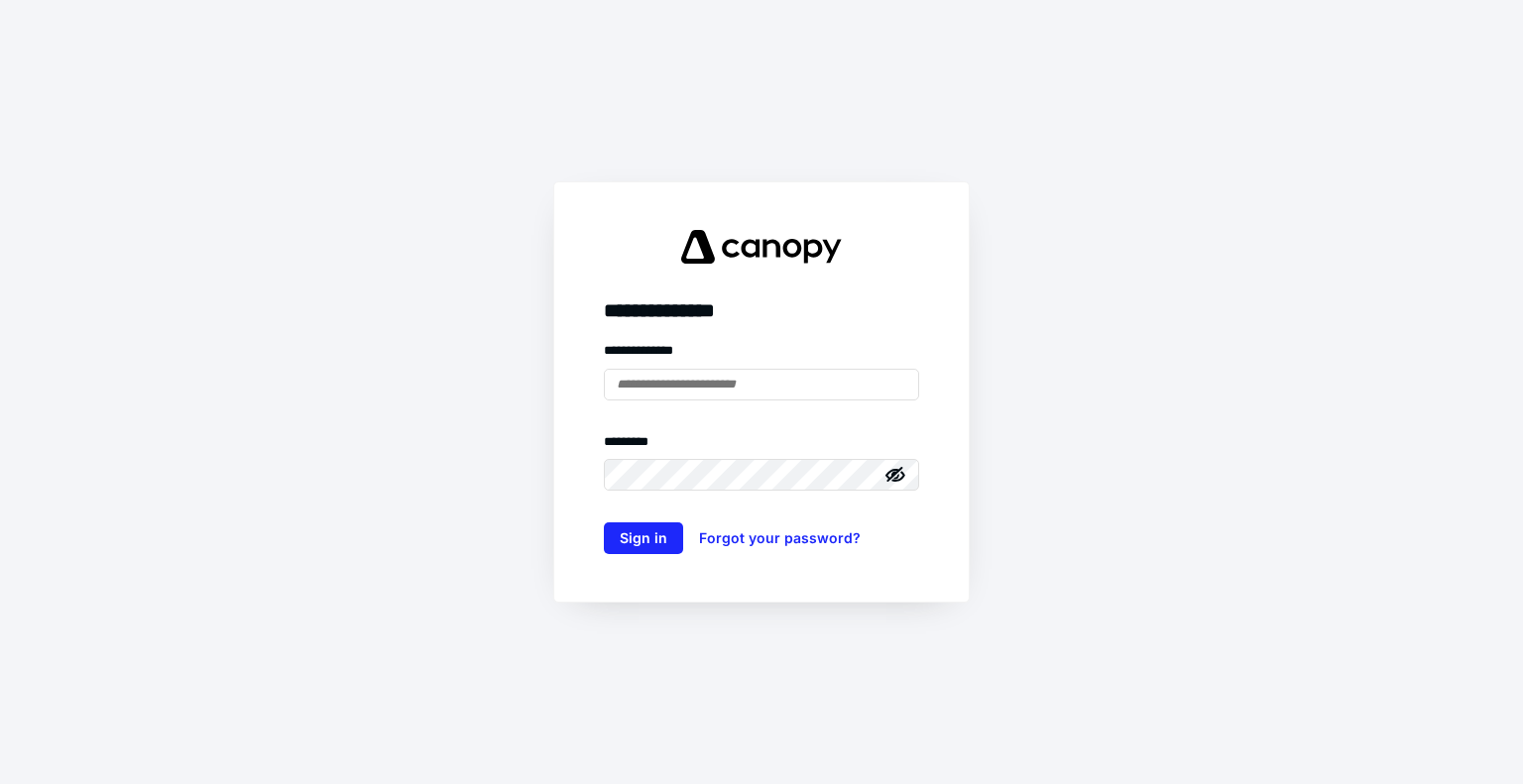type on "**********" 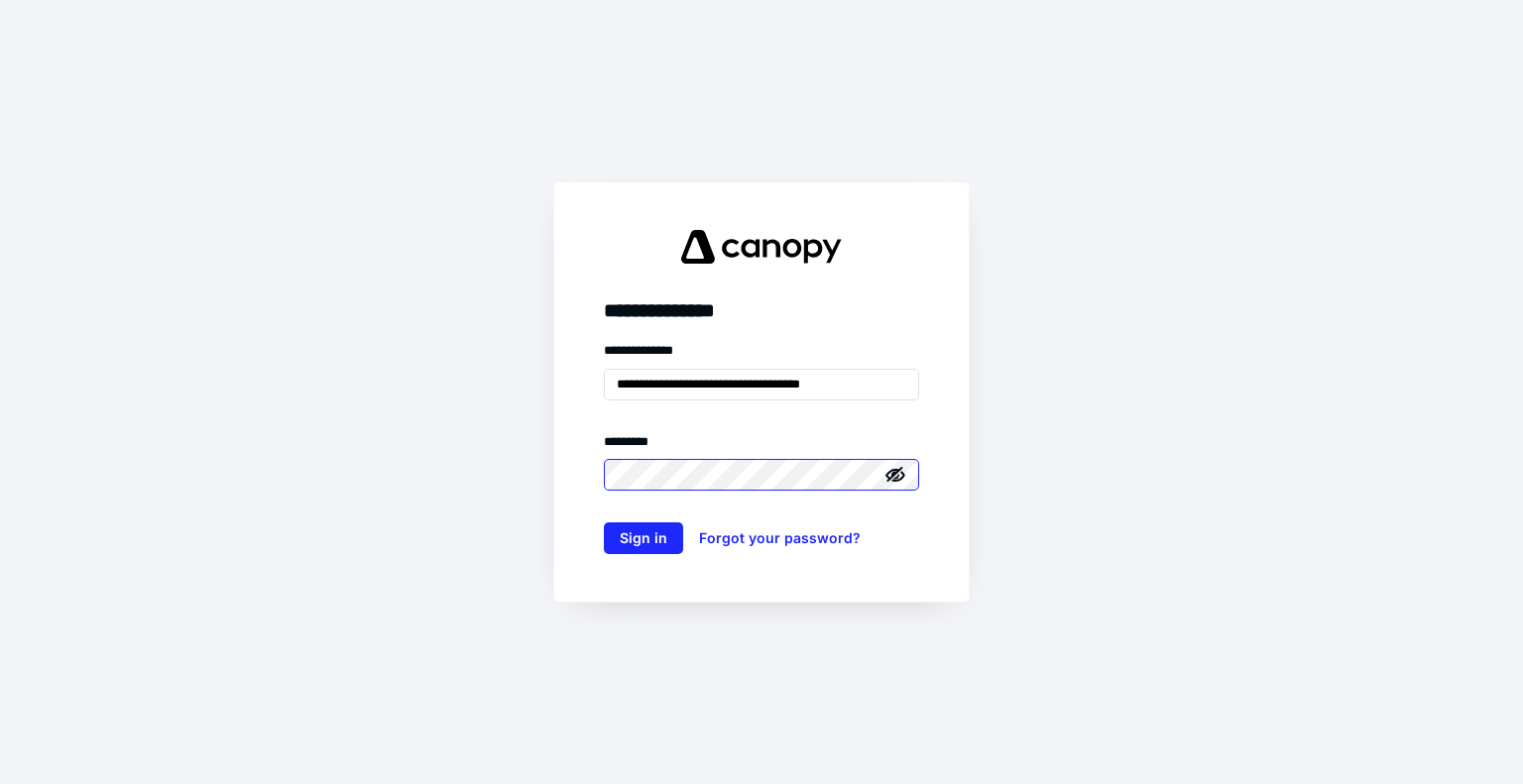 click on "Sign in" at bounding box center [644, 538] 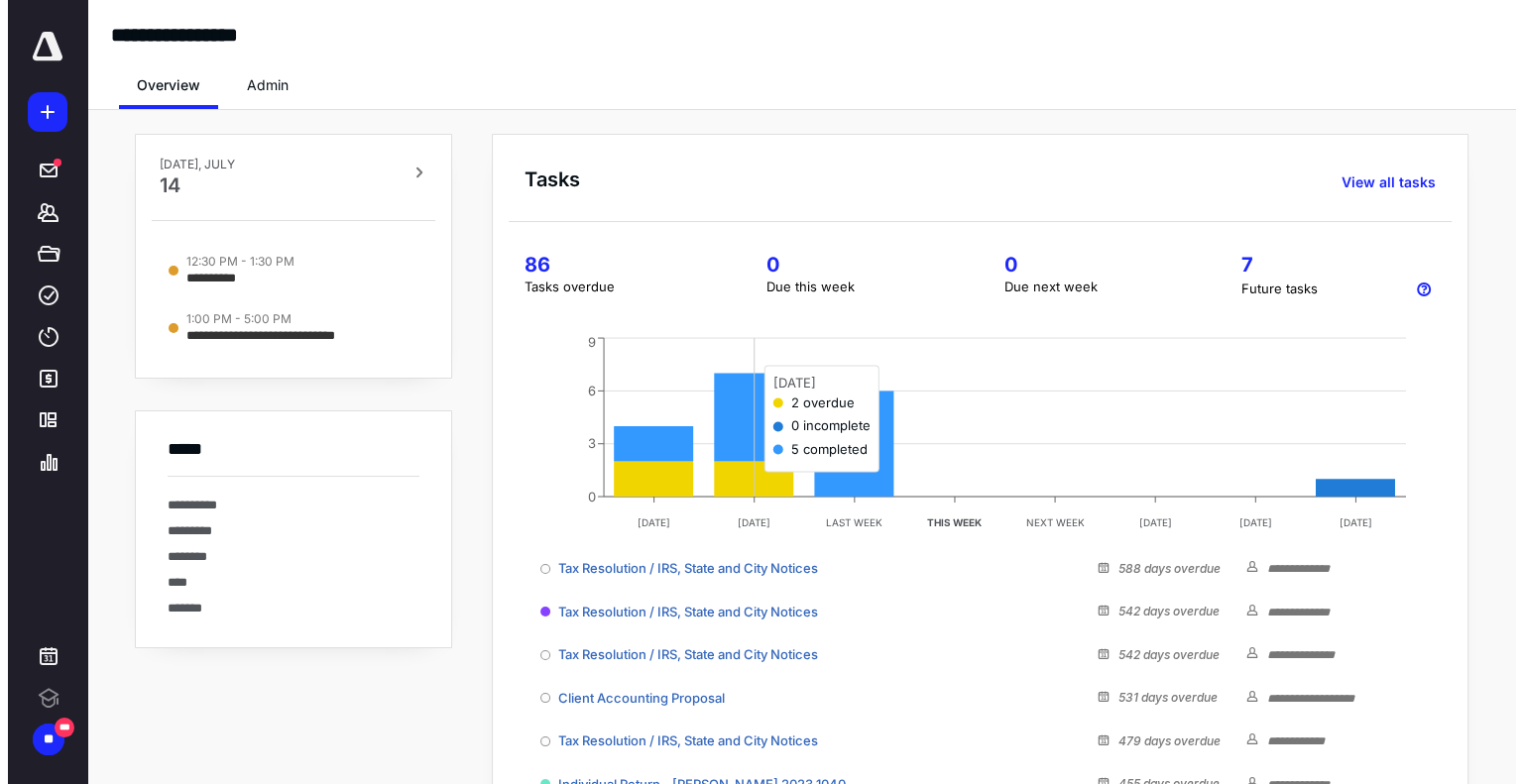 scroll, scrollTop: 0, scrollLeft: 0, axis: both 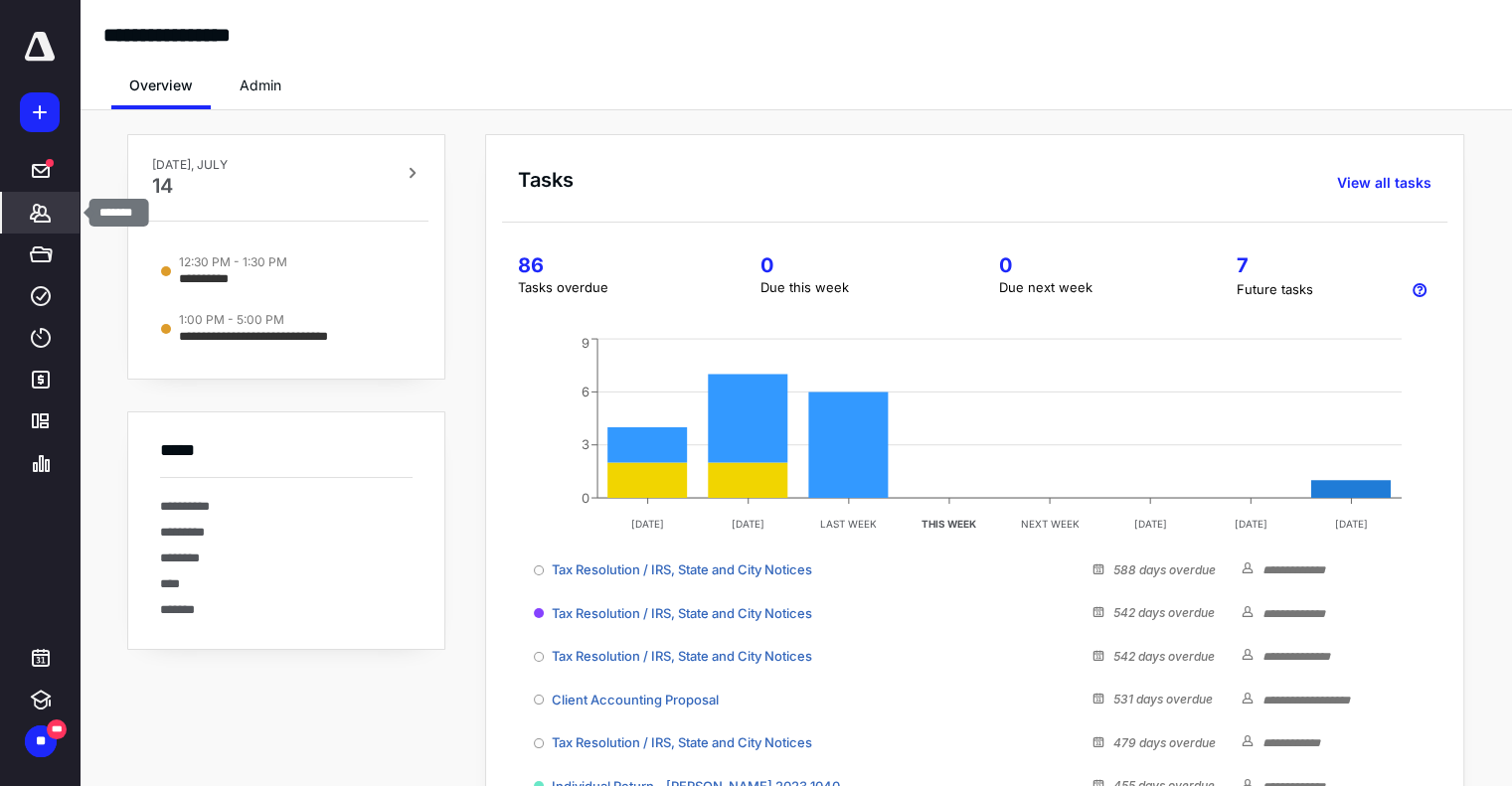 click 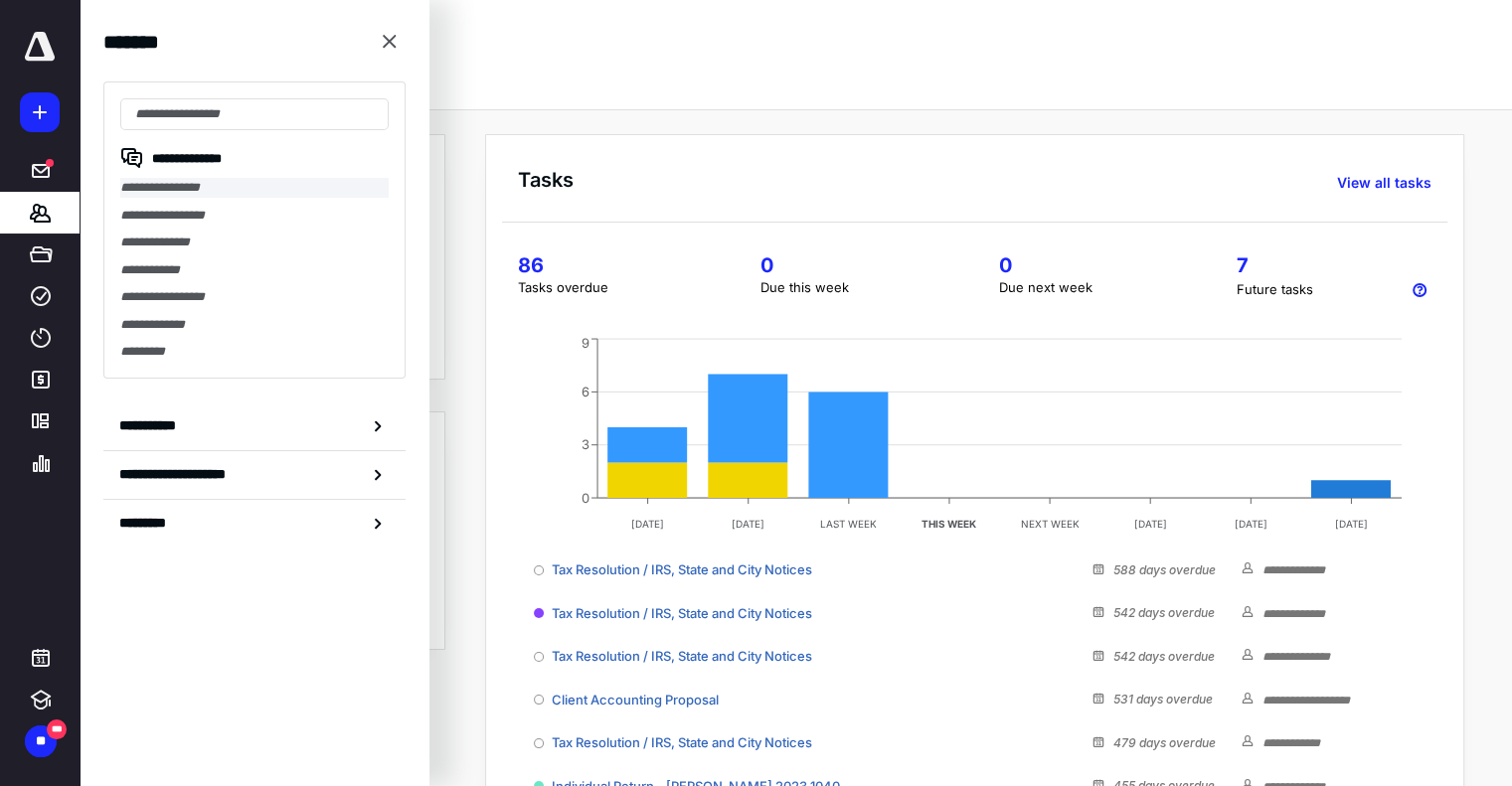 click on "**********" at bounding box center [254, 188] 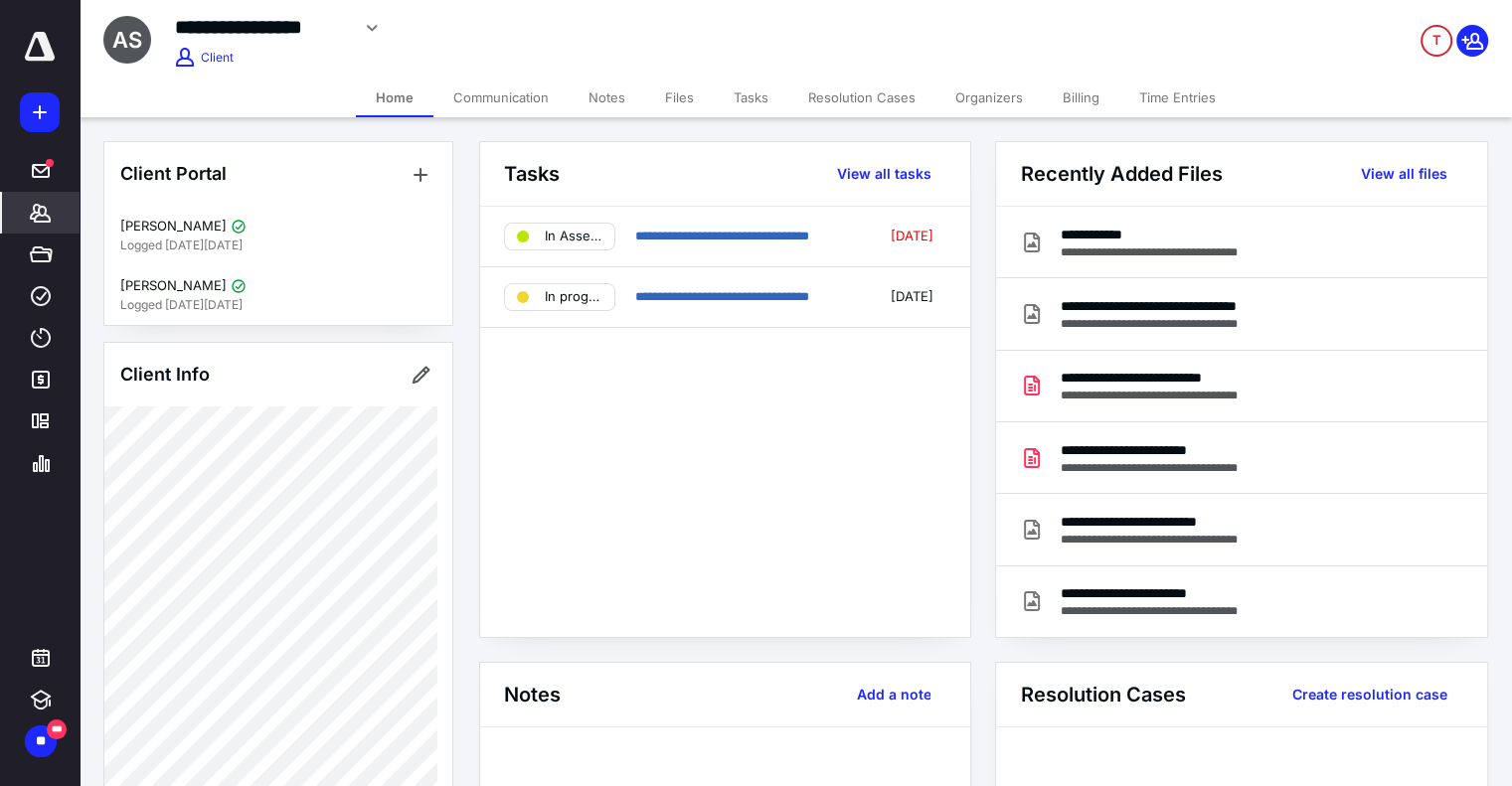 click on "Files" at bounding box center [679, 97] 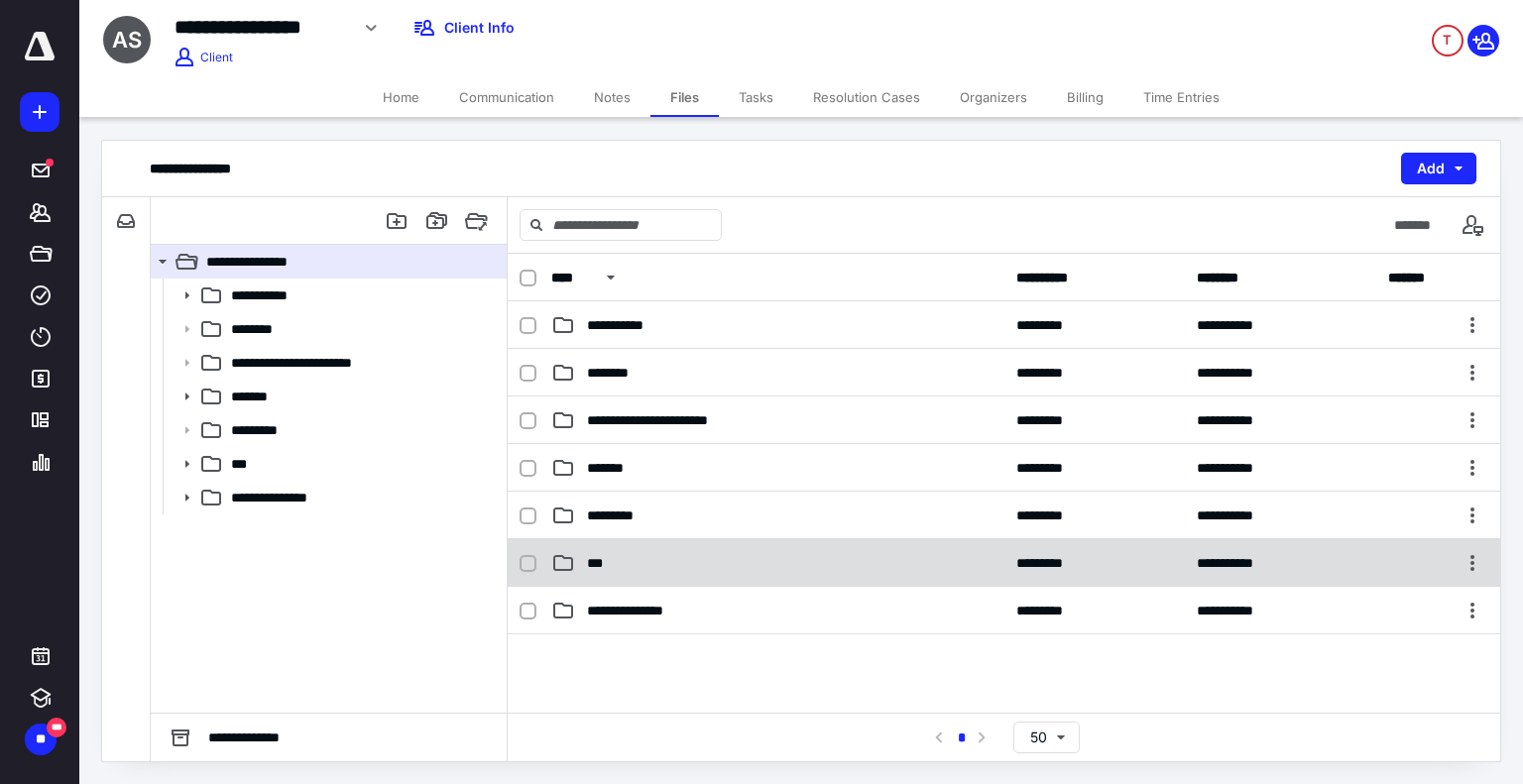 click on "***" at bounding box center [599, 563] 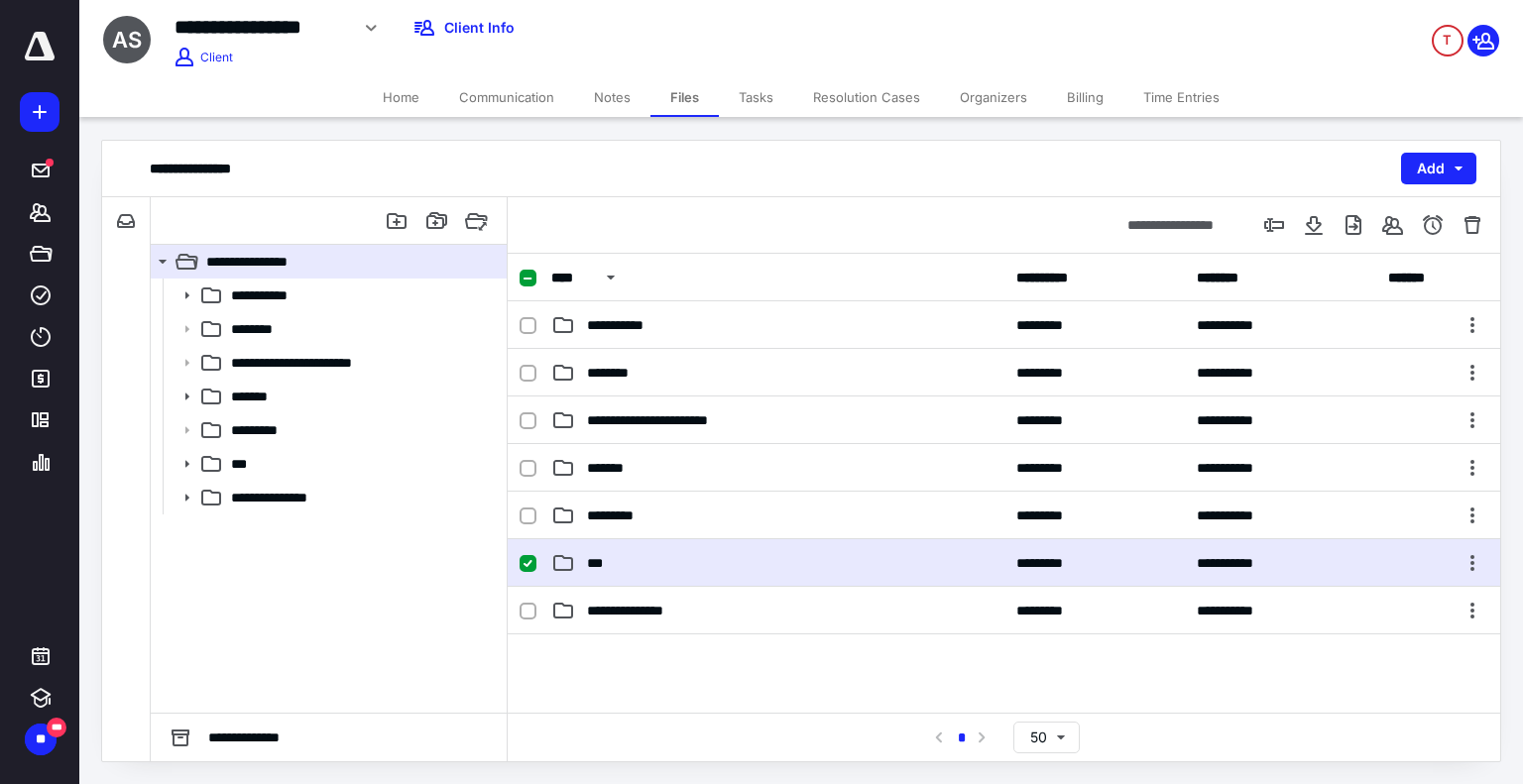 click on "***" at bounding box center [599, 563] 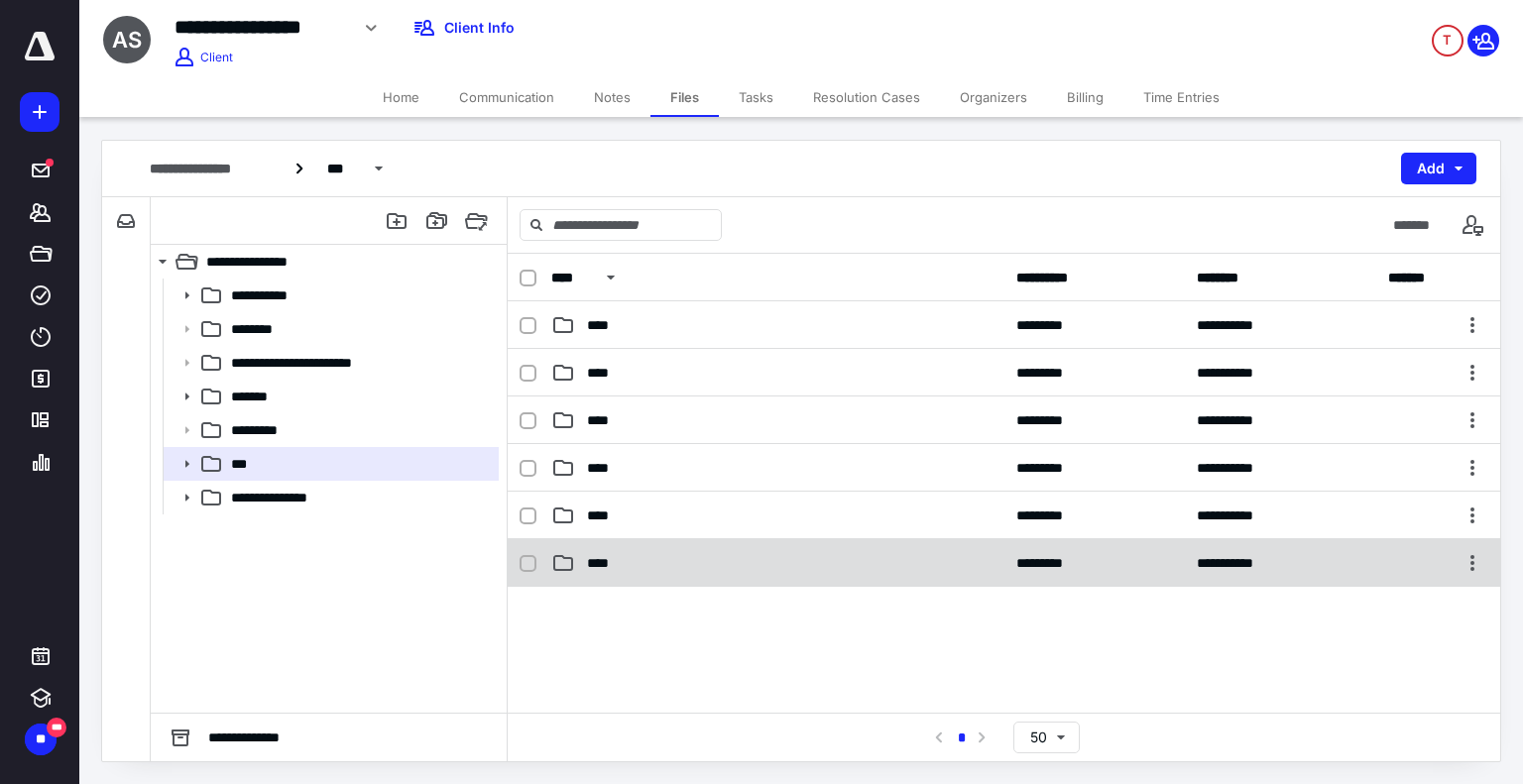click on "****" at bounding box center (777, 563) 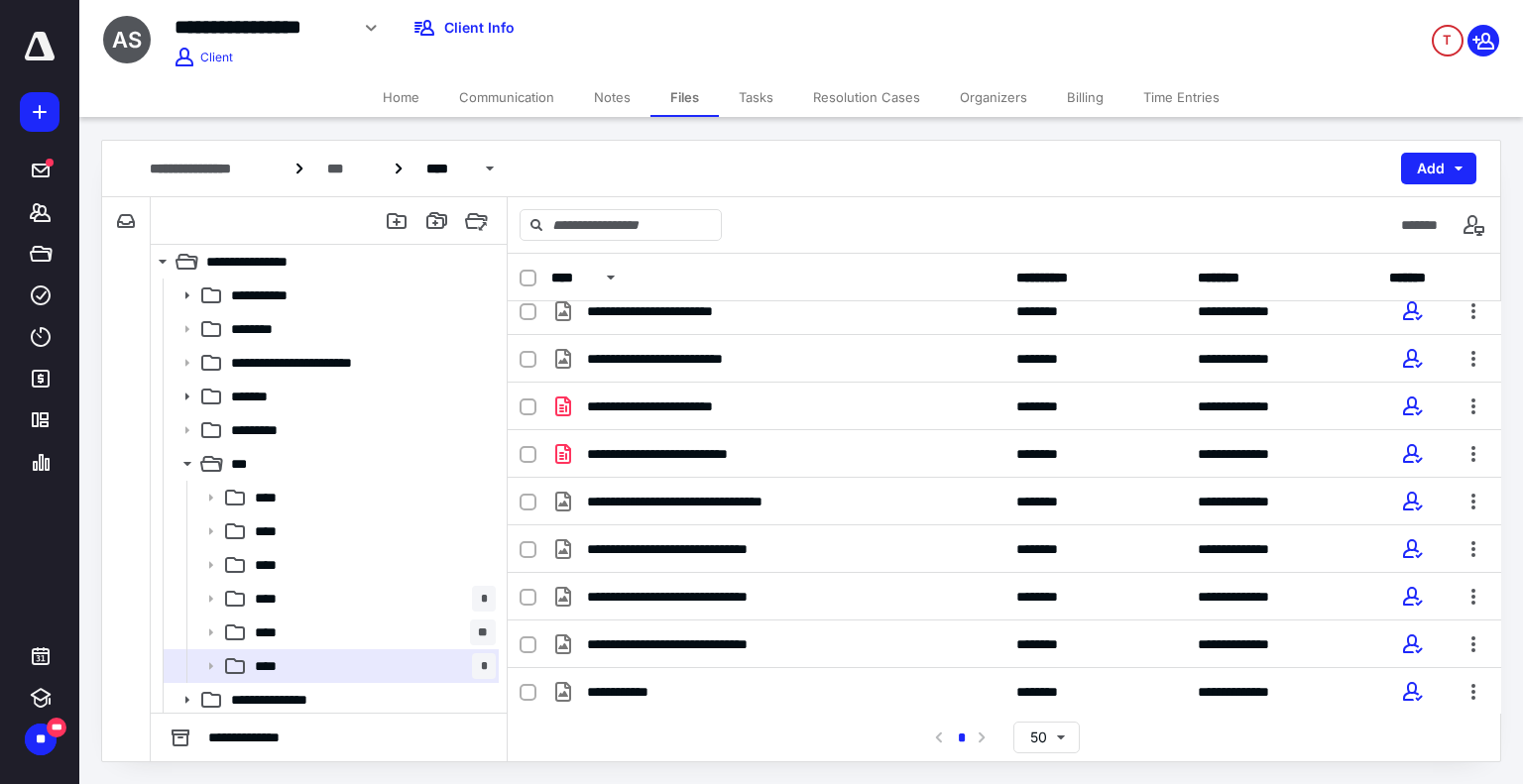 scroll, scrollTop: 0, scrollLeft: 0, axis: both 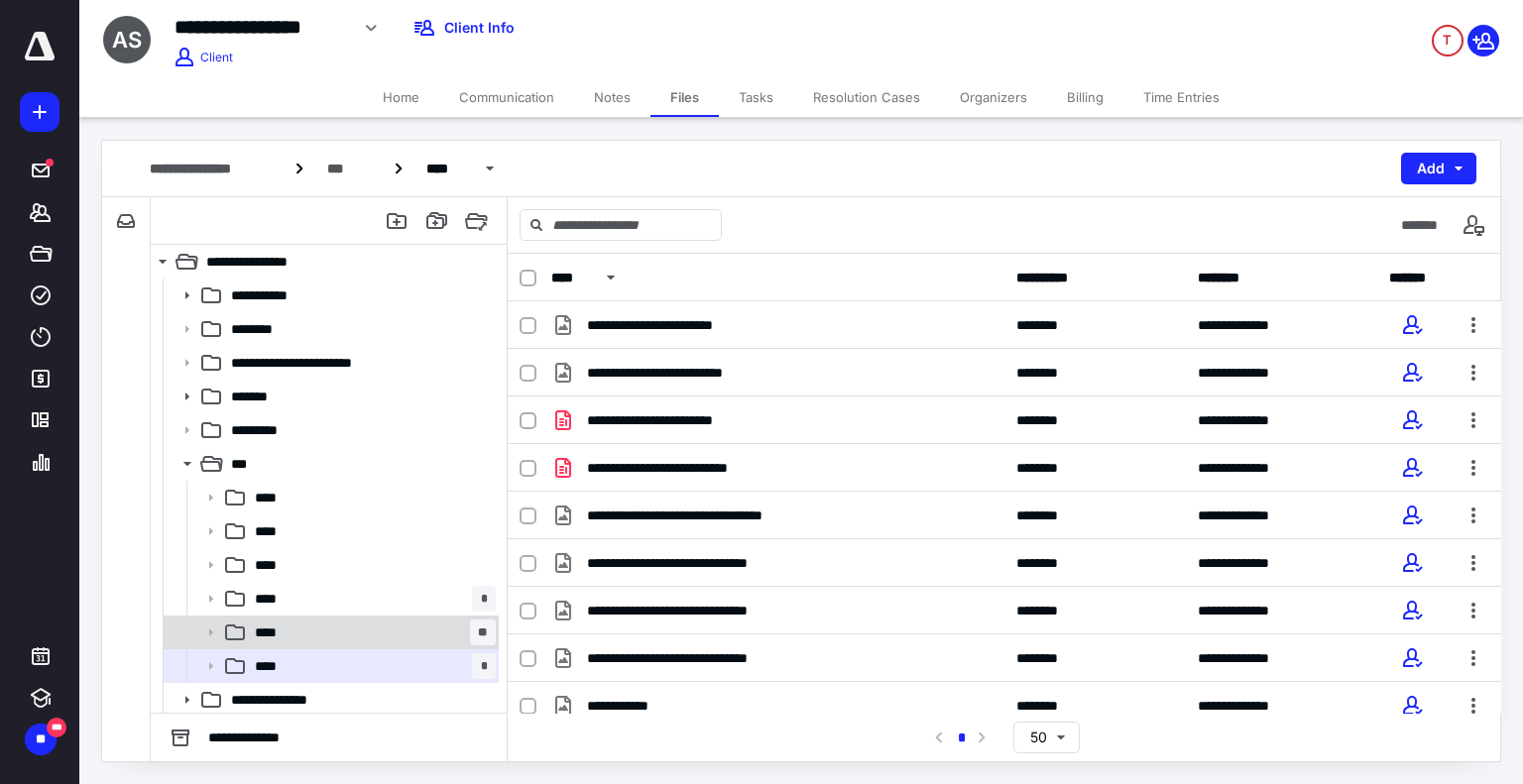 click on "**** **" at bounding box center [371, 632] 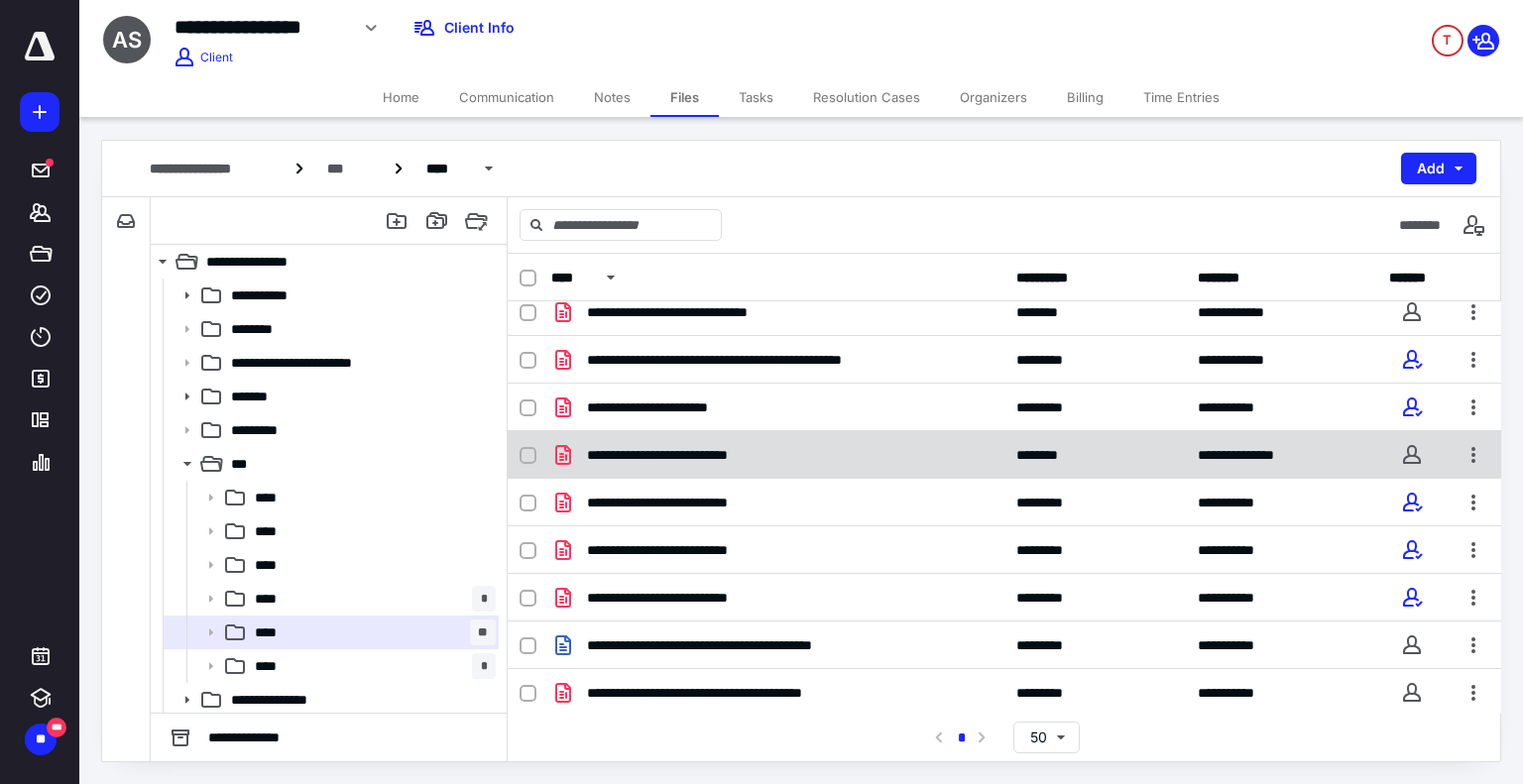 scroll, scrollTop: 0, scrollLeft: 0, axis: both 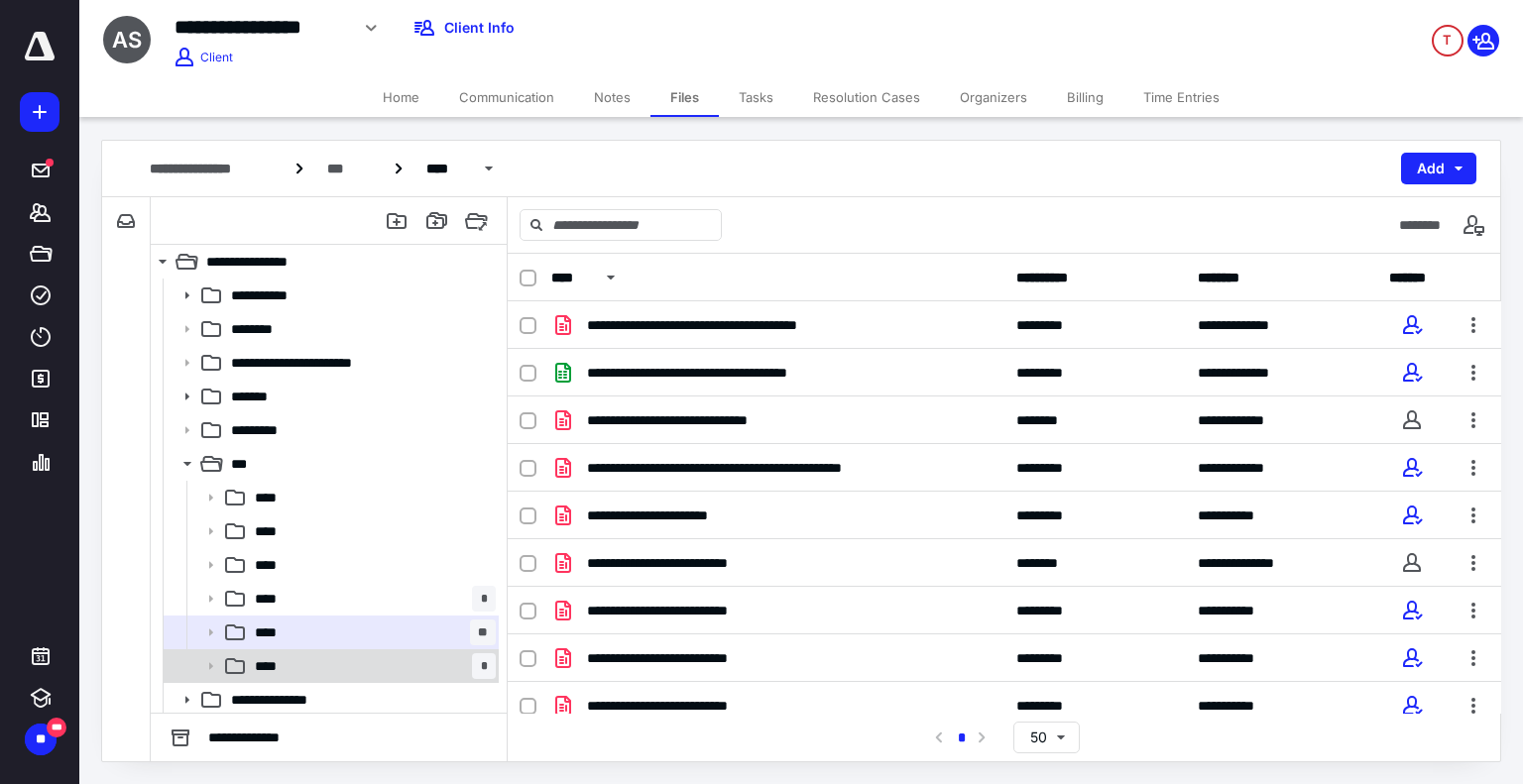 click on "****" at bounding box center (272, 666) 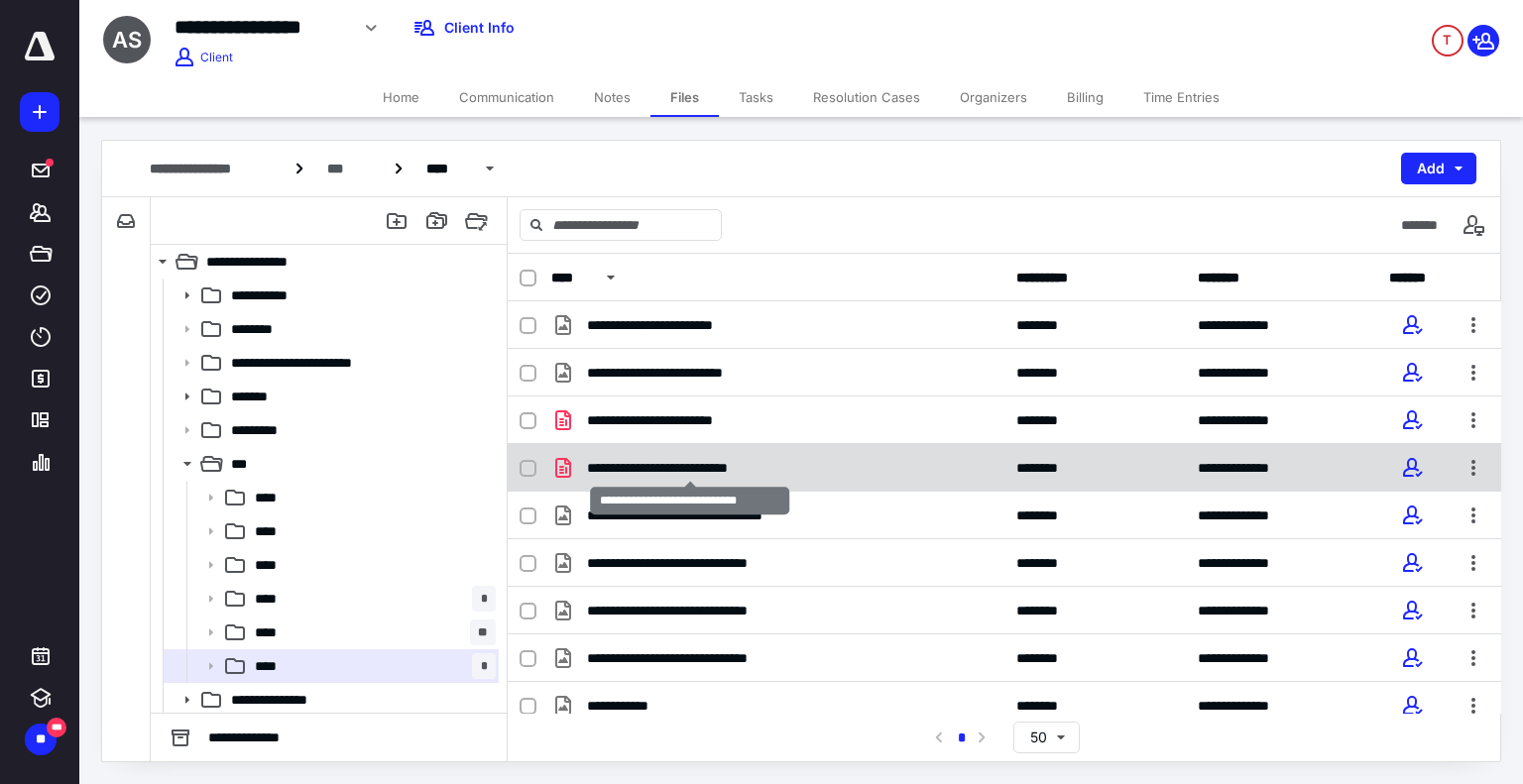 scroll, scrollTop: 14, scrollLeft: 0, axis: vertical 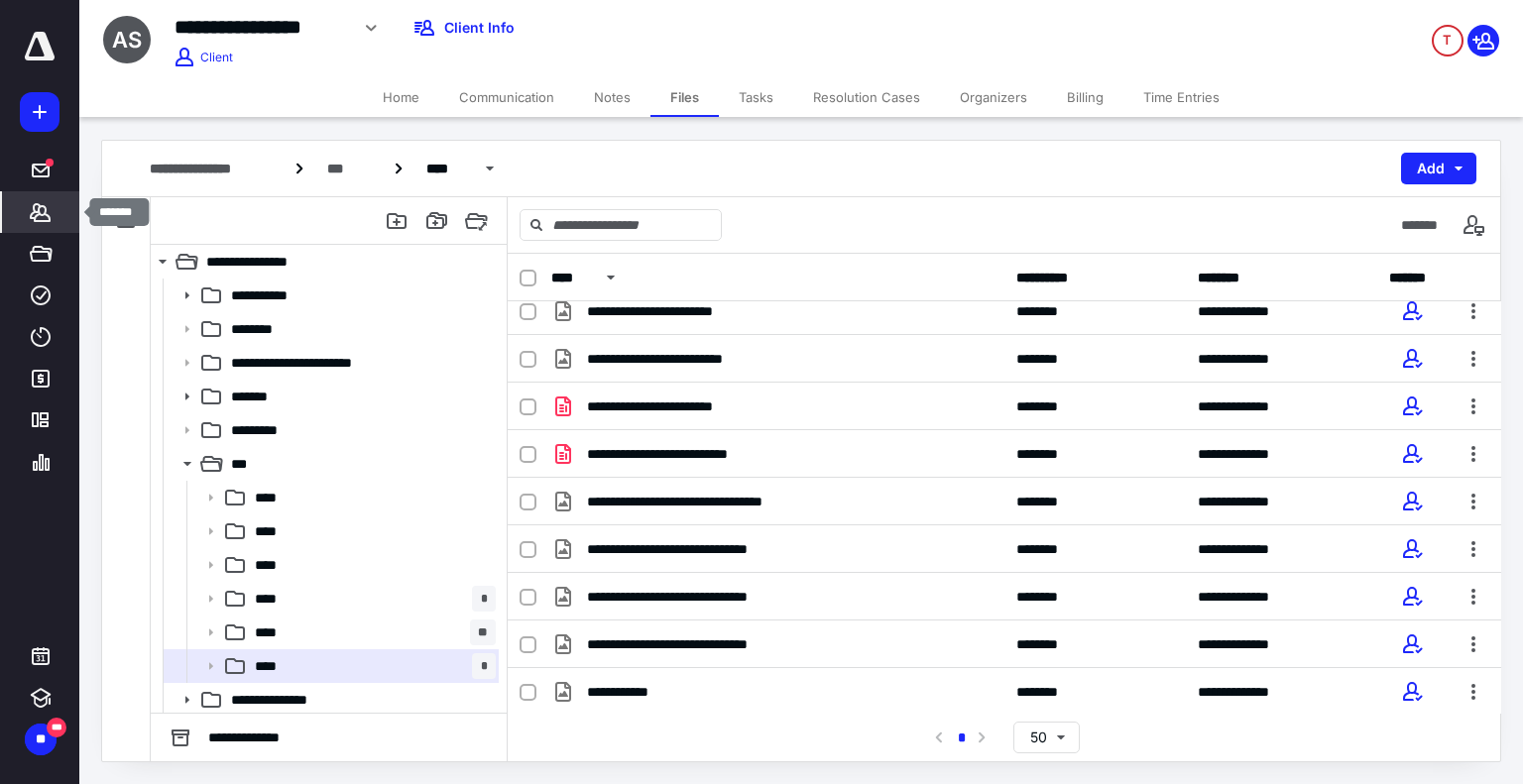 click 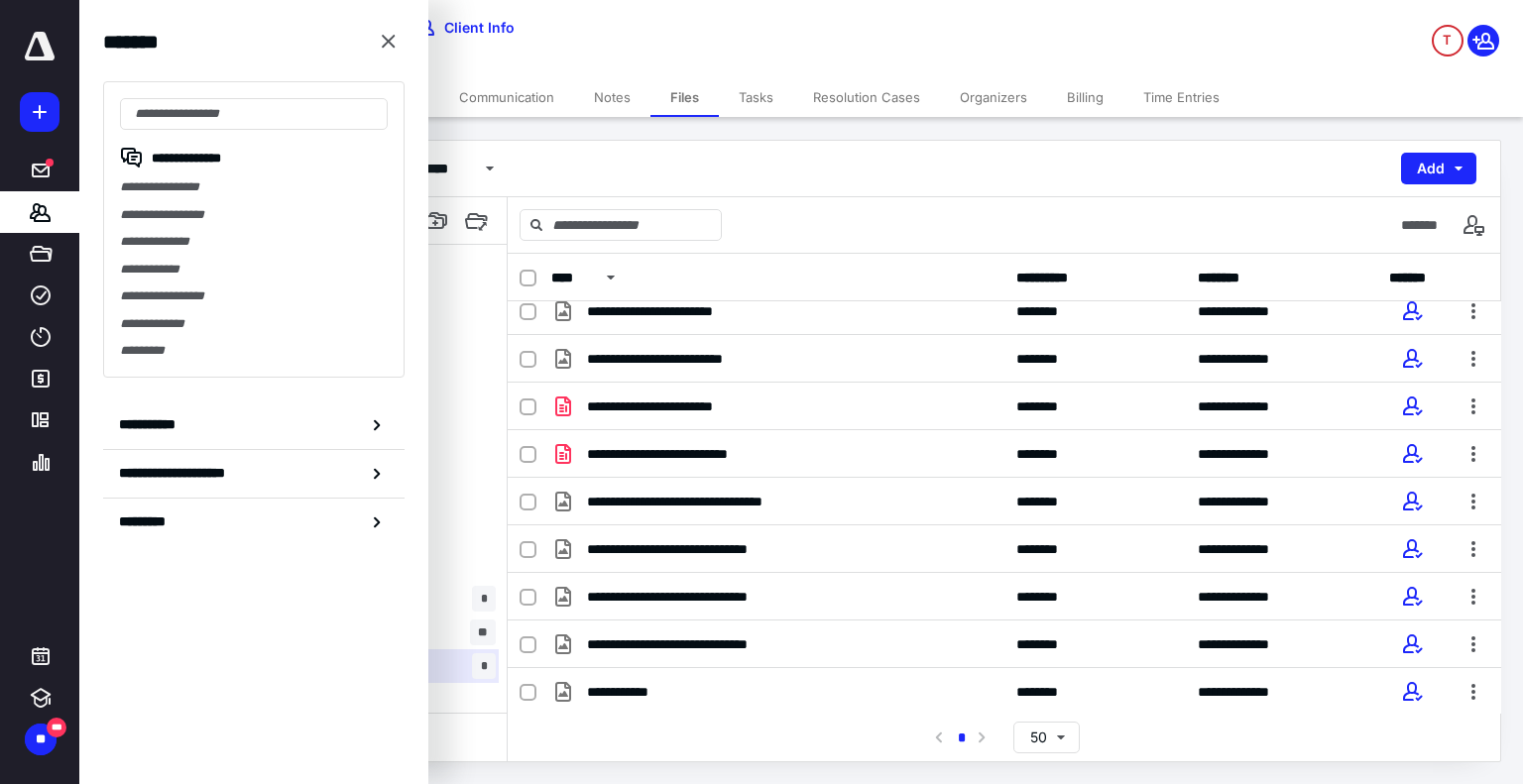 click on "**********" at bounding box center [801, 451] 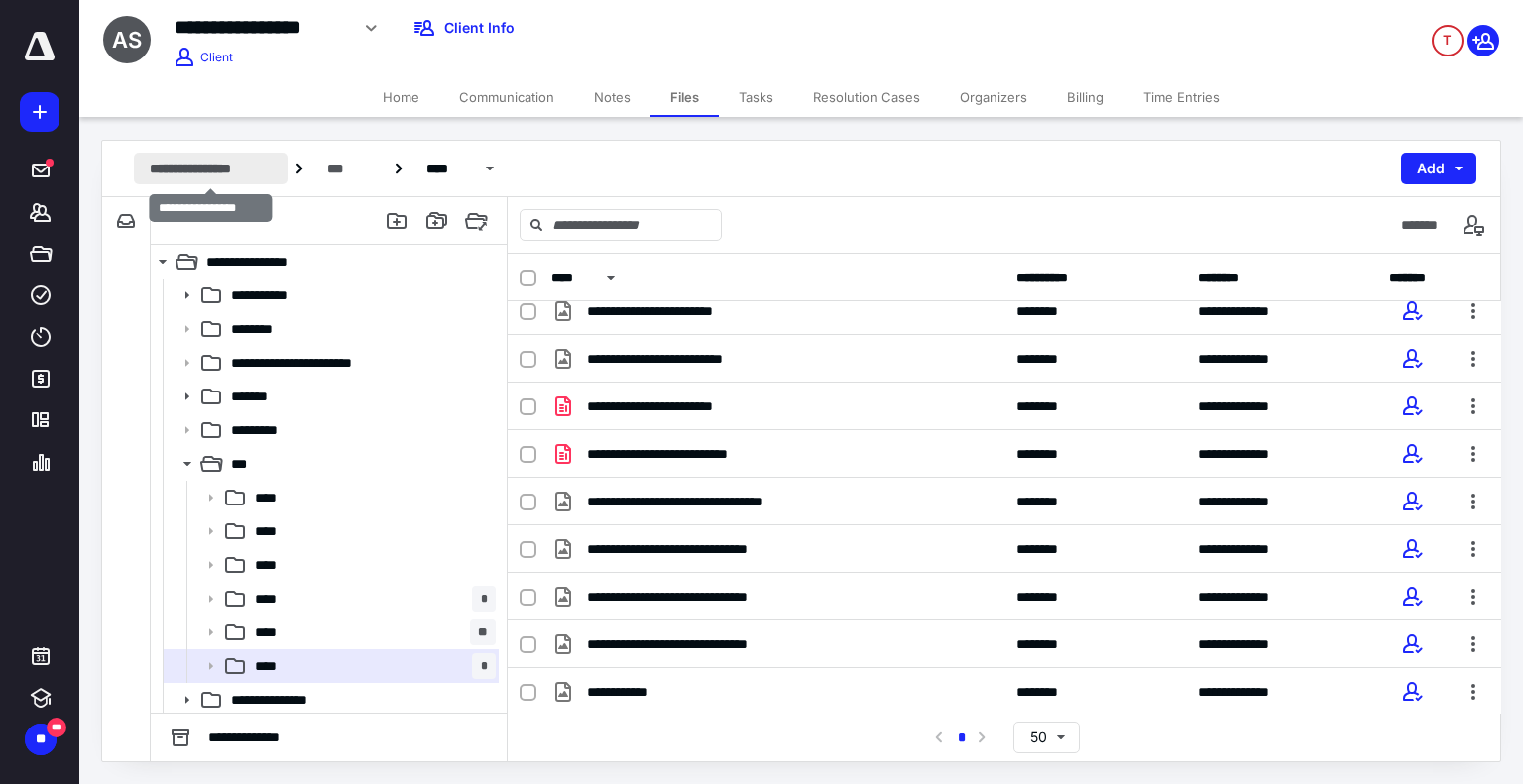 click on "**********" at bounding box center [210, 168] 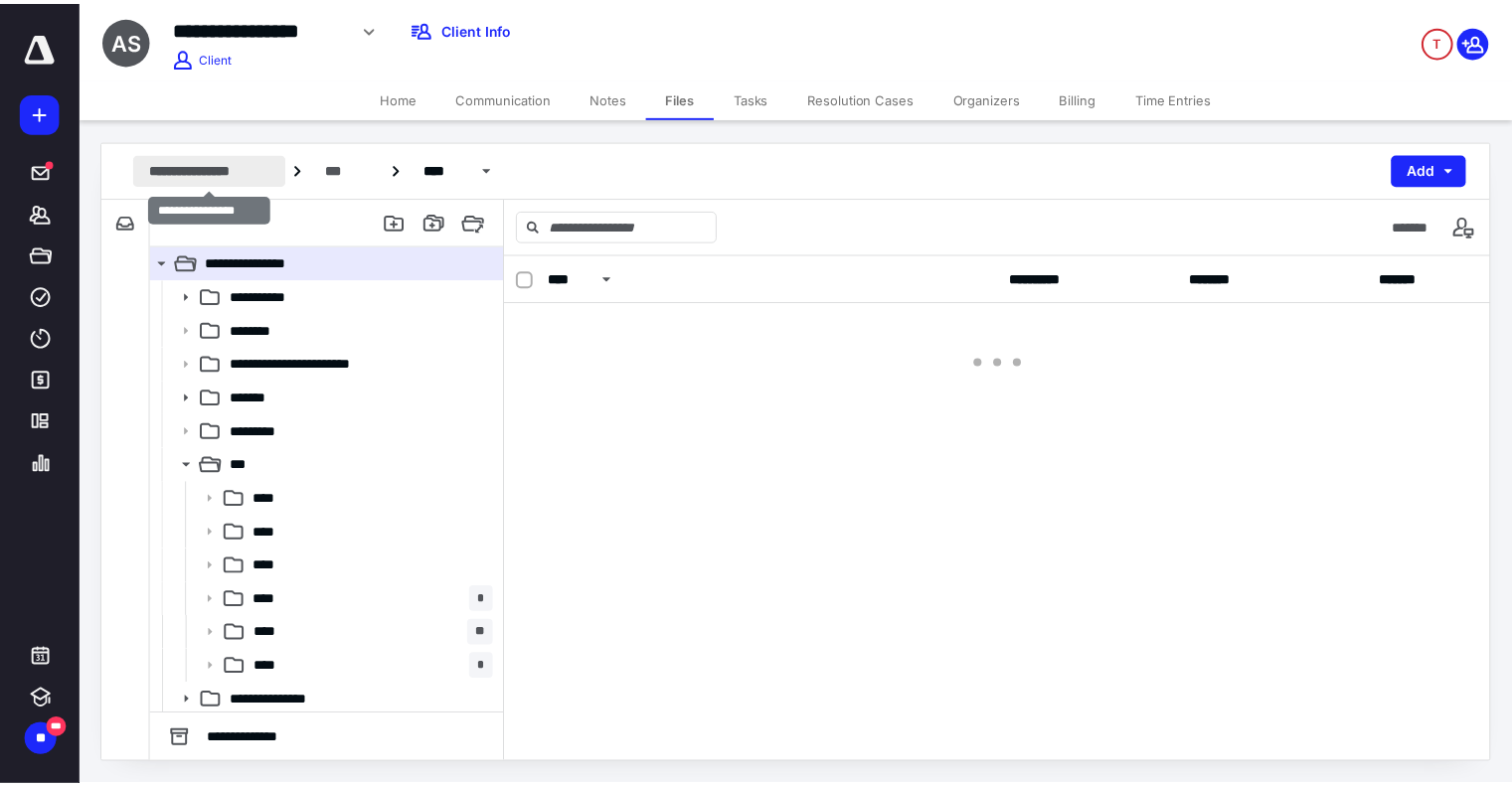 scroll, scrollTop: 0, scrollLeft: 0, axis: both 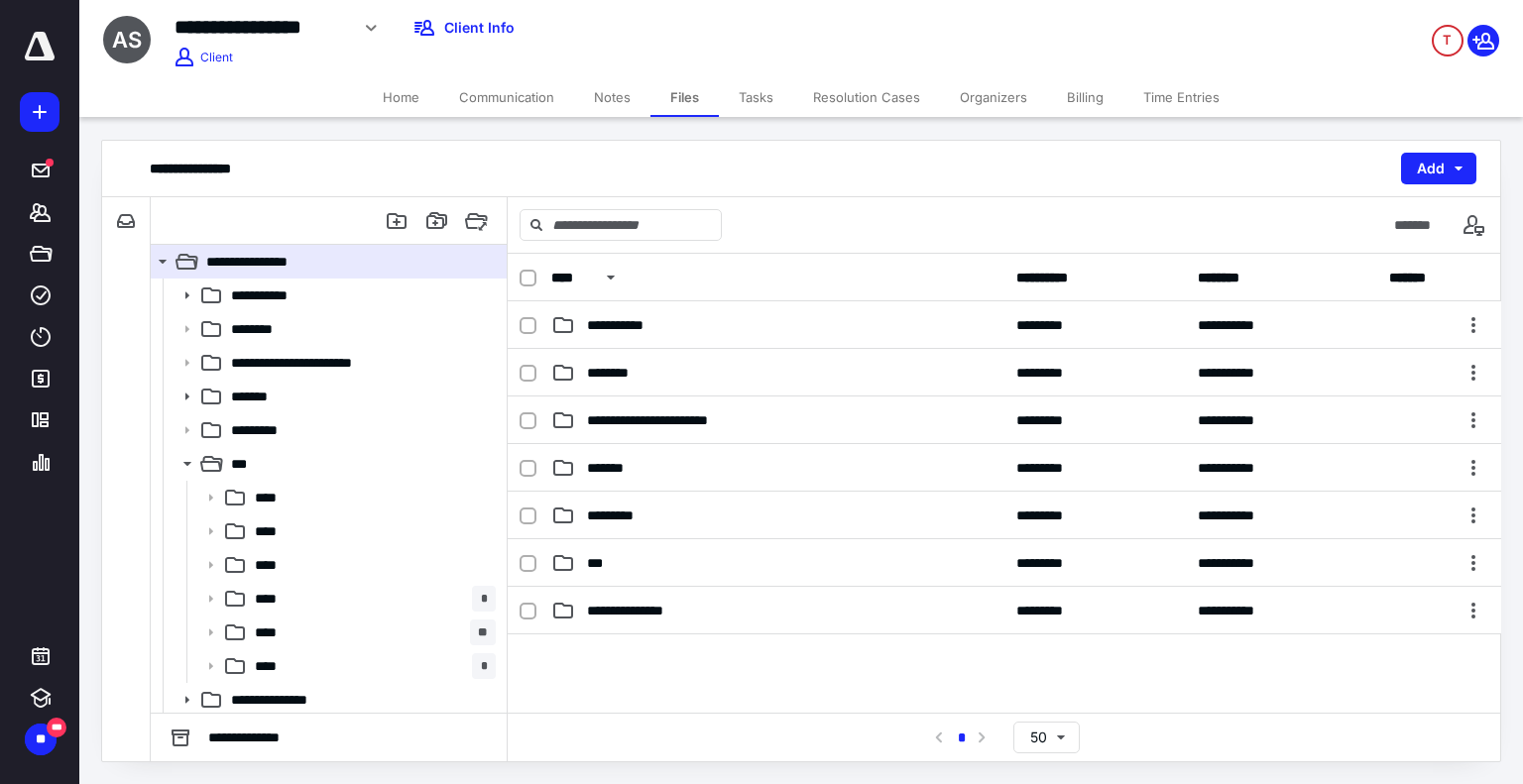 click on "Home" at bounding box center [401, 97] 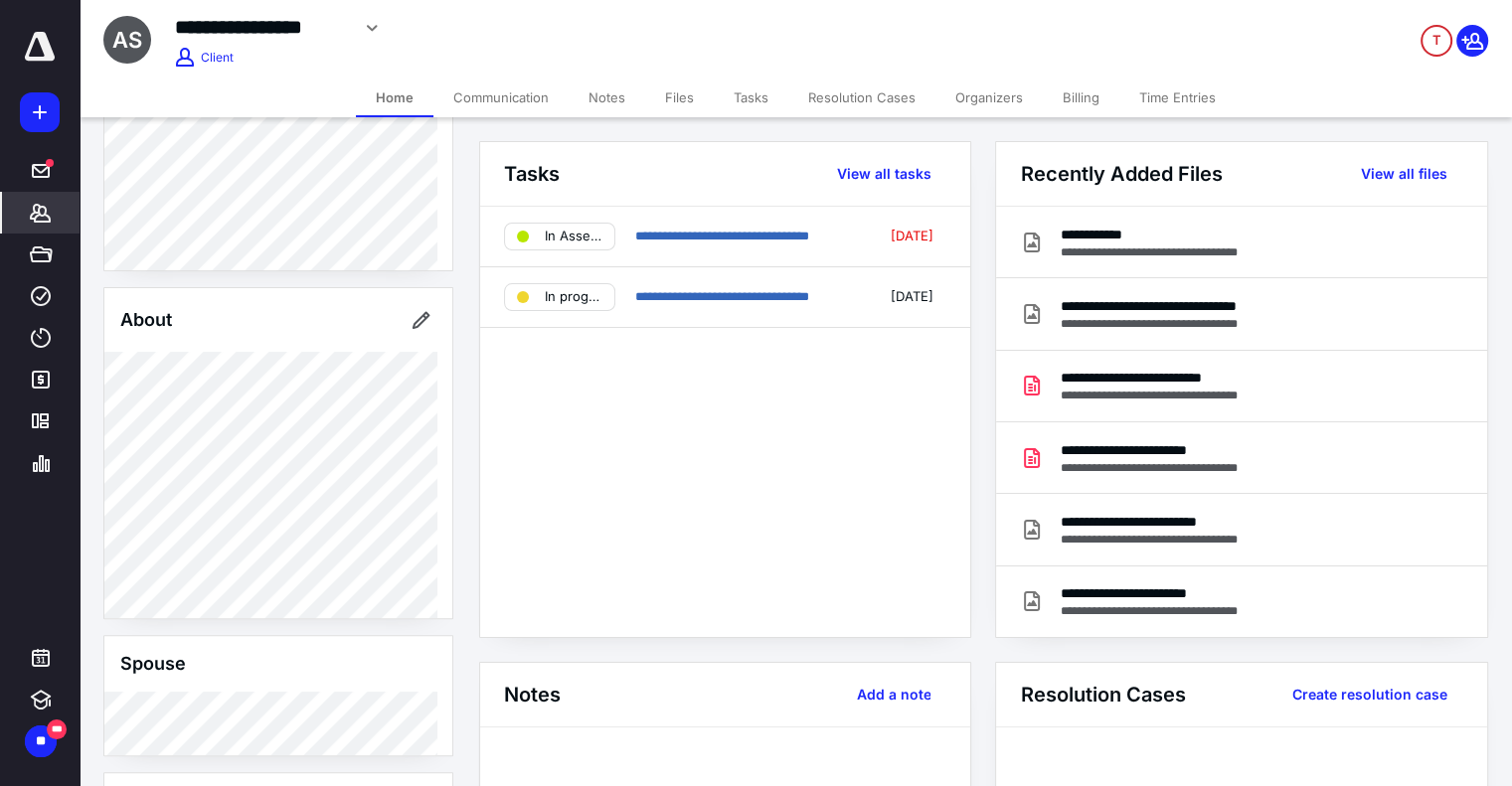 scroll, scrollTop: 521, scrollLeft: 0, axis: vertical 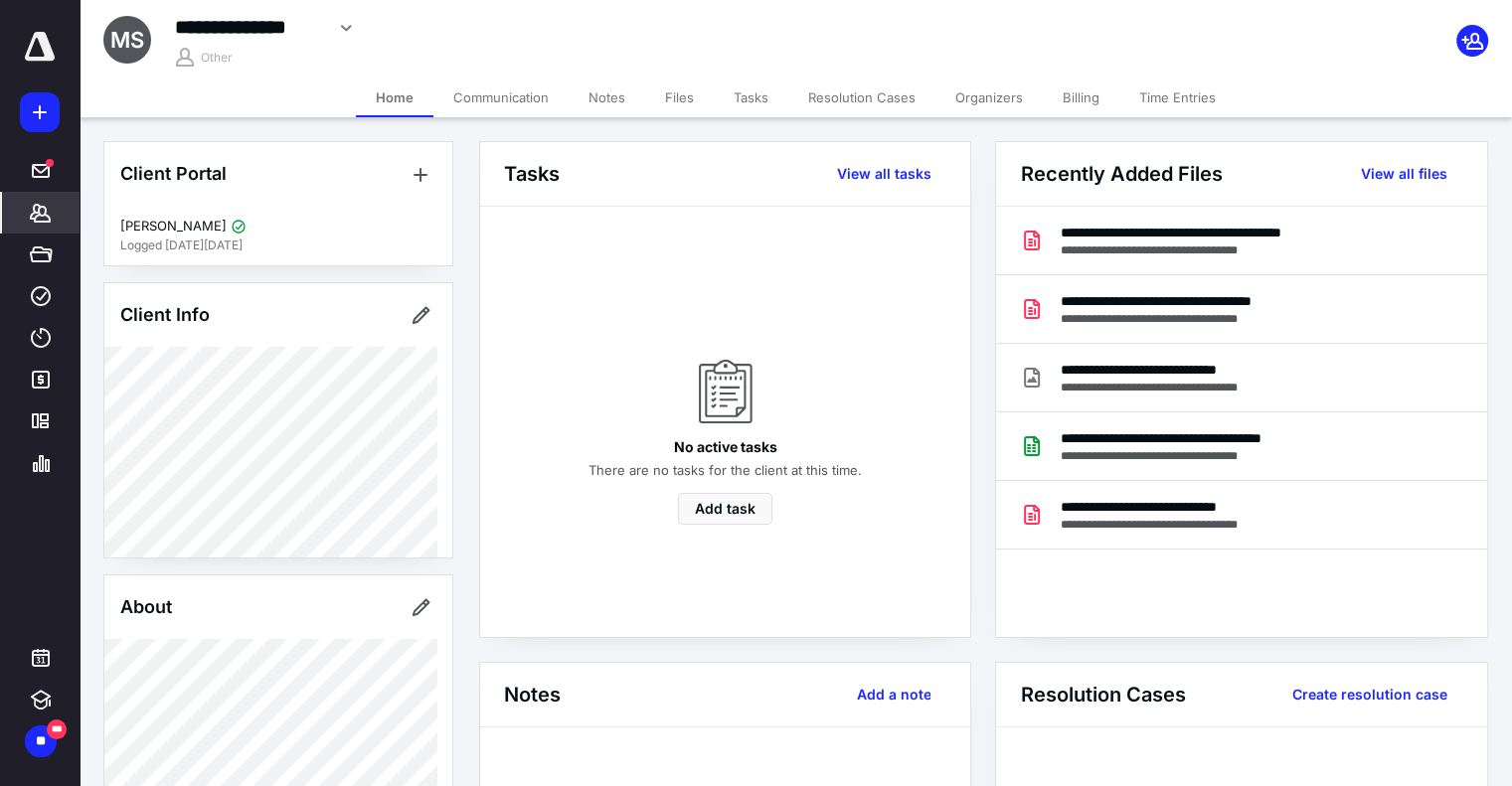click on "*******" at bounding box center (41, 213) 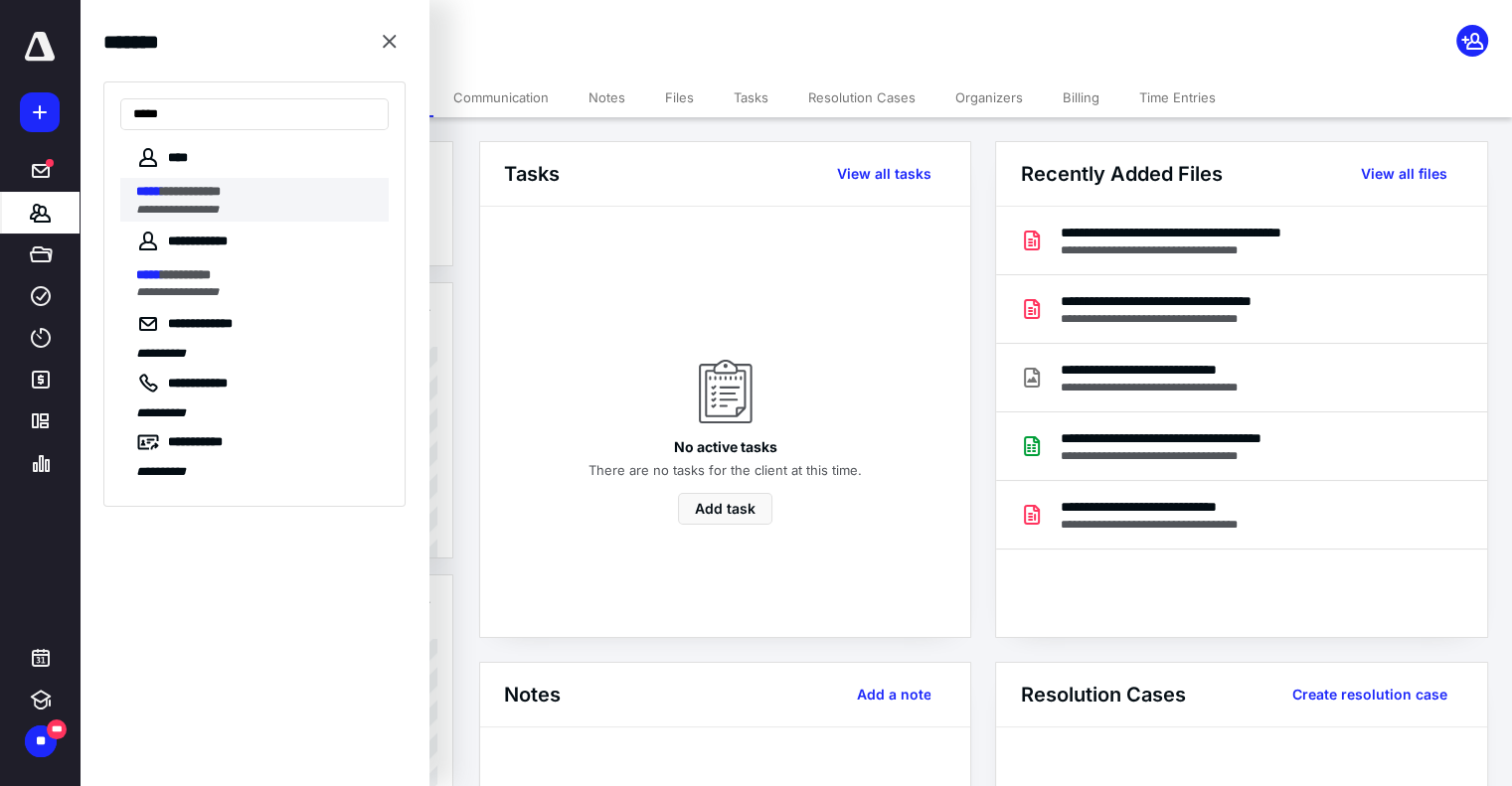 type on "*****" 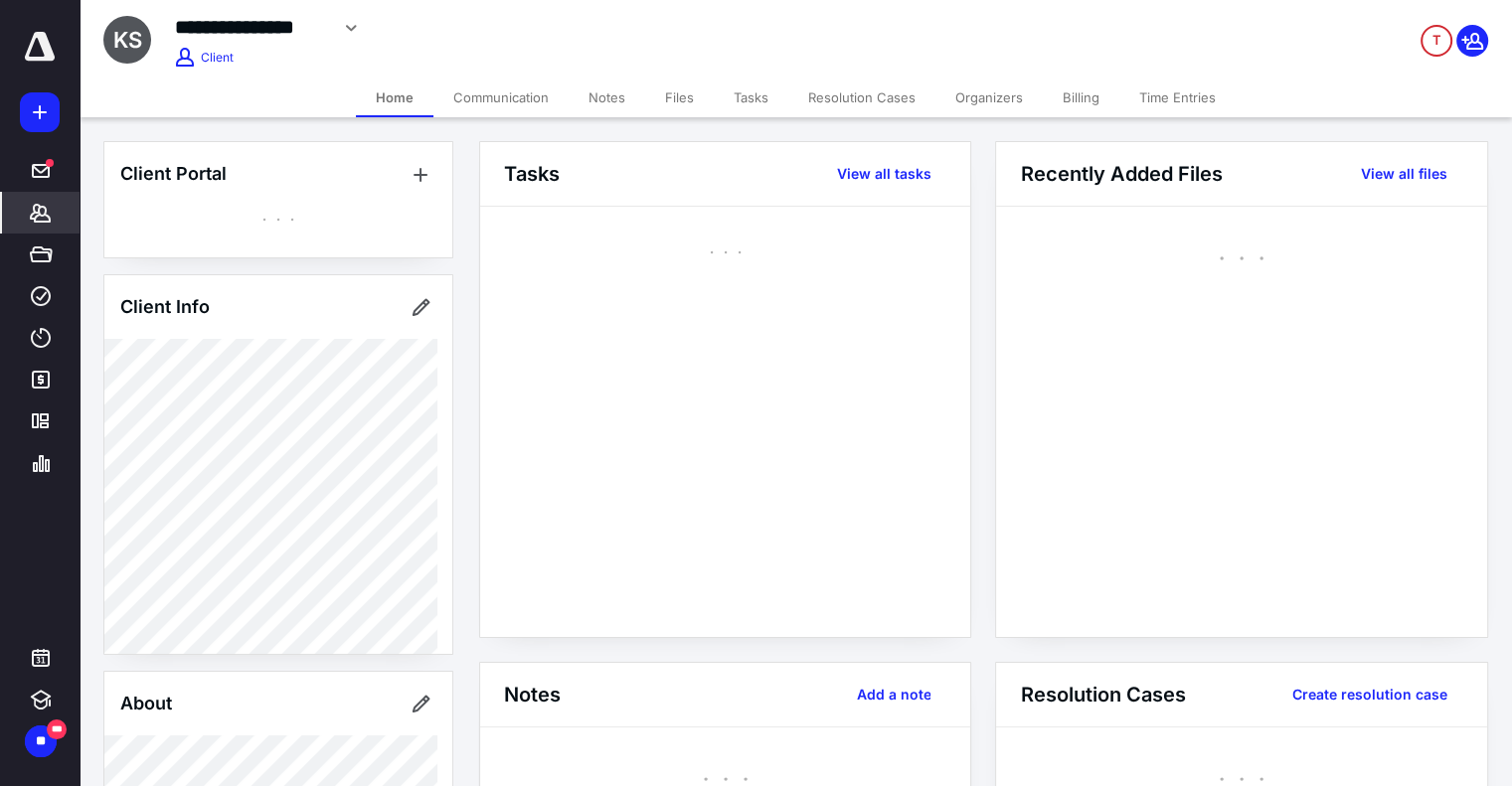 click on "**********" at bounding box center [756, 878] 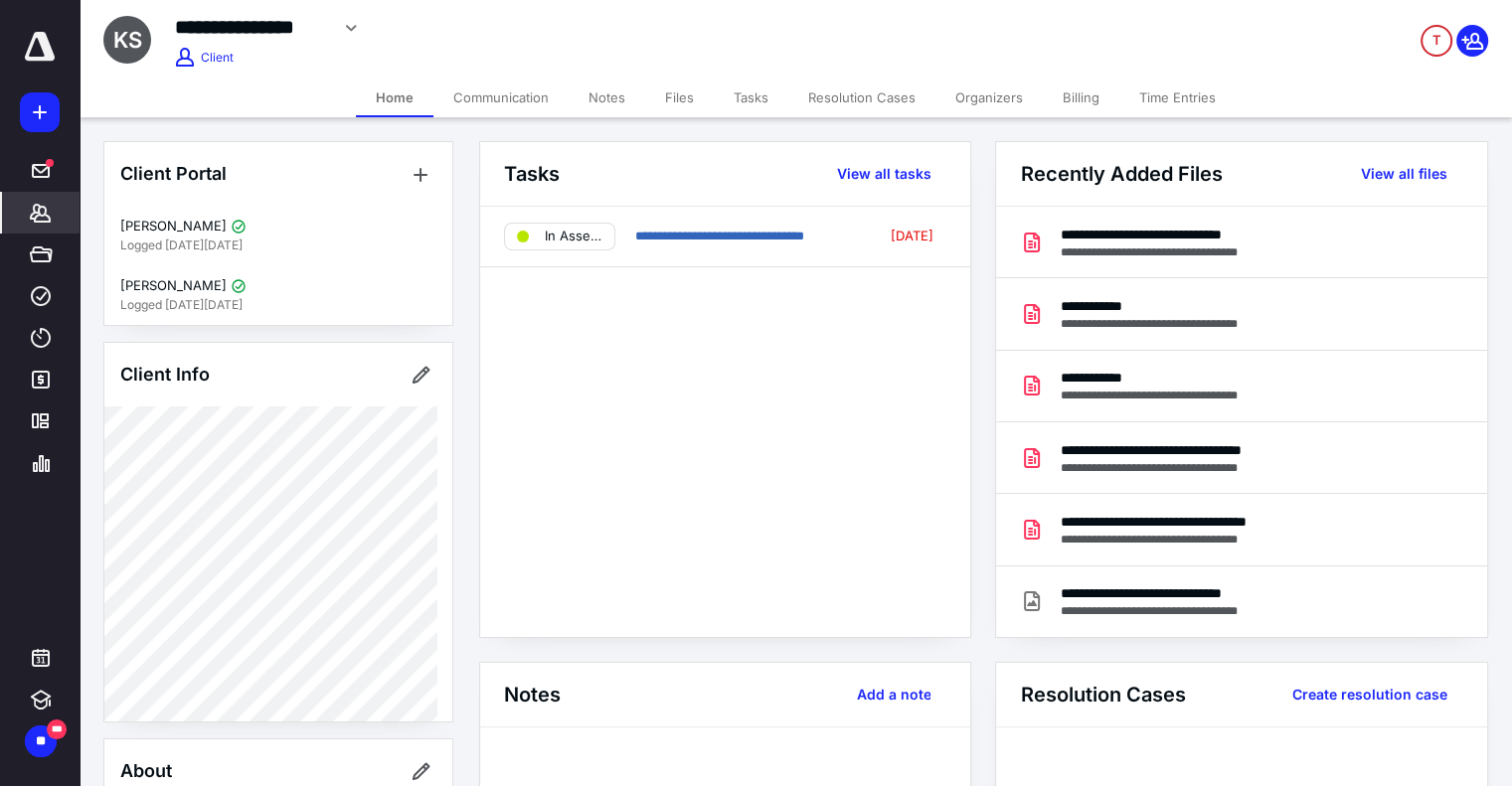 click 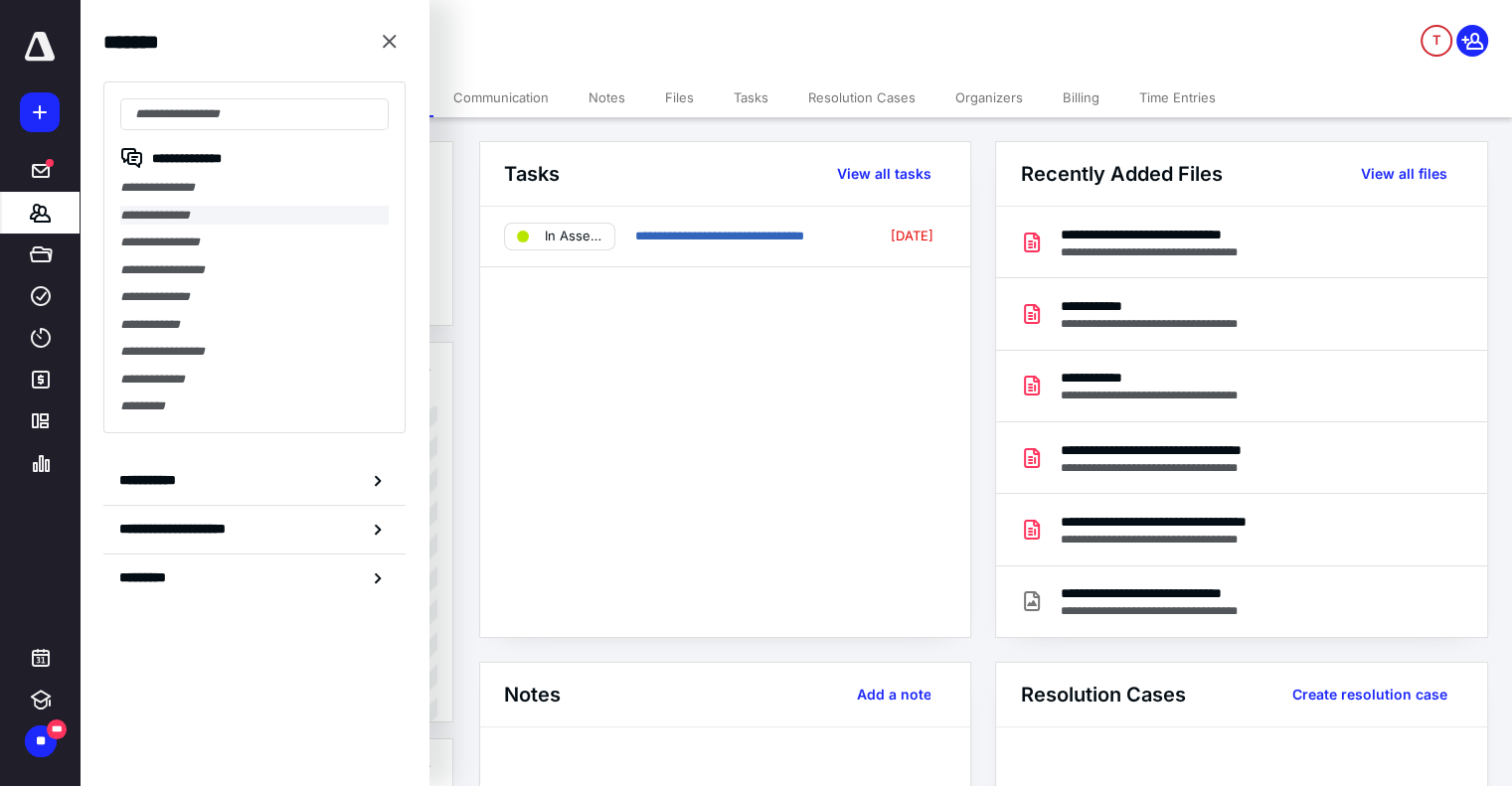 click on "**********" at bounding box center [254, 216] 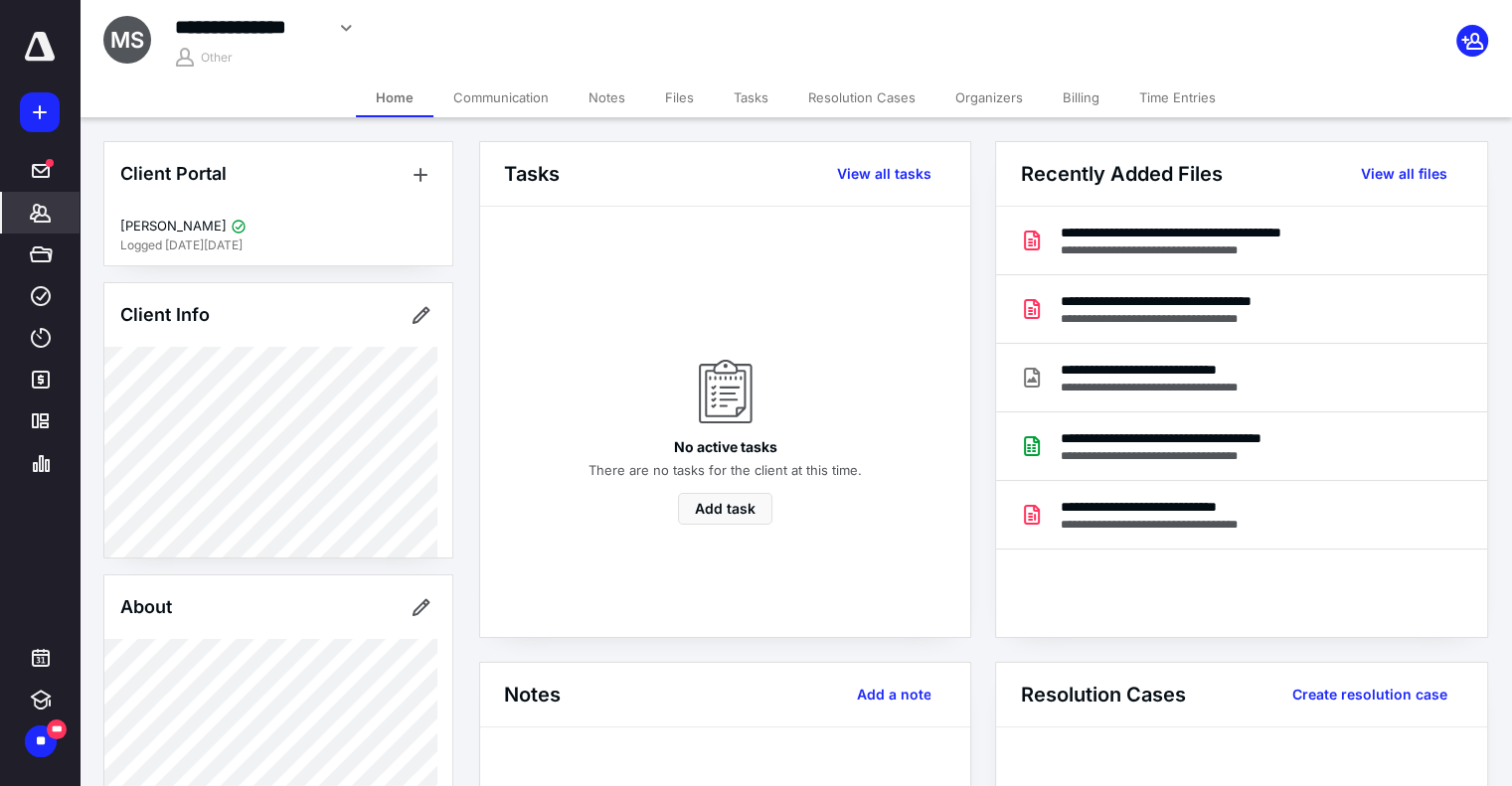 click on "*******" at bounding box center (41, 213) 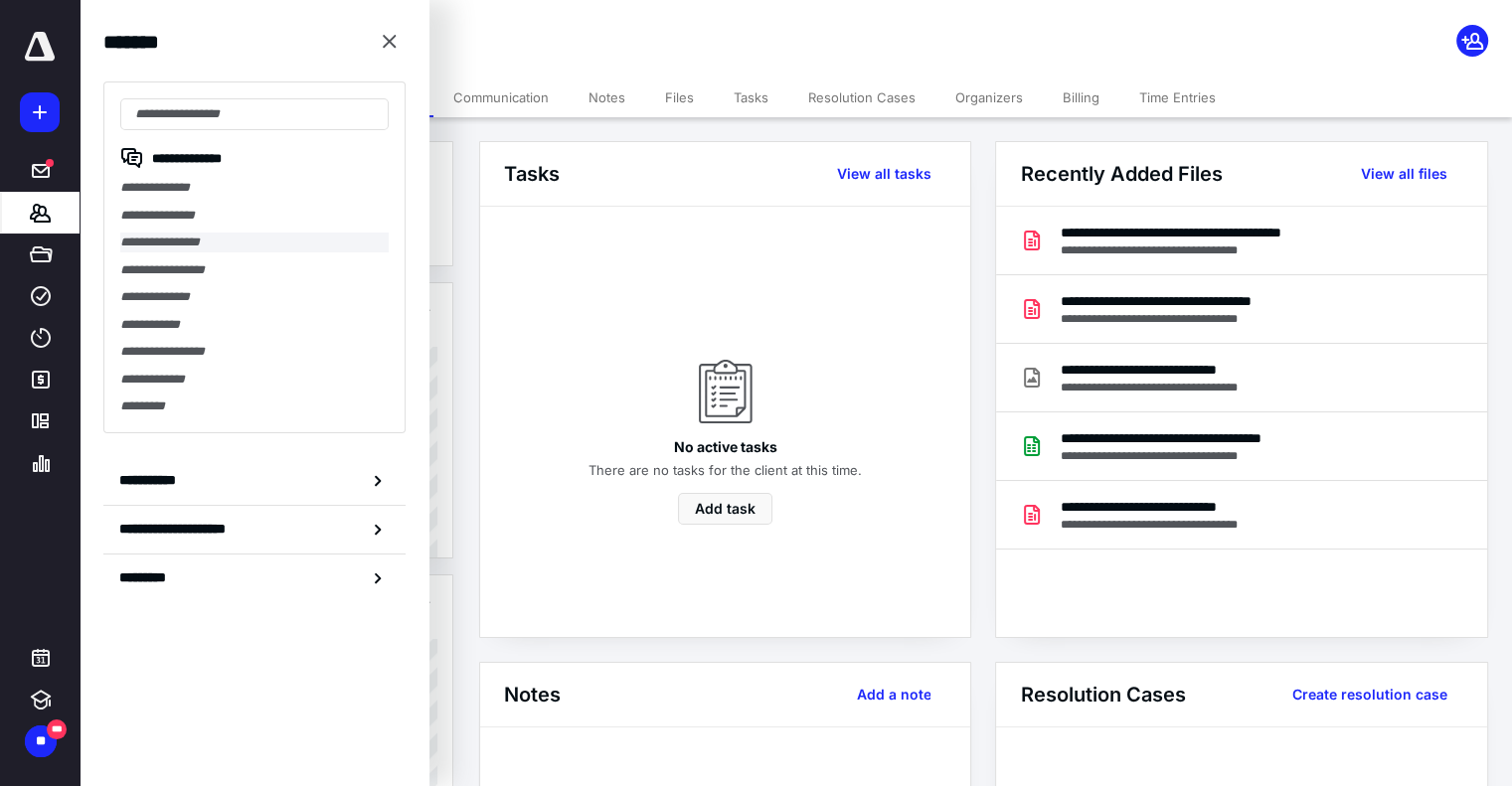 click on "**********" at bounding box center [254, 242] 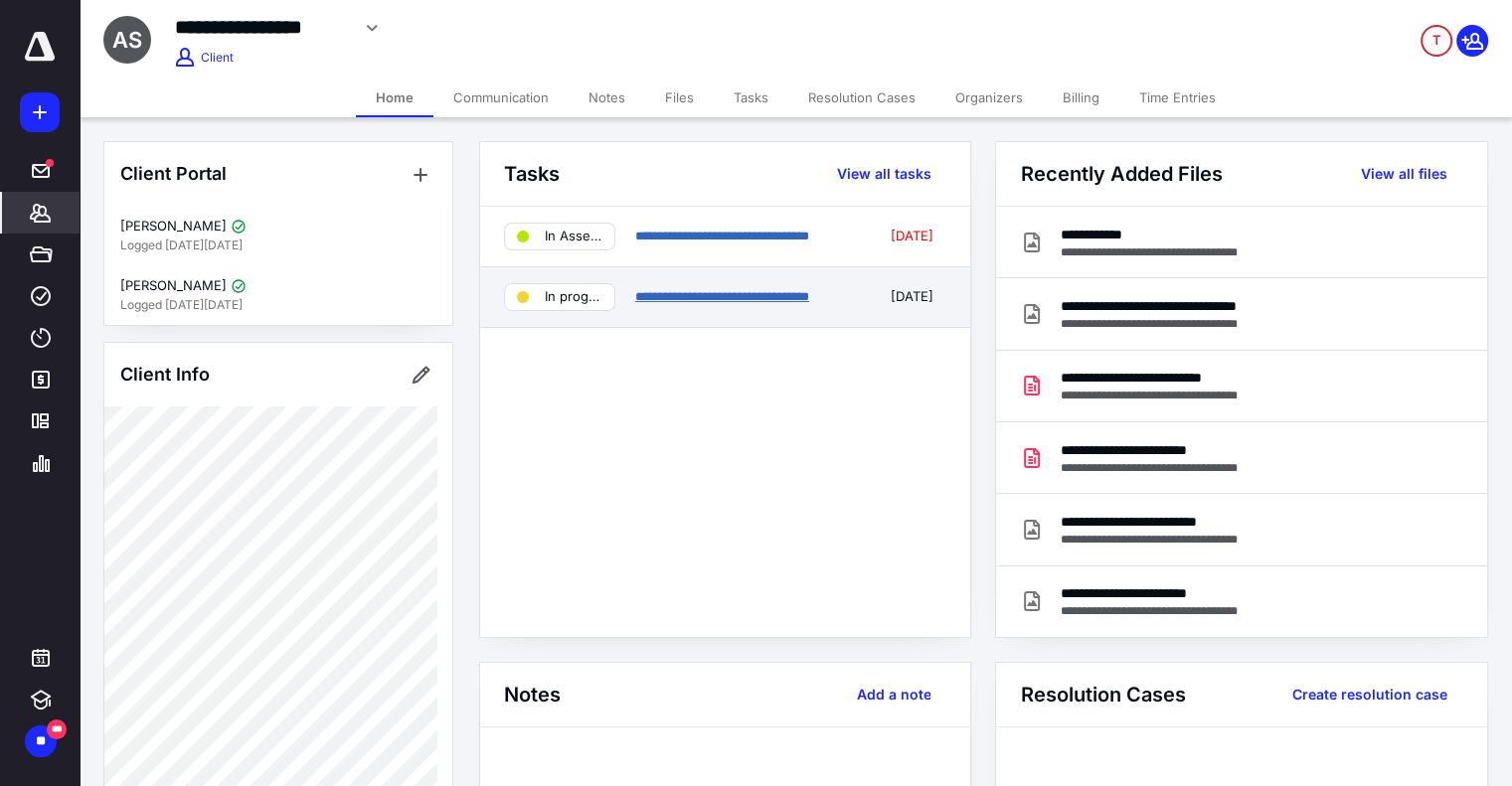 click on "**********" at bounding box center (722, 296) 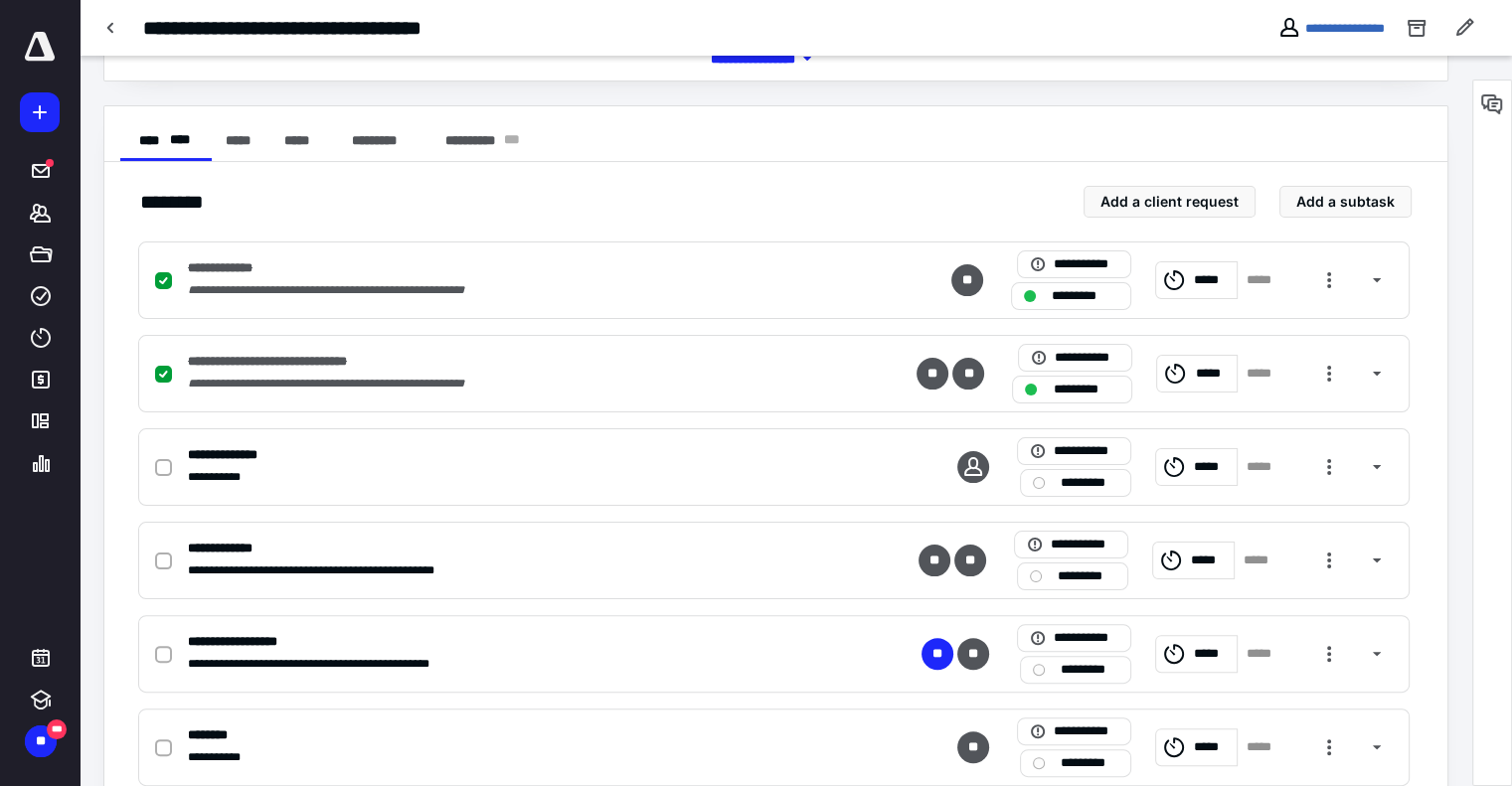 scroll, scrollTop: 405, scrollLeft: 0, axis: vertical 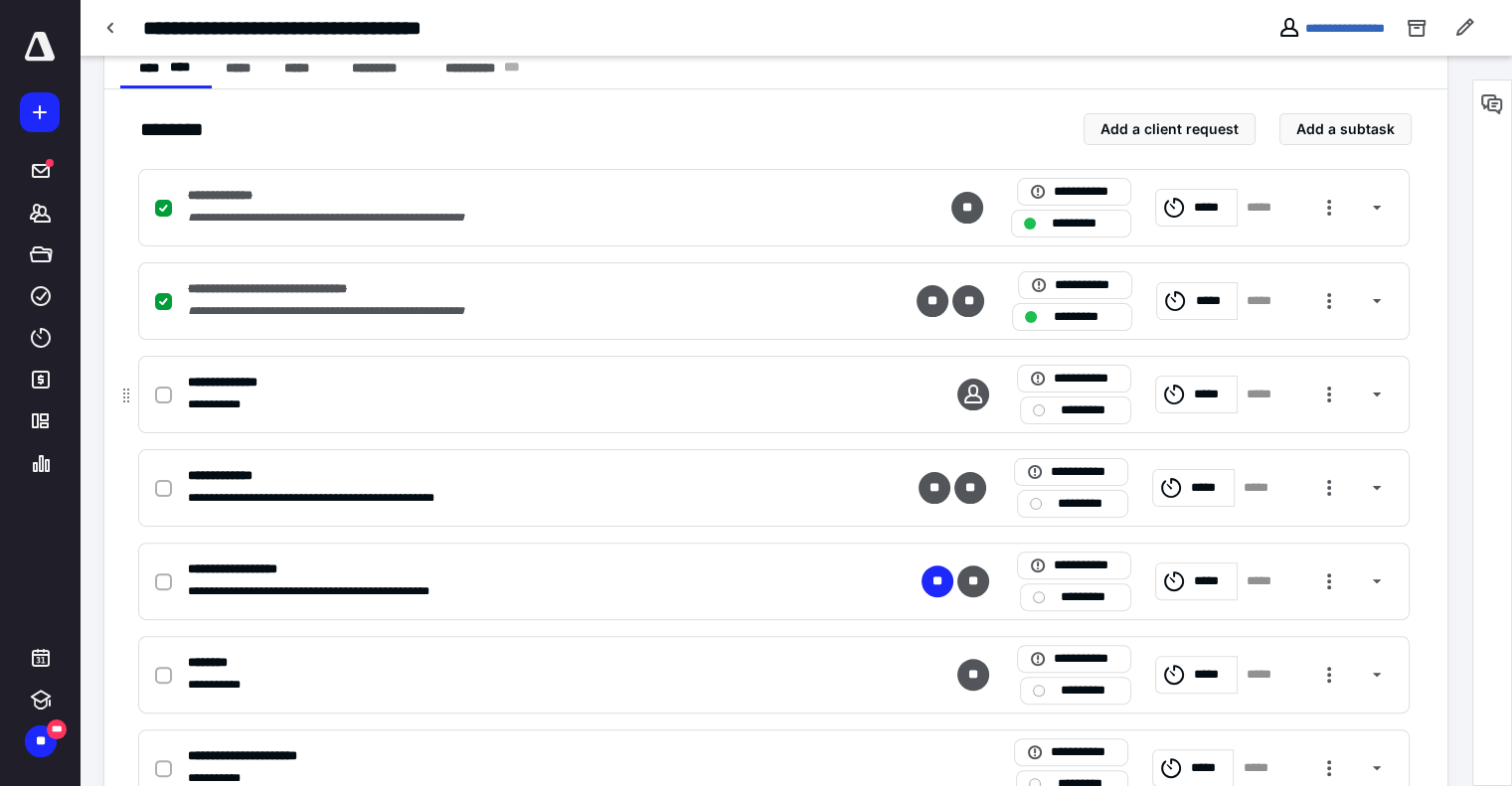click on "**********" at bounding box center (1175, 394) 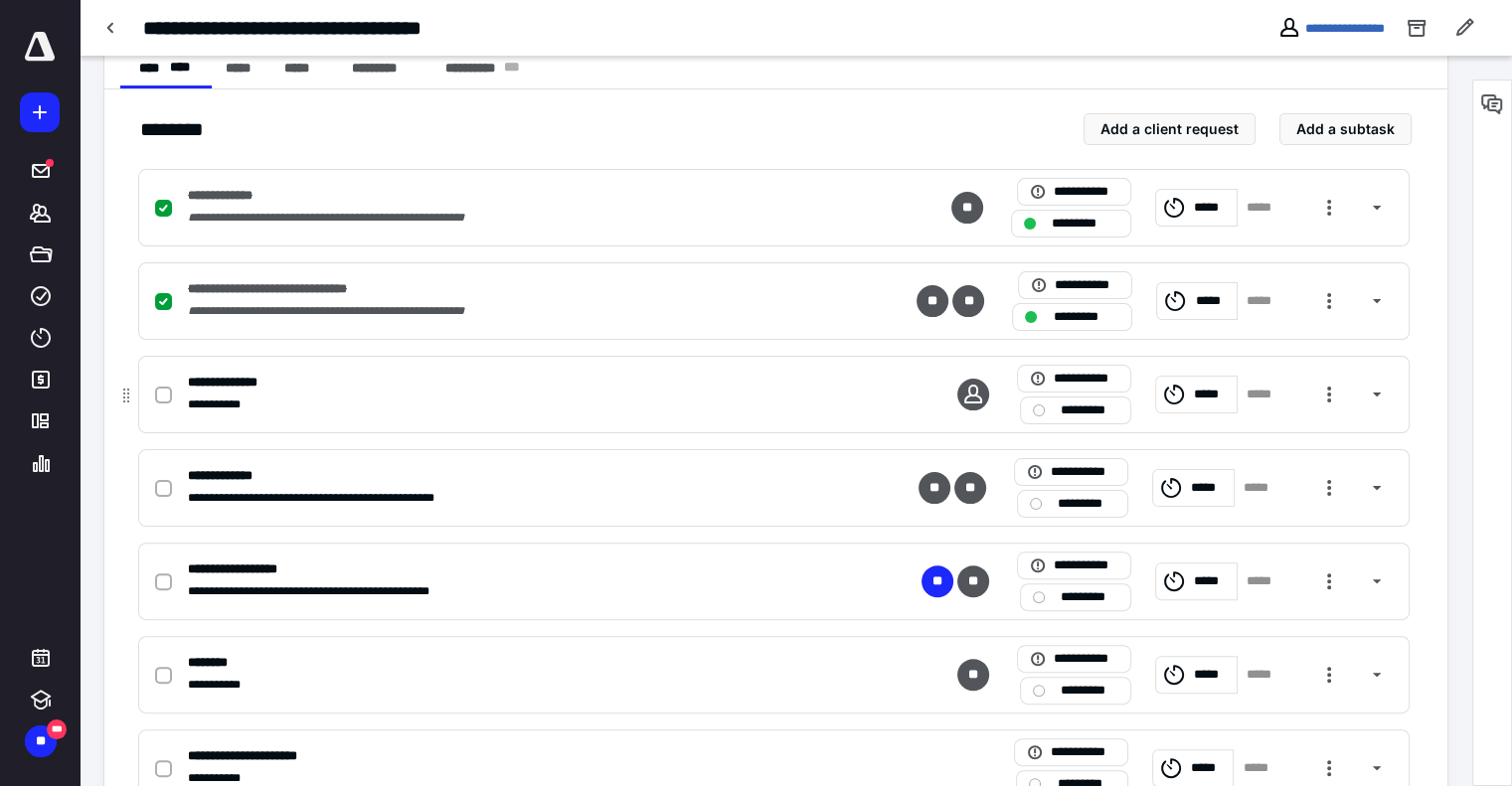 click on "*****" at bounding box center [1212, 394] 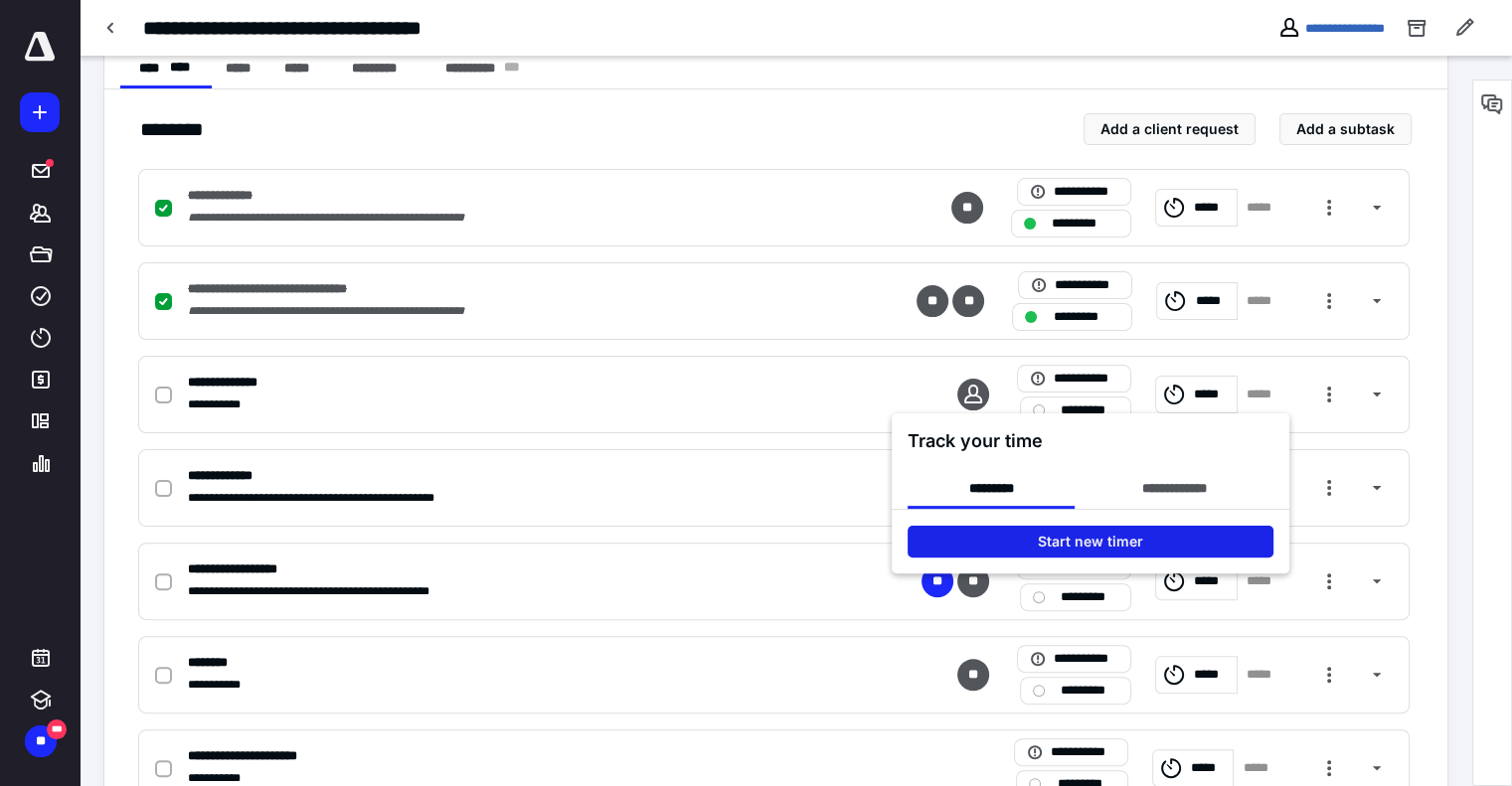 click on "Start new timer" at bounding box center [1091, 542] 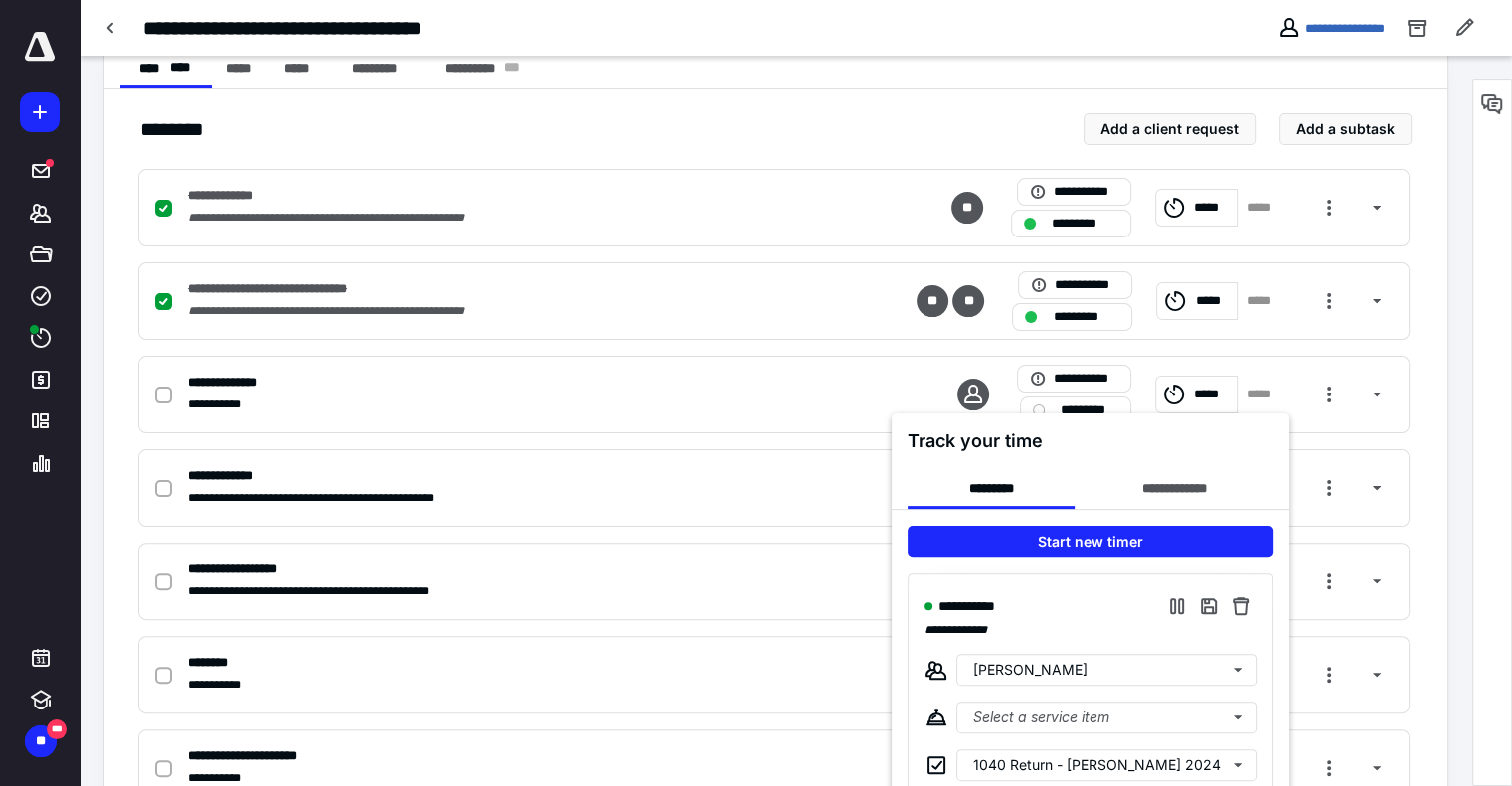 click at bounding box center (756, 393) 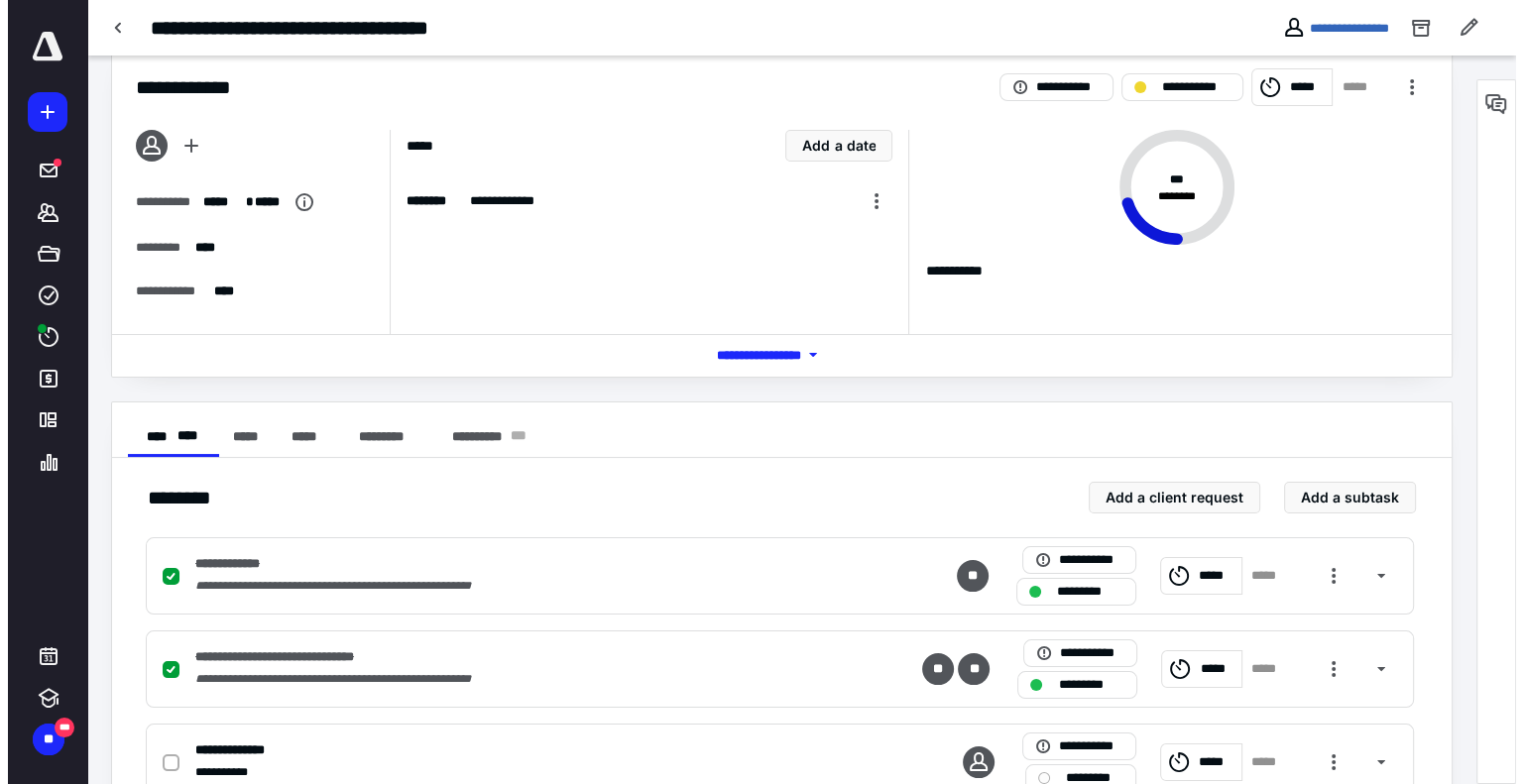 scroll, scrollTop: 0, scrollLeft: 0, axis: both 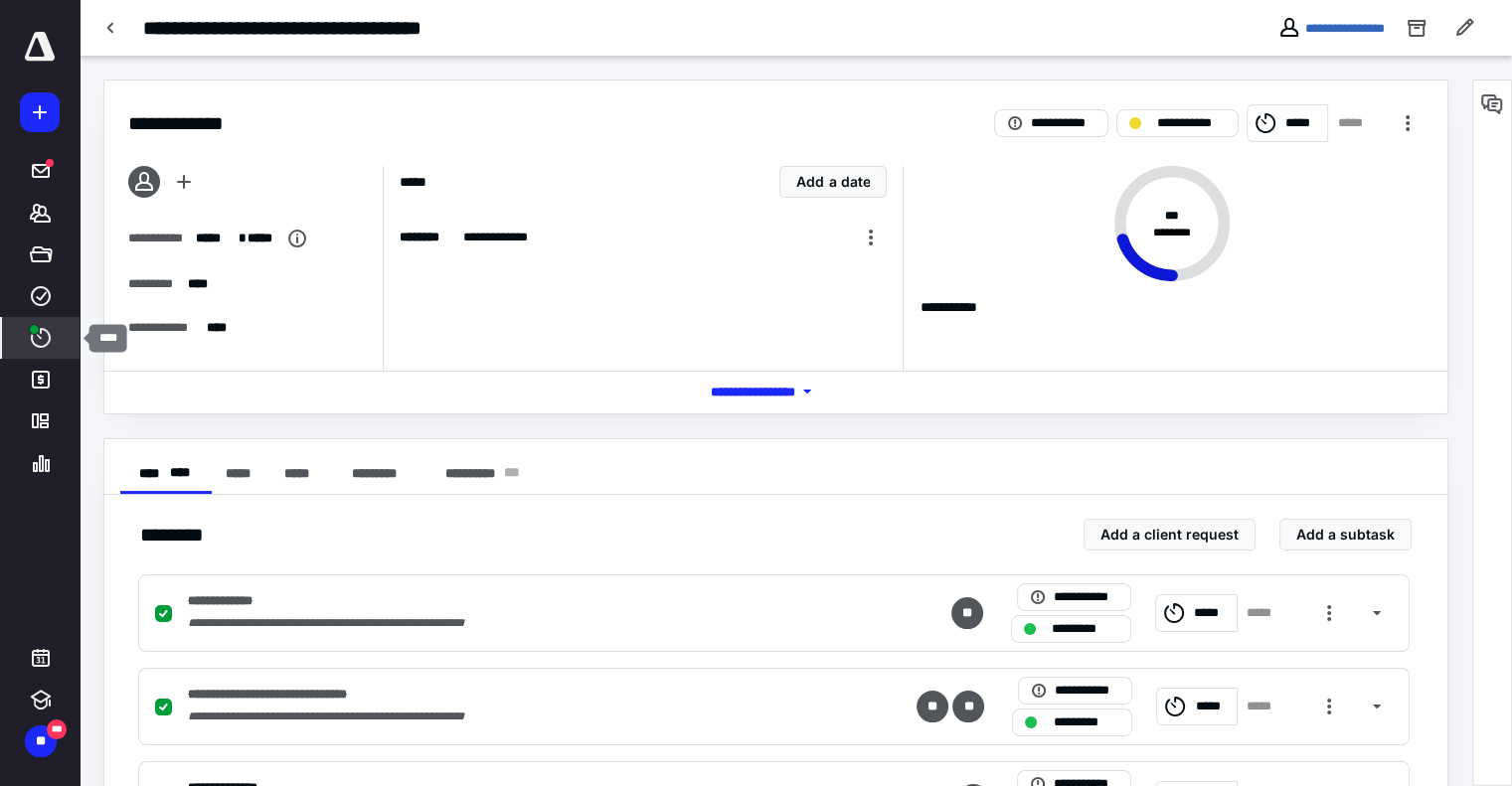 click on "****" at bounding box center (41, 338) 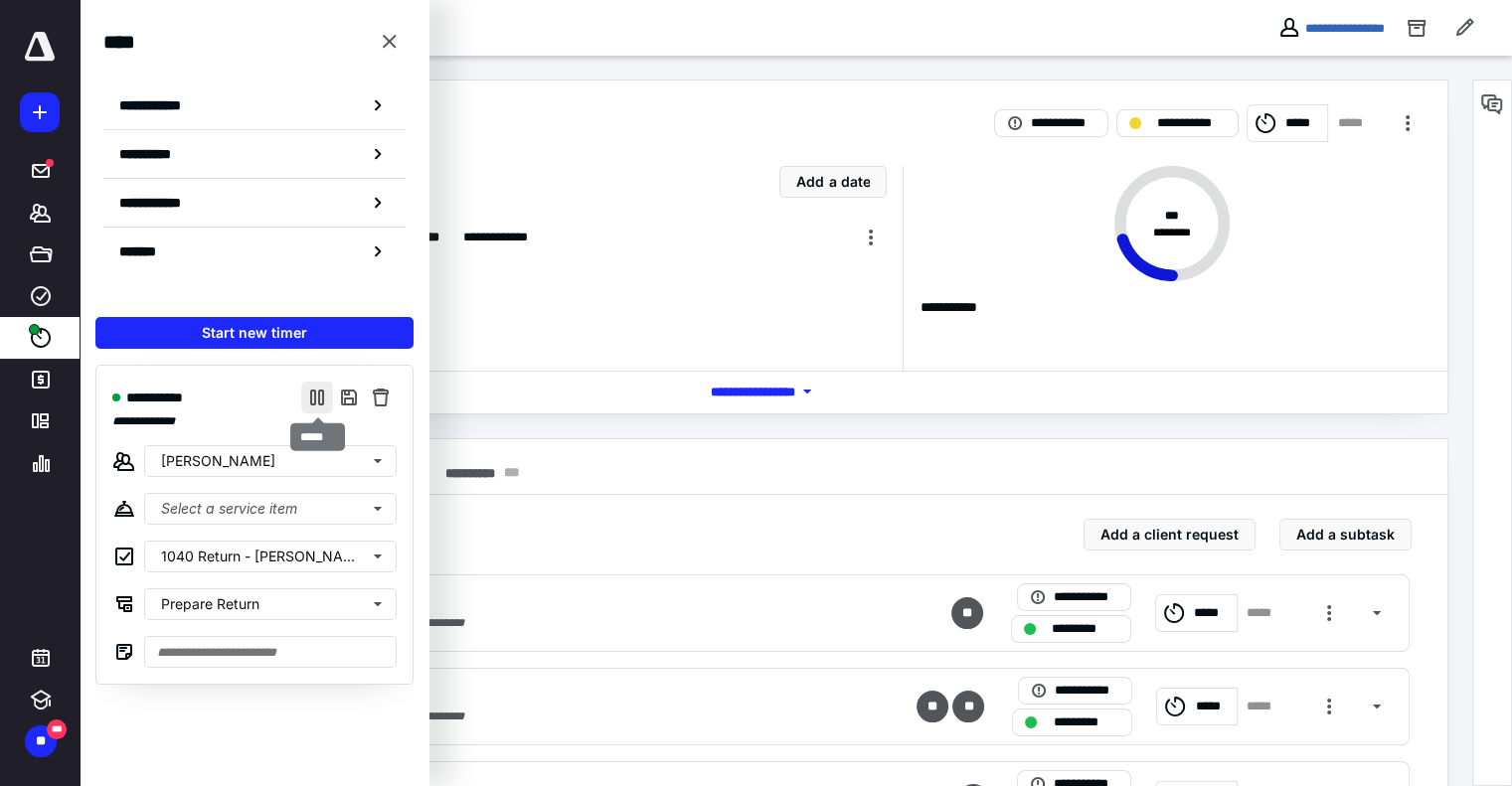 click at bounding box center [317, 397] 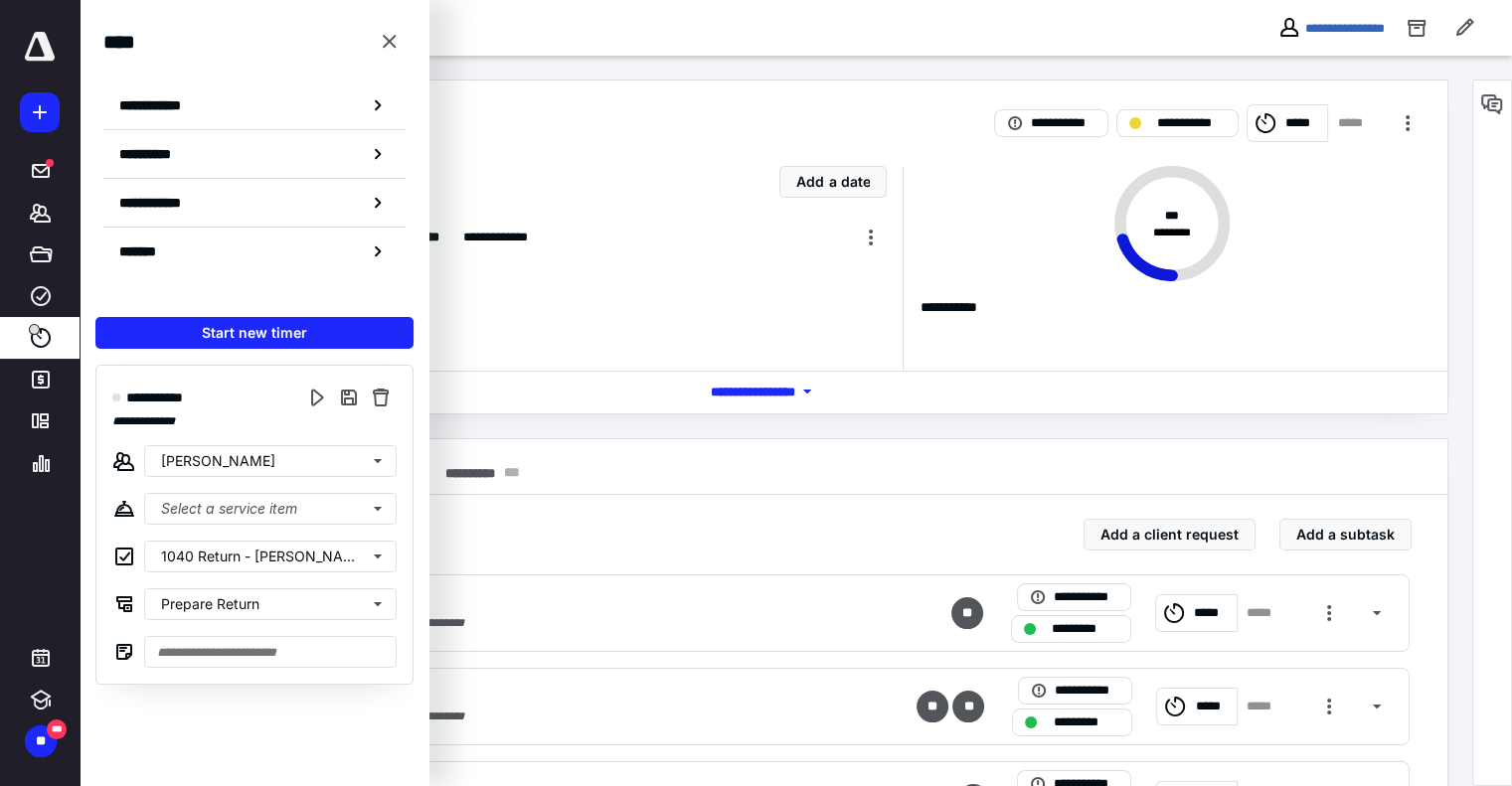 click on "**********" at bounding box center (775, 798) 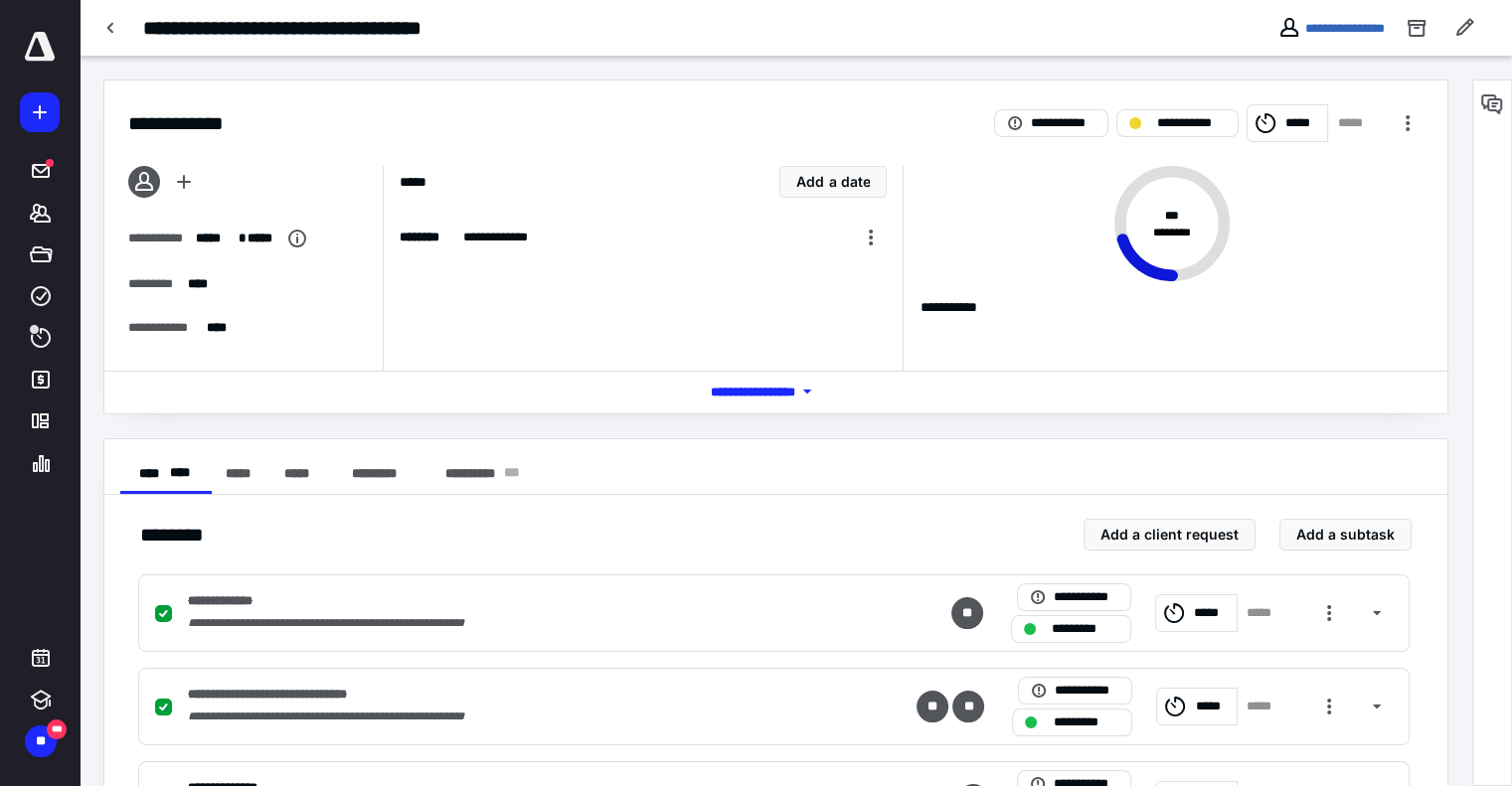 drag, startPoint x: 32, startPoint y: 334, endPoint x: 473, endPoint y: 368, distance: 442.3087 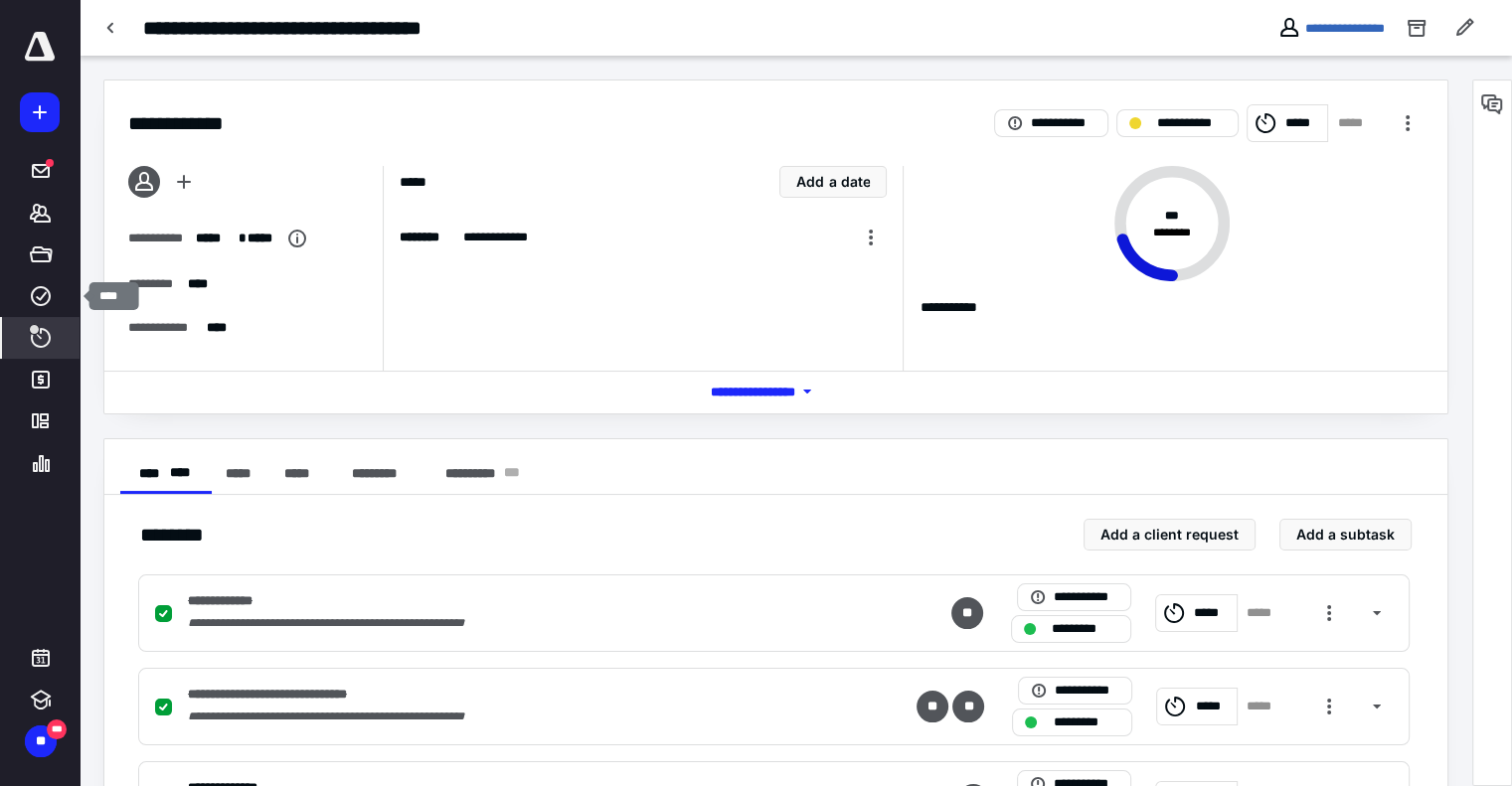 click on "****" at bounding box center [41, 338] 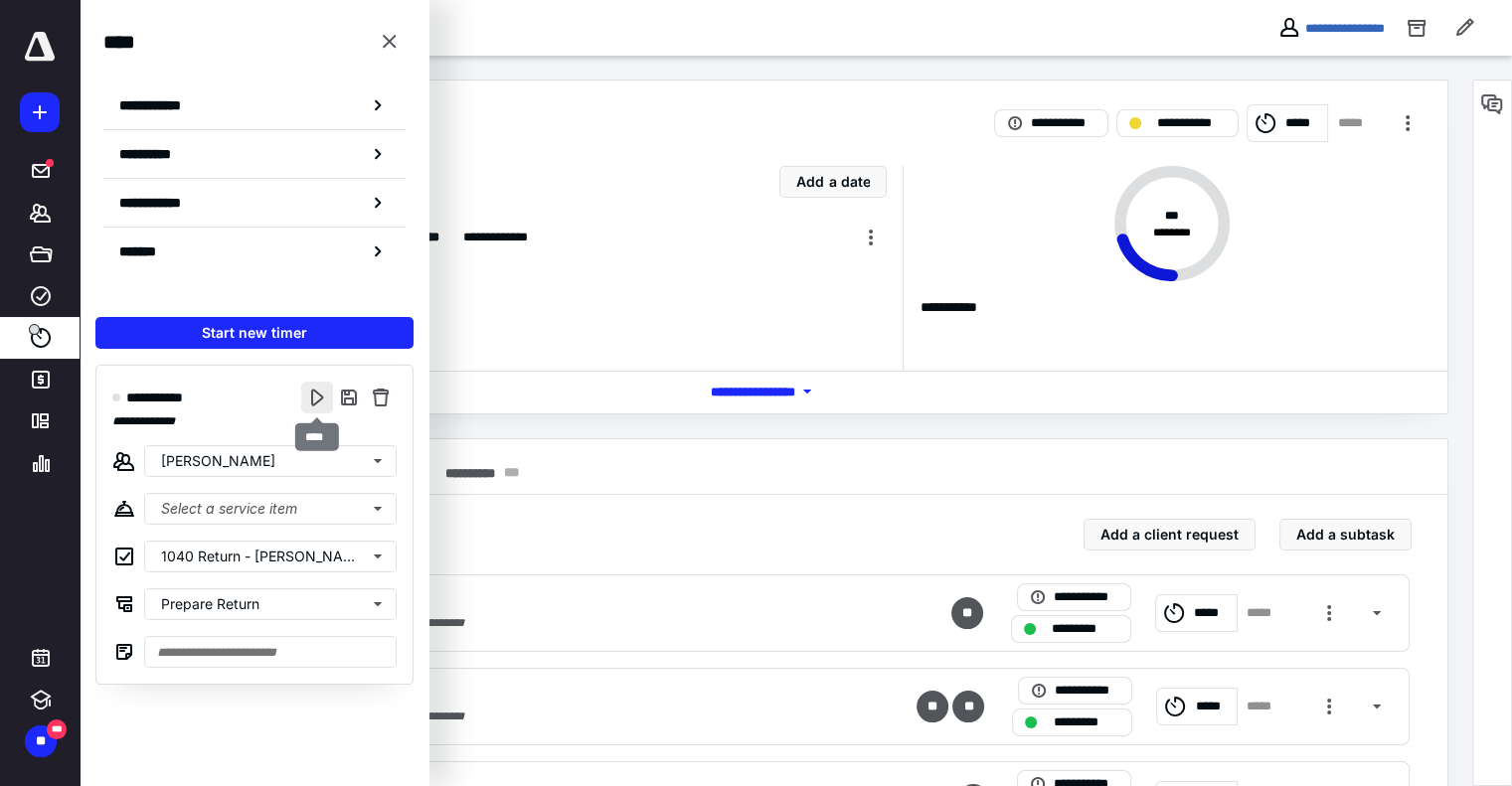 click at bounding box center [317, 397] 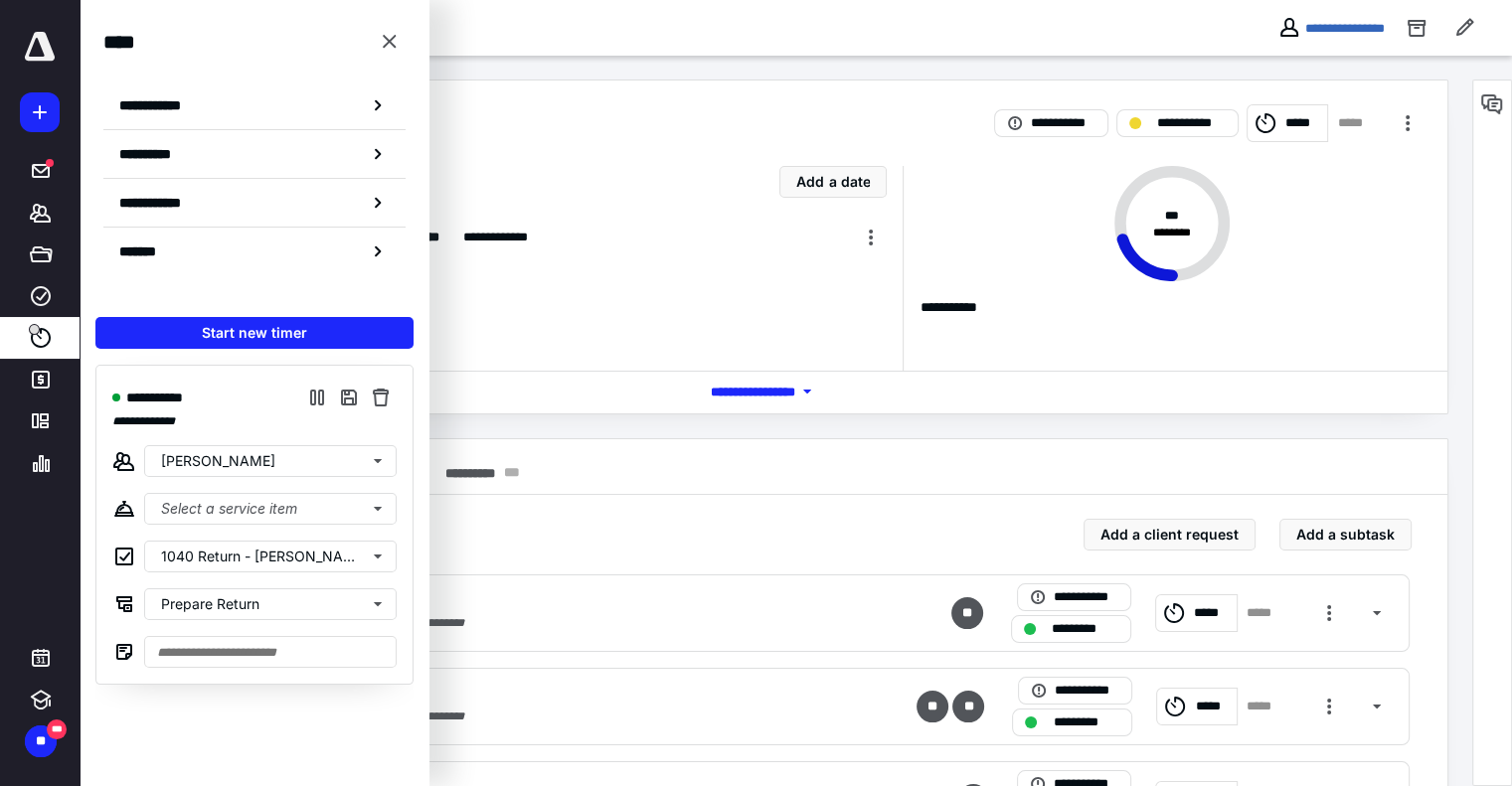 click on "**********" at bounding box center [775, 798] 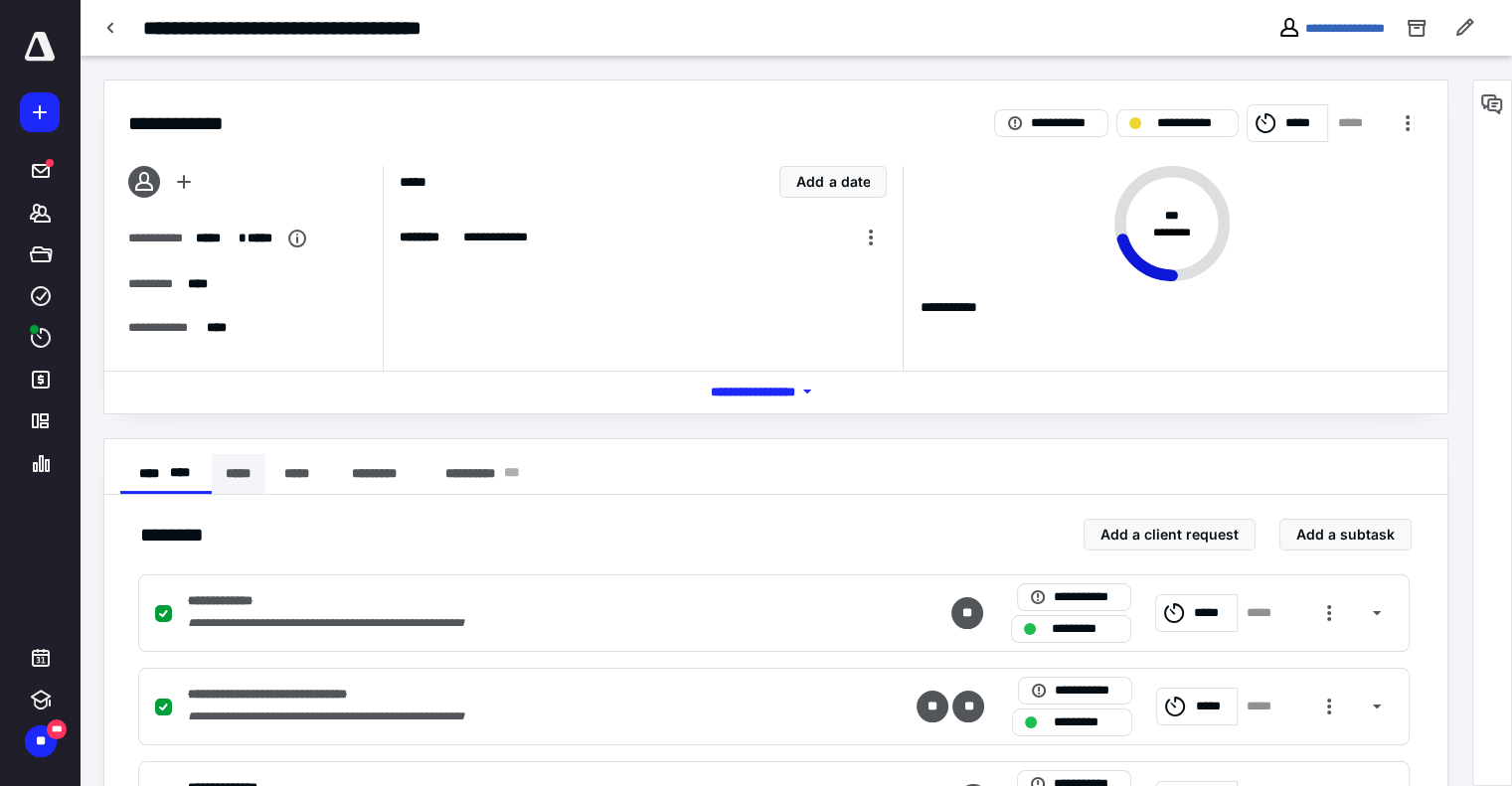 click on "*****" at bounding box center (239, 474) 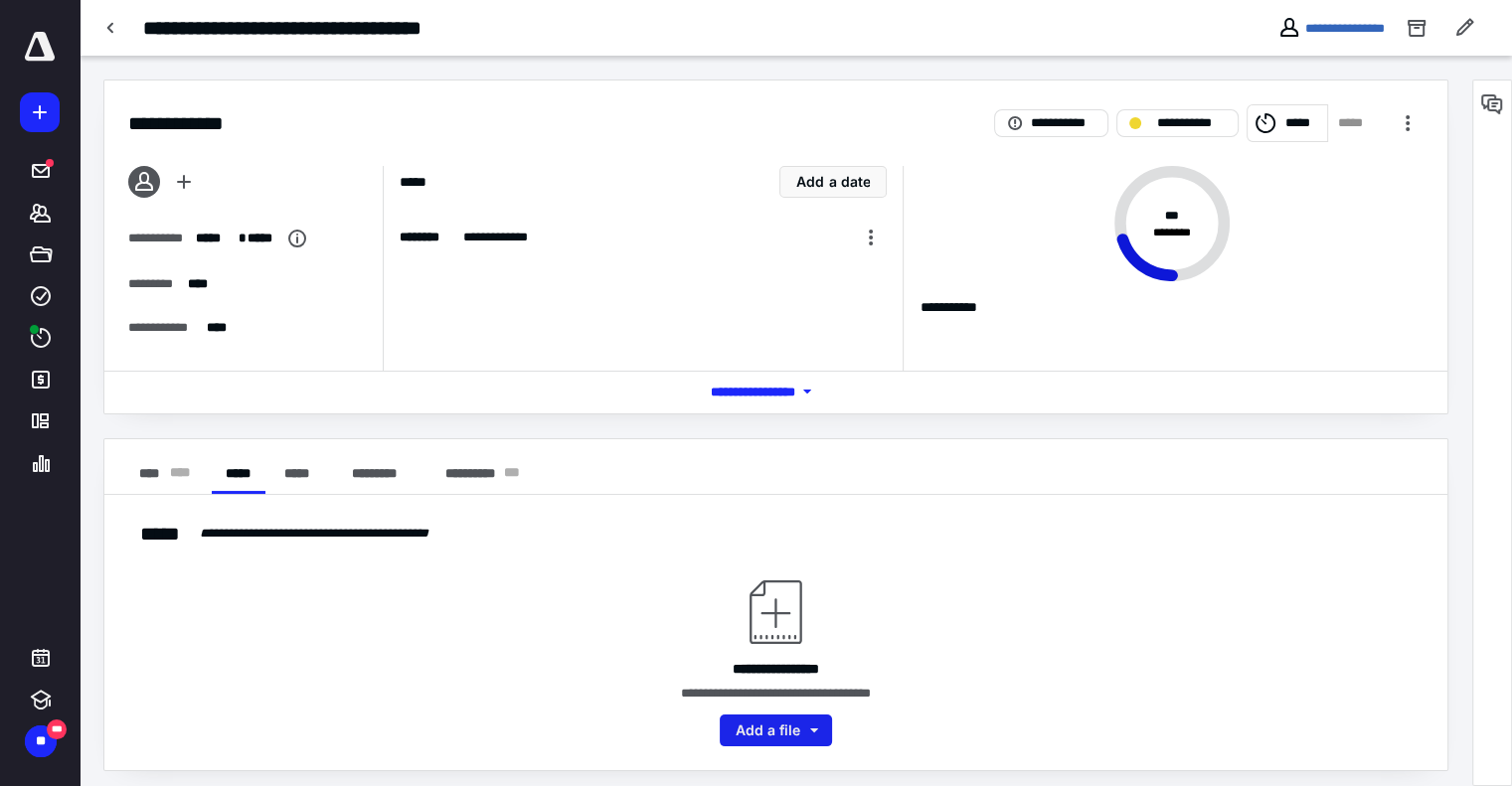 click on "Add a file" at bounding box center (775, 730) 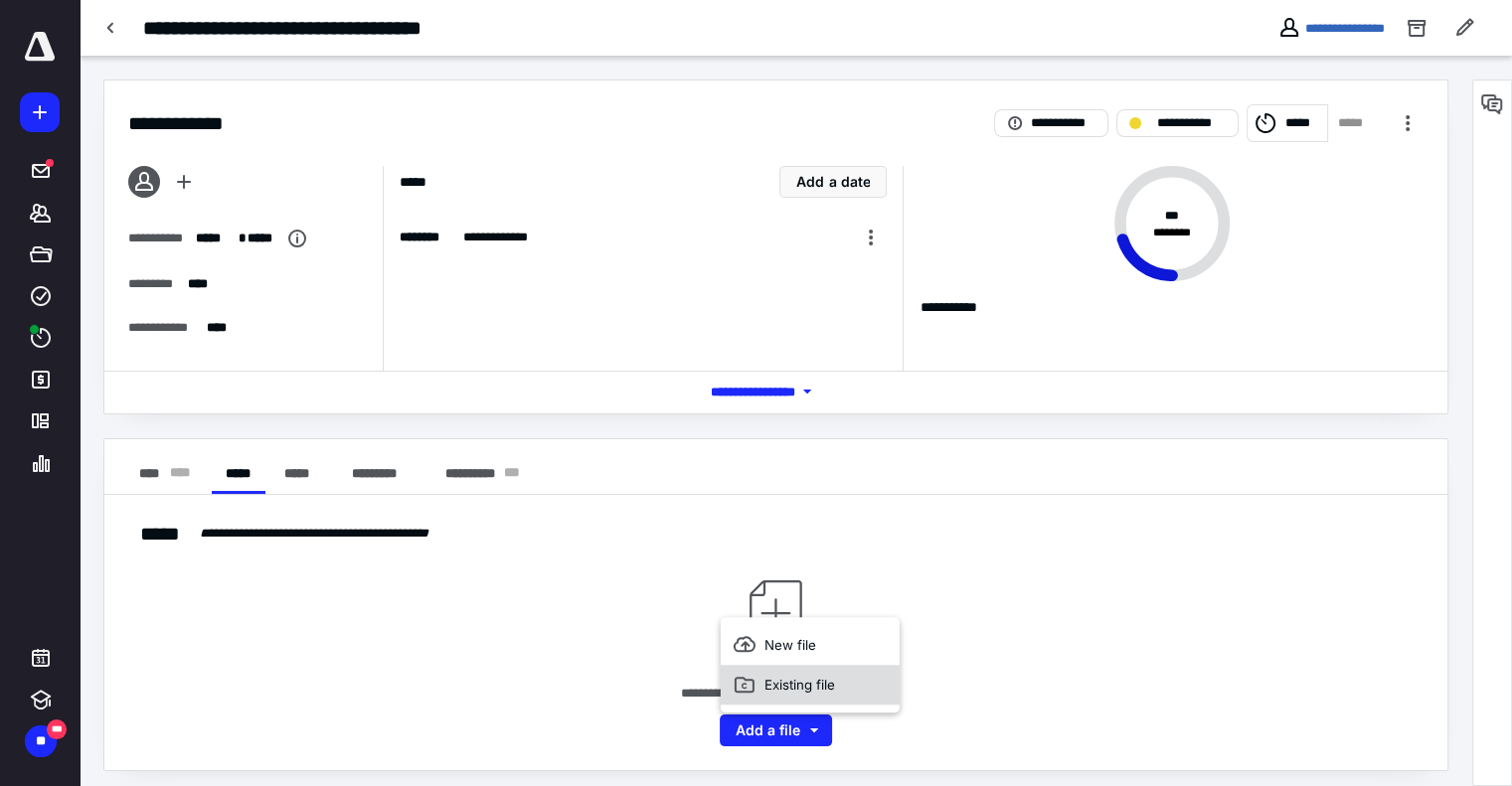click on "Existing file" at bounding box center (810, 685) 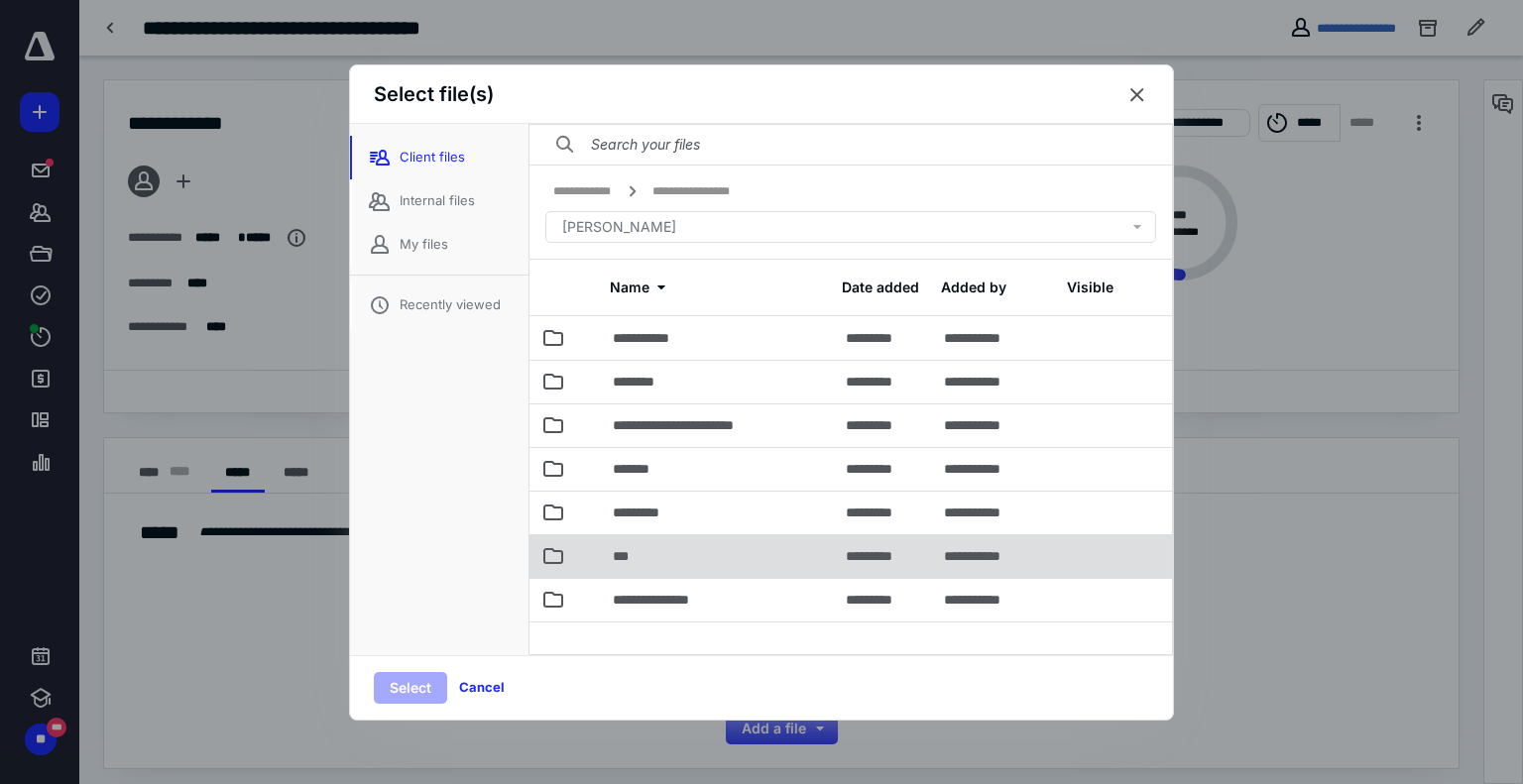 click on "***" at bounding box center [717, 556] 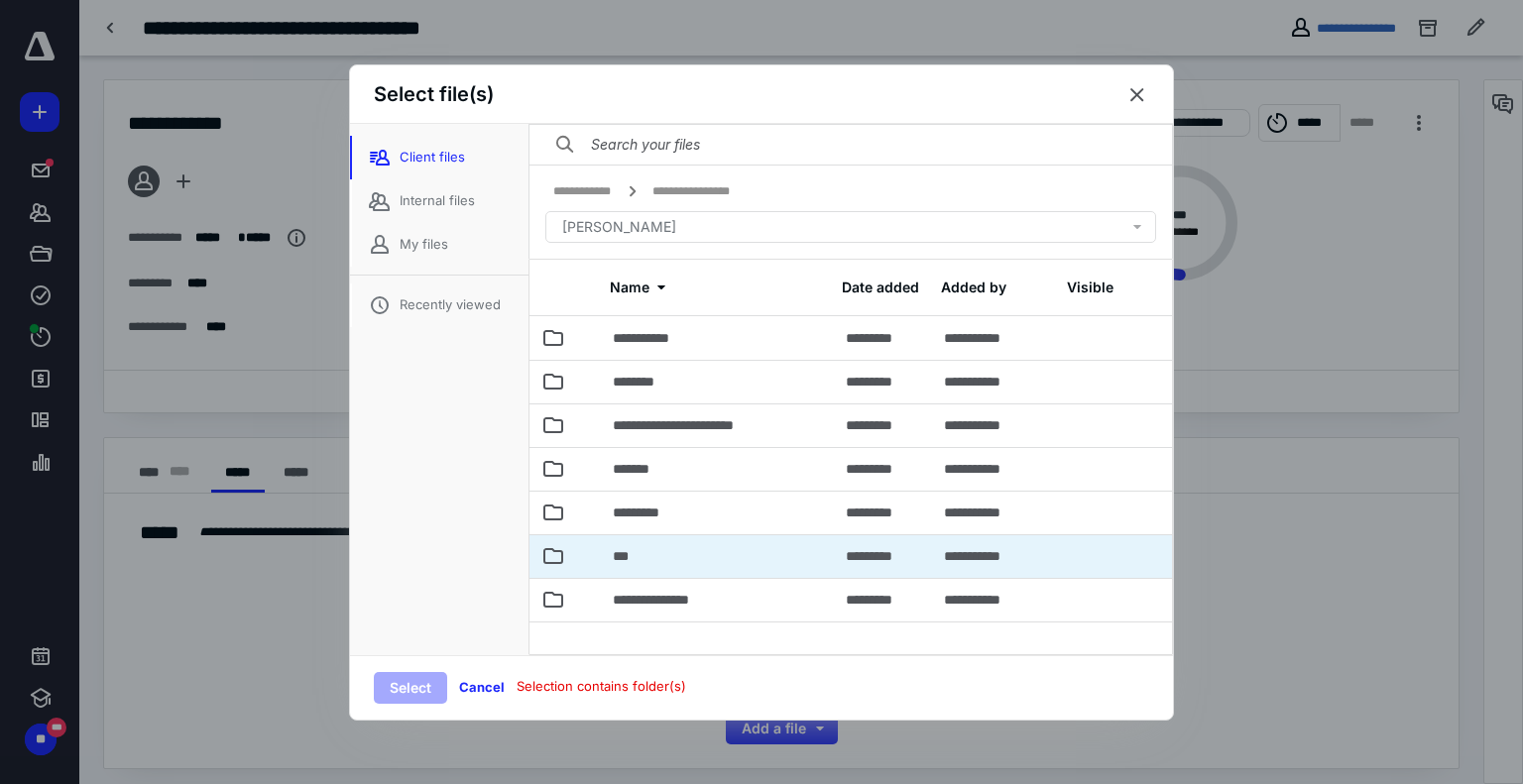 click on "***" at bounding box center [717, 556] 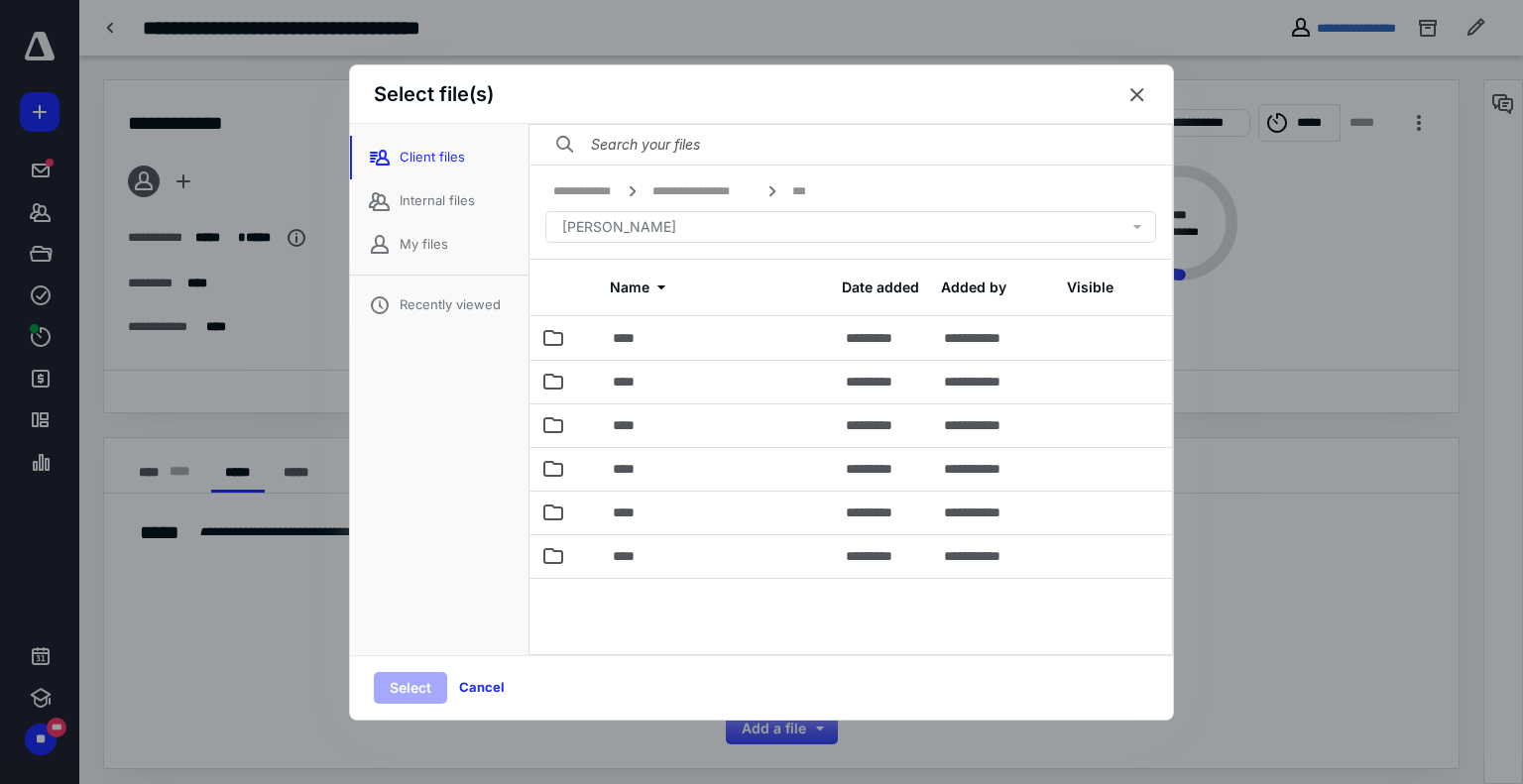 click on "****" at bounding box center (717, 556) 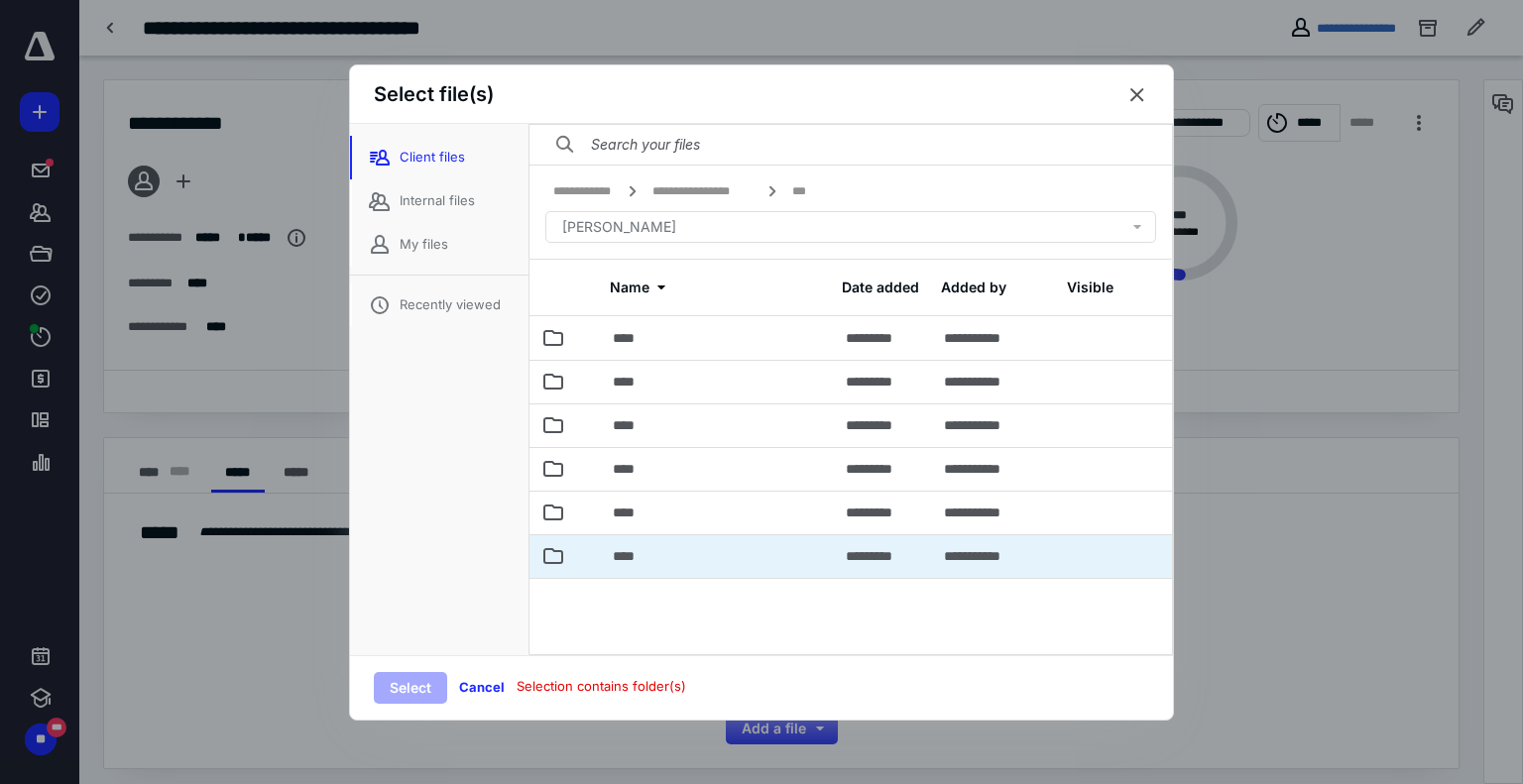 click on "****" at bounding box center (717, 556) 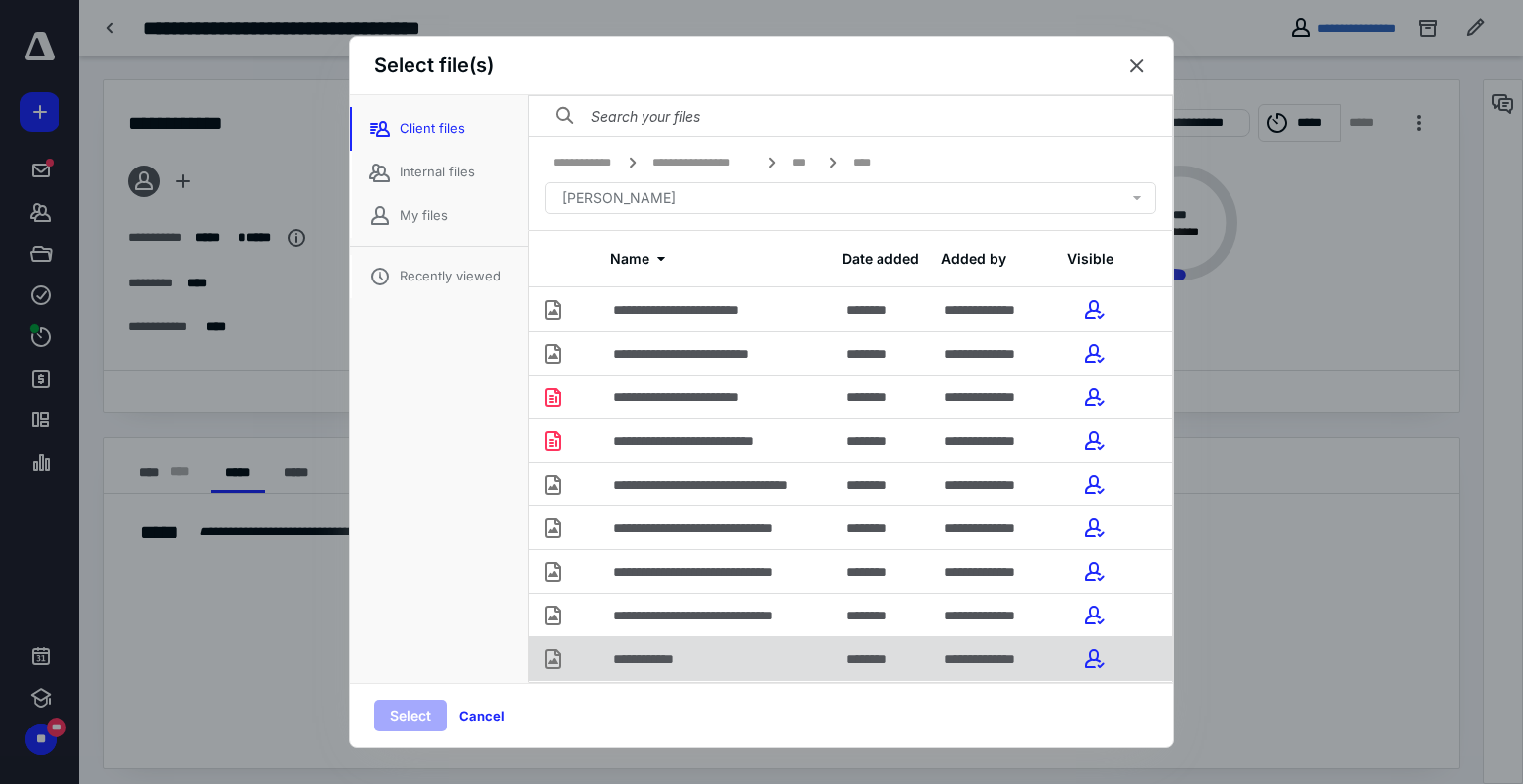 click on "**********" at bounding box center [717, 658] 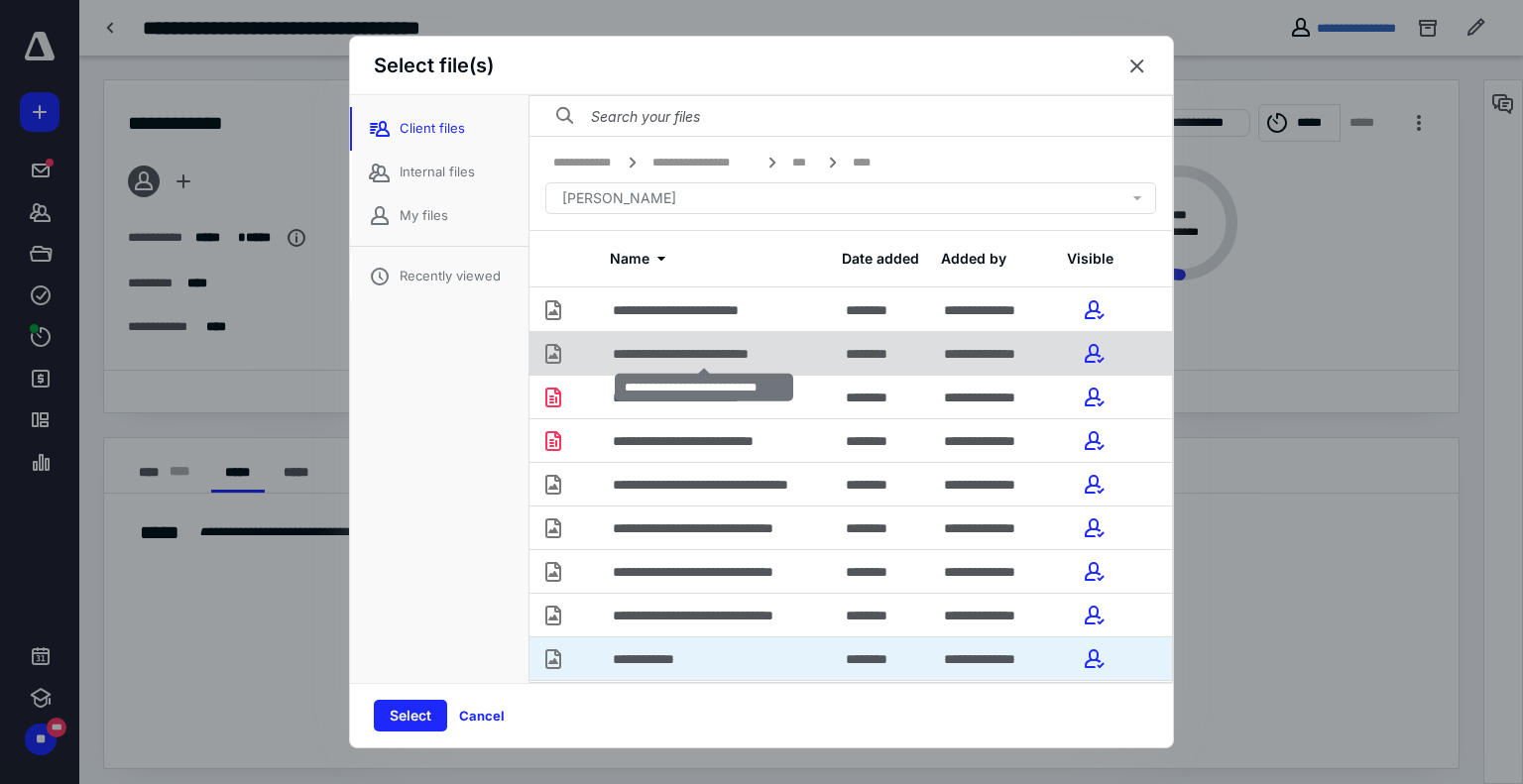 click on "**********" at bounding box center [704, 354] 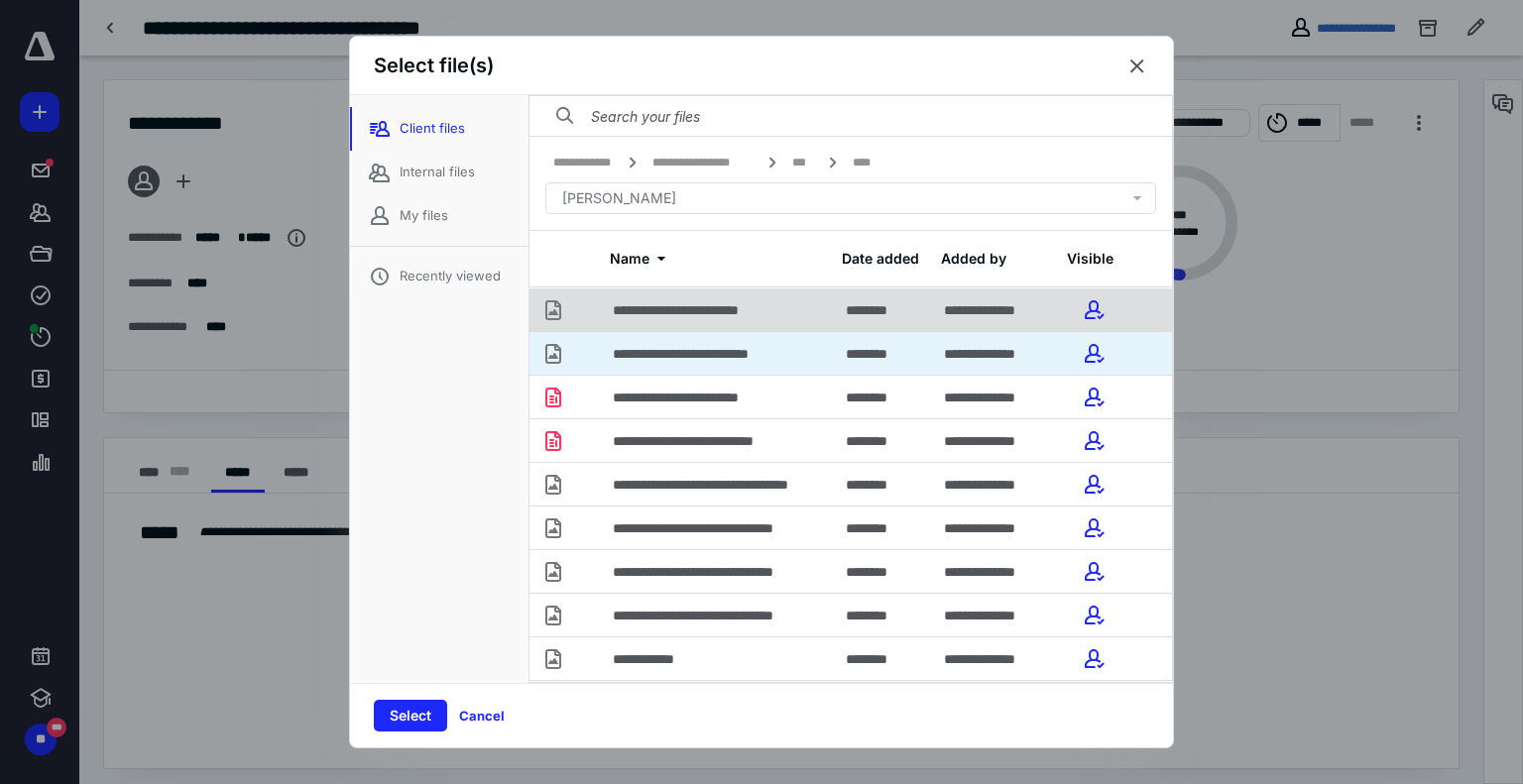 click on "**********" at bounding box center (706, 310) 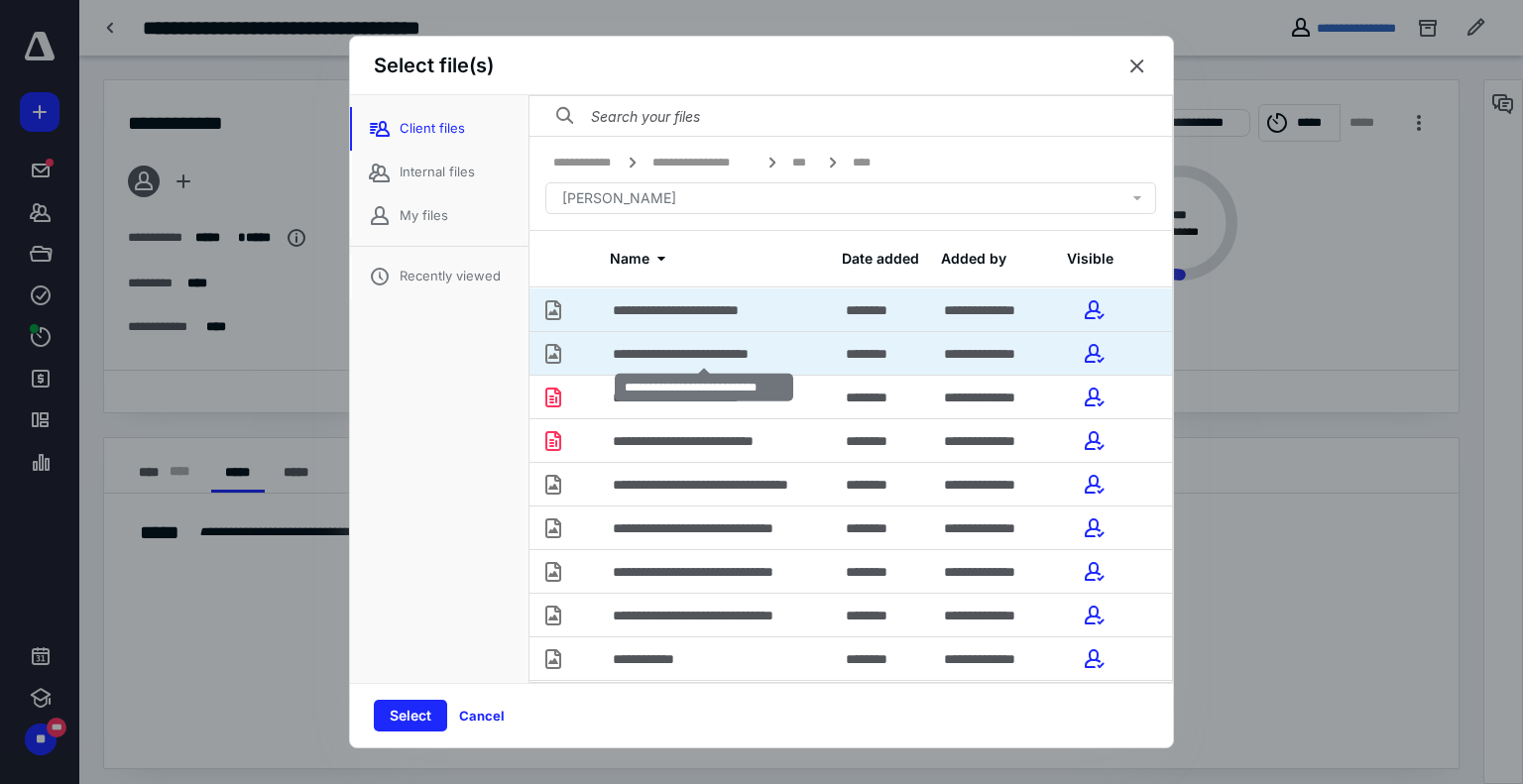 click on "**********" at bounding box center [704, 354] 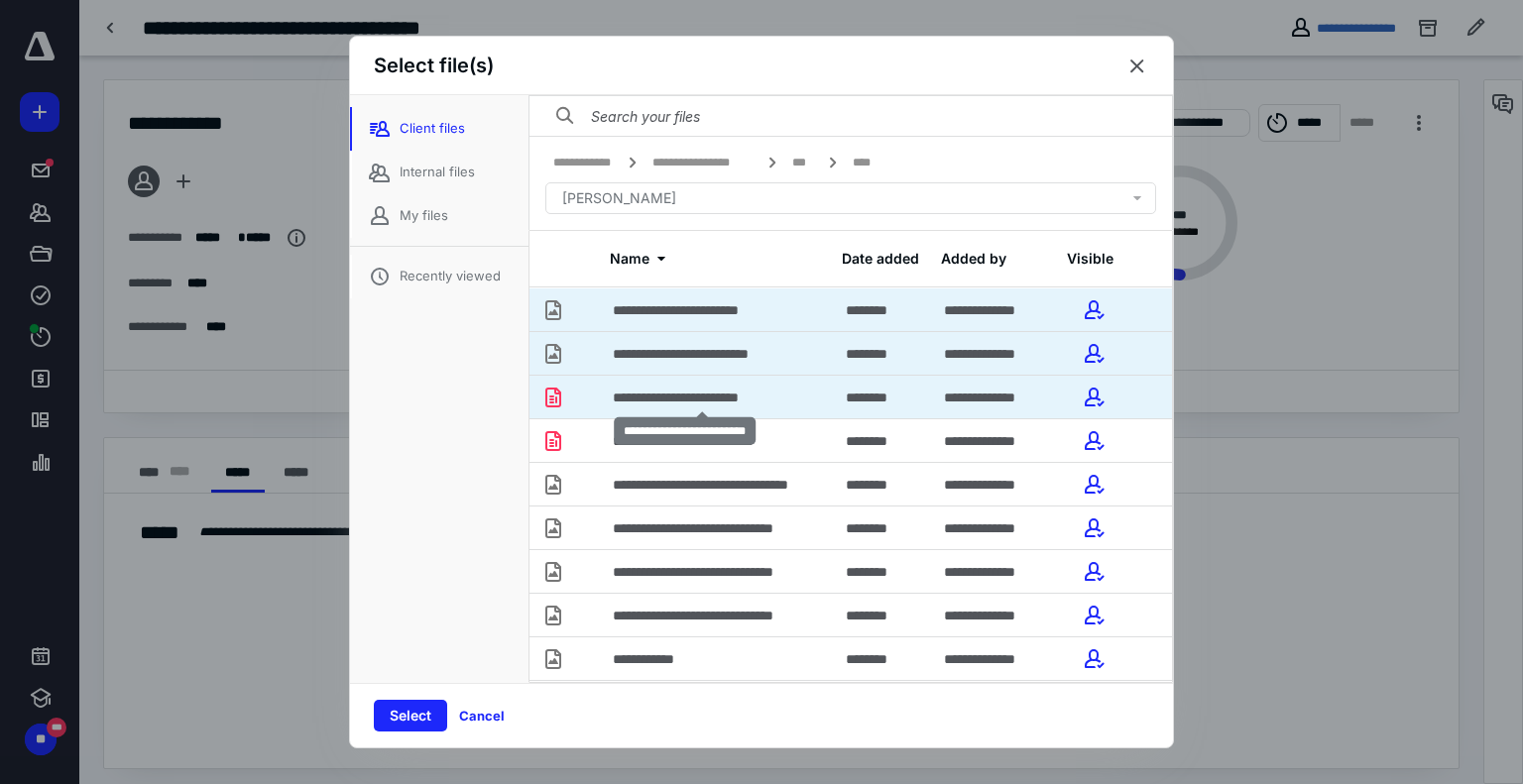 click on "**********" at bounding box center (702, 397) 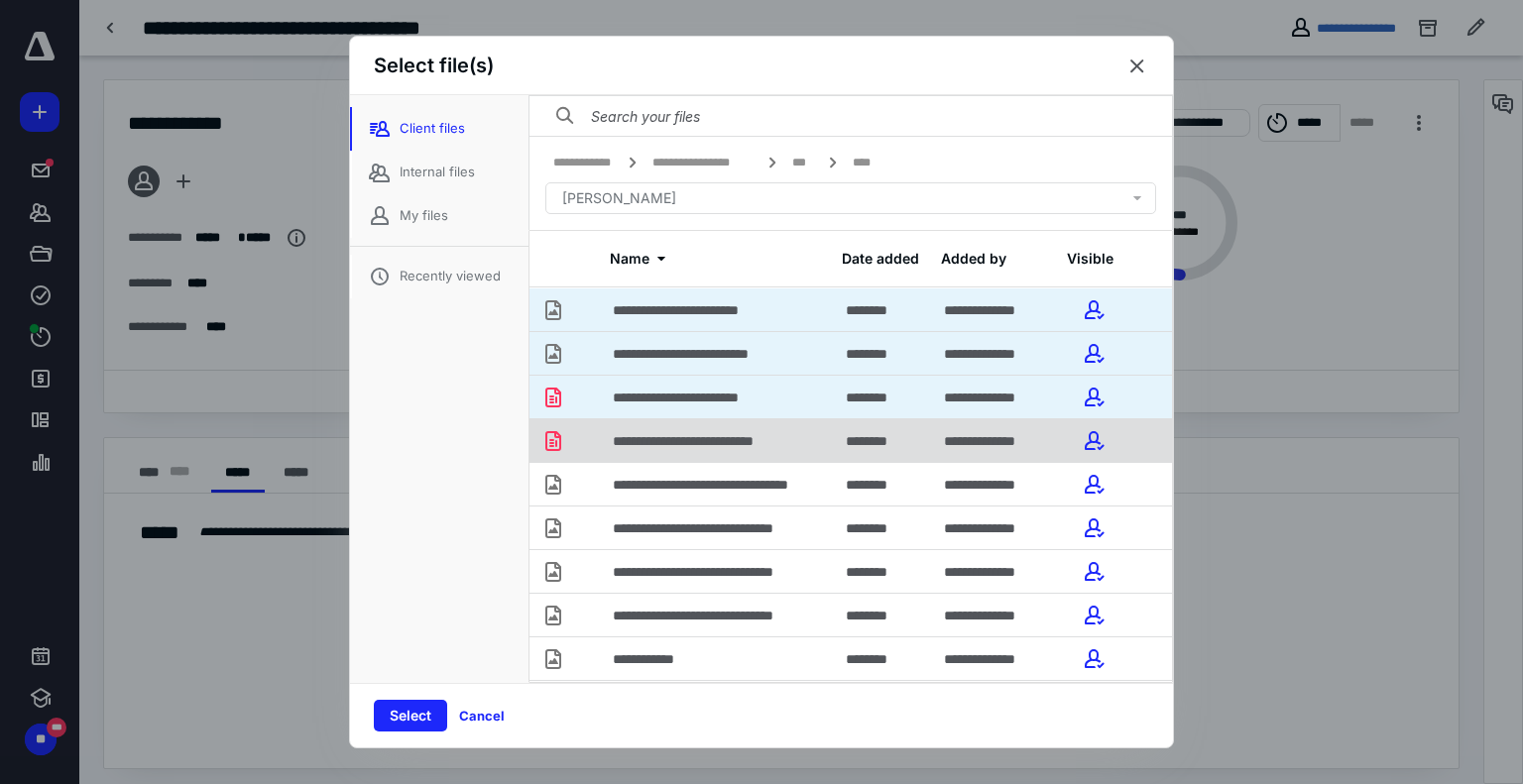 click on "**********" at bounding box center (716, 441) 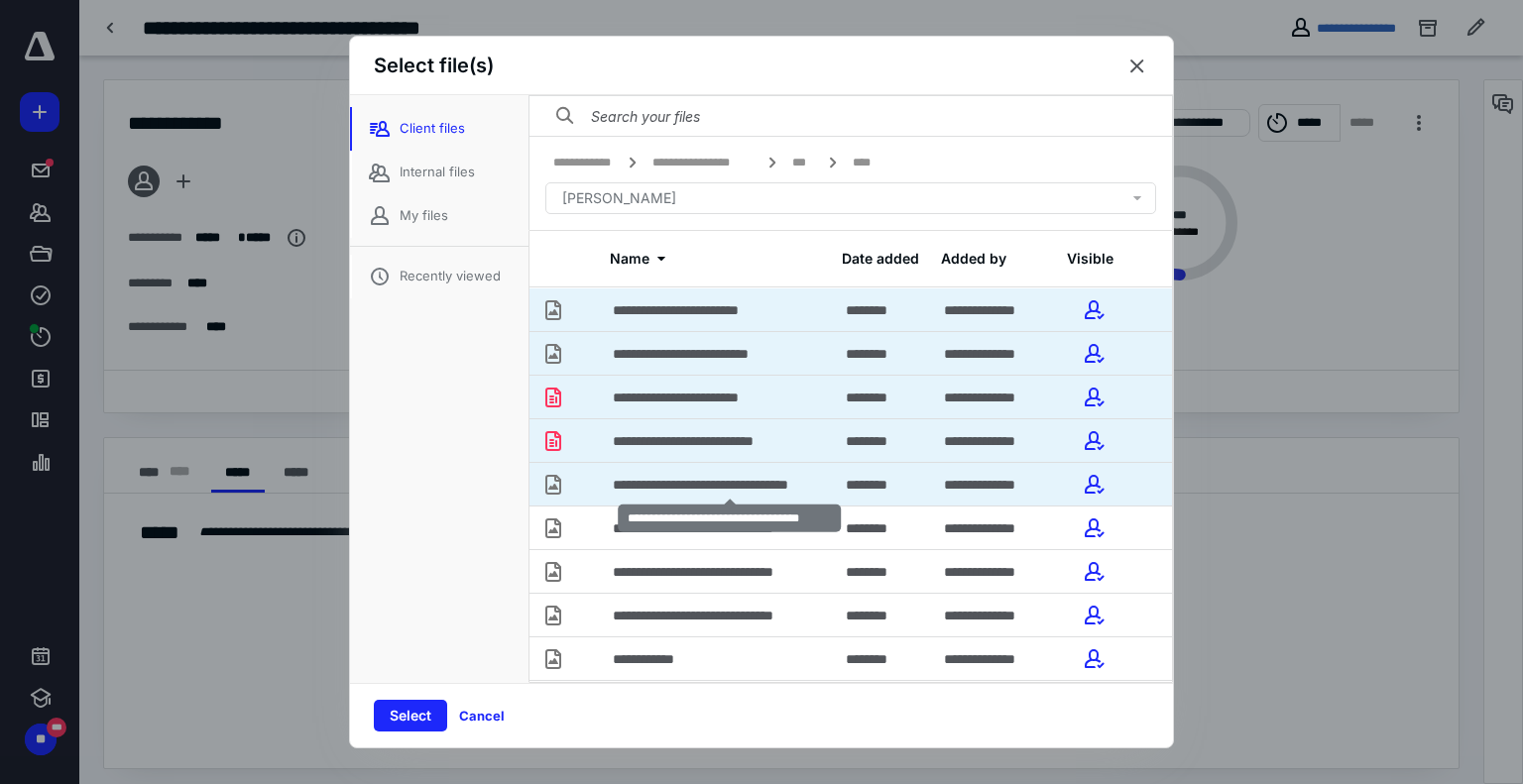 click on "**********" at bounding box center (730, 485) 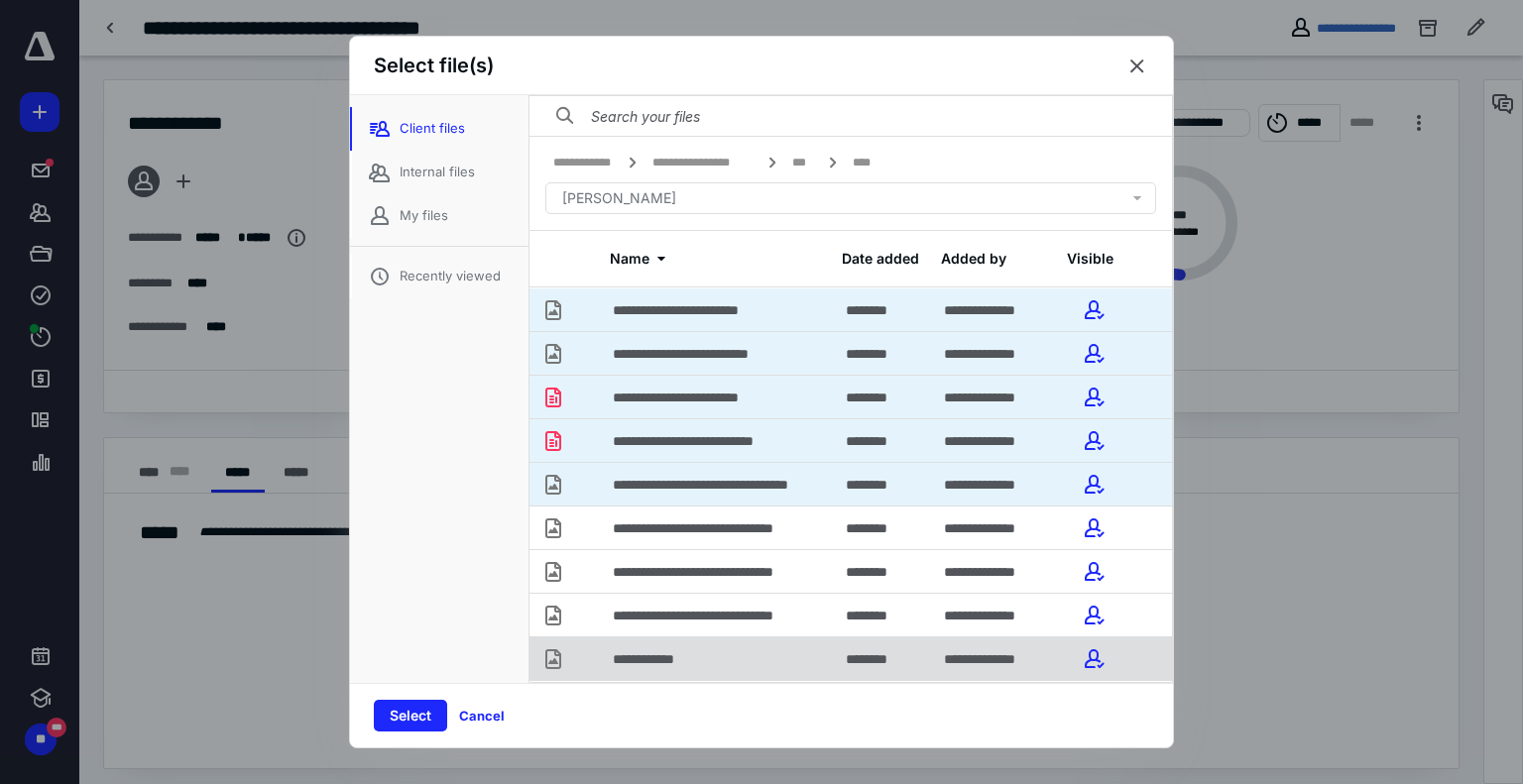 click on "**********" at bounding box center (717, 658) 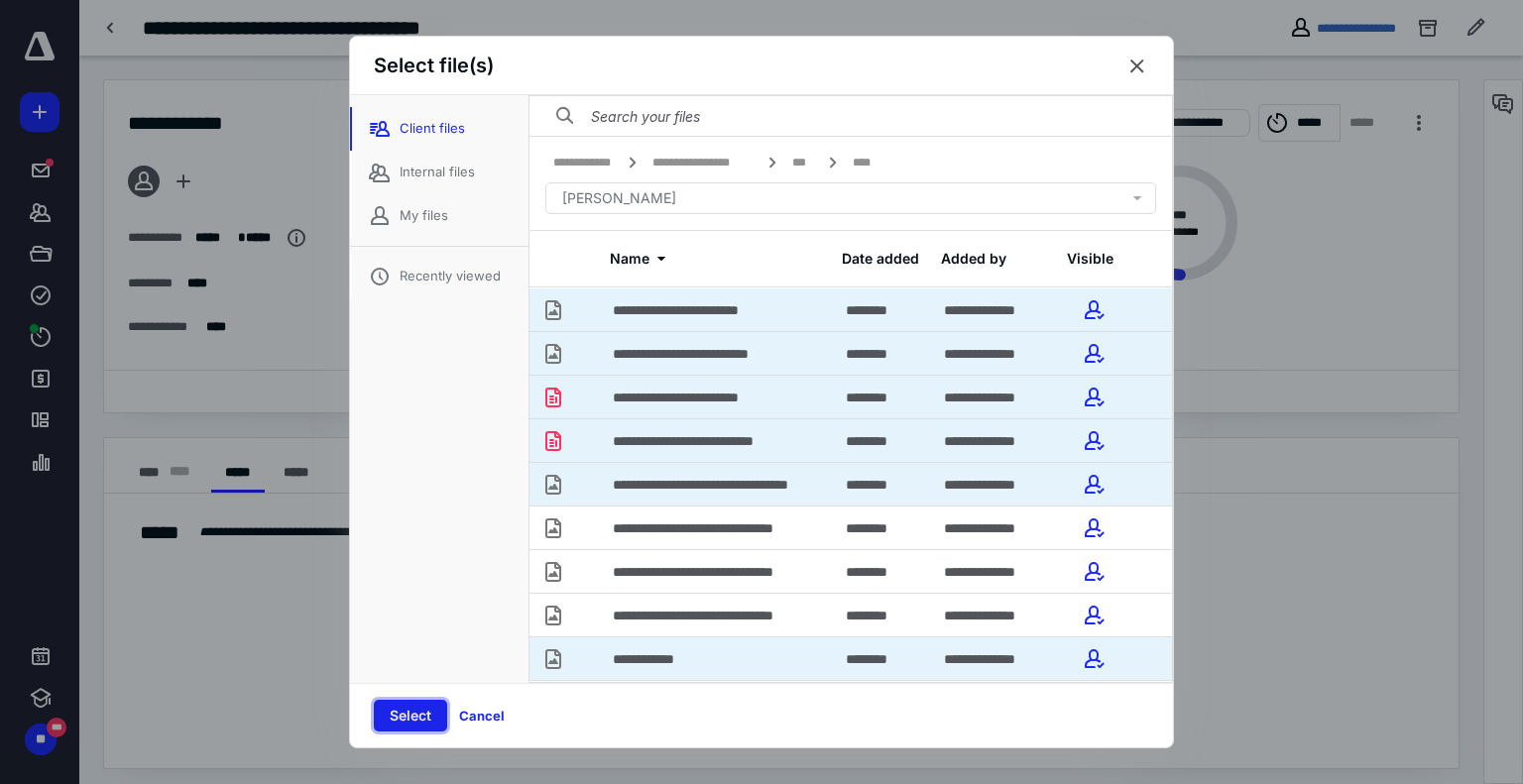 click on "Select" at bounding box center [410, 716] 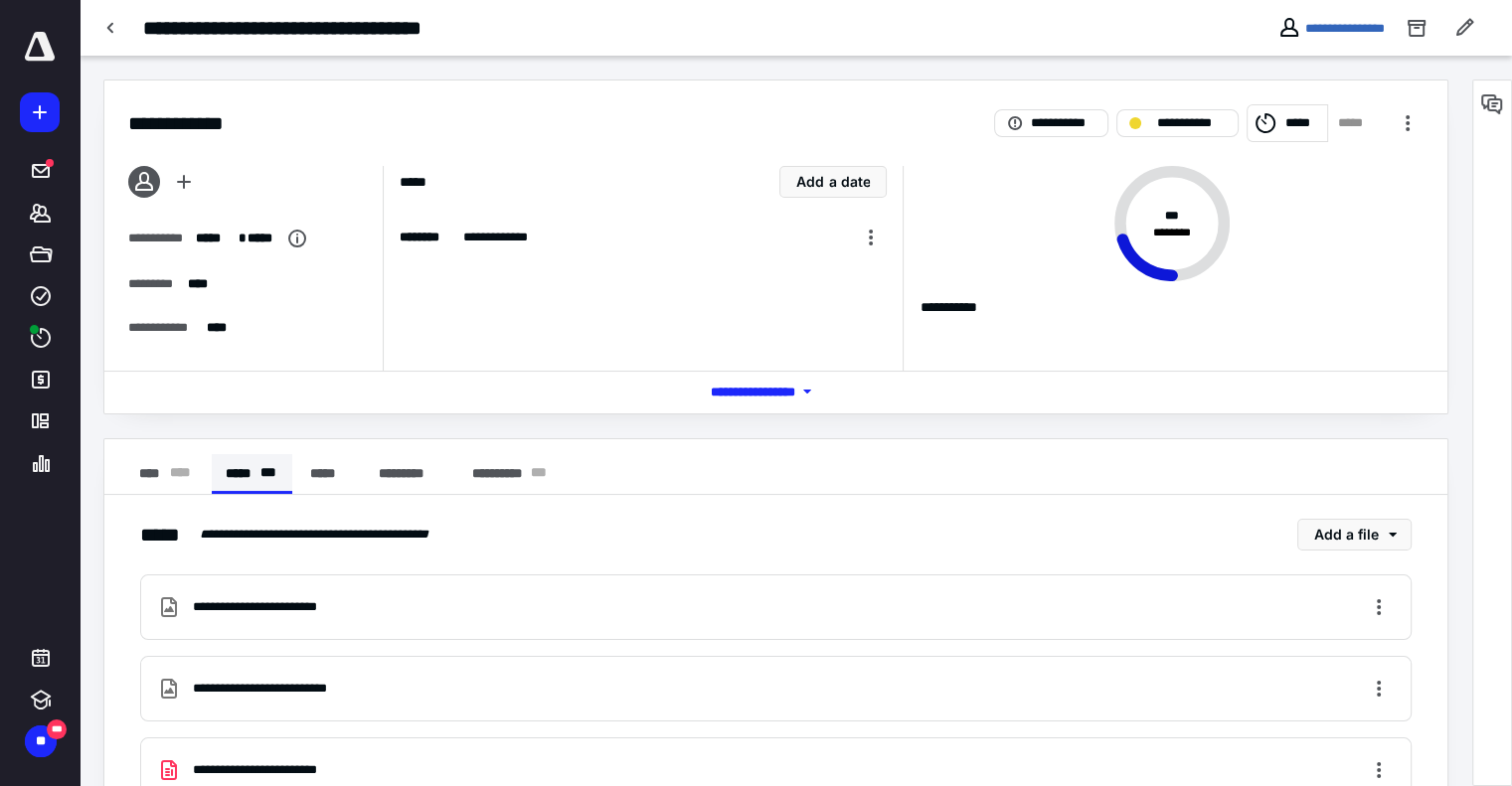 click on "***** * * *" at bounding box center [252, 474] 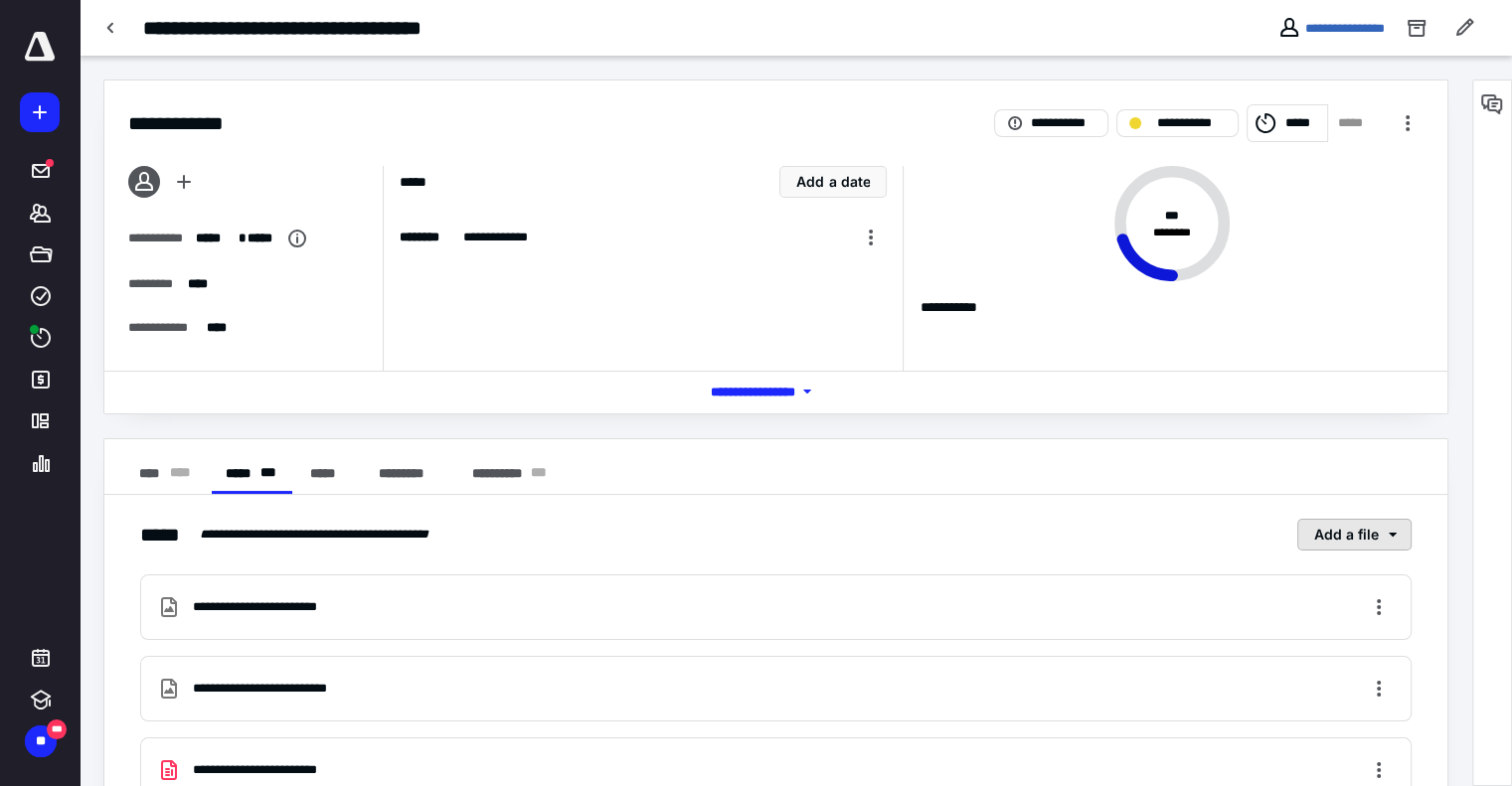 click on "Add a file" at bounding box center [1354, 535] 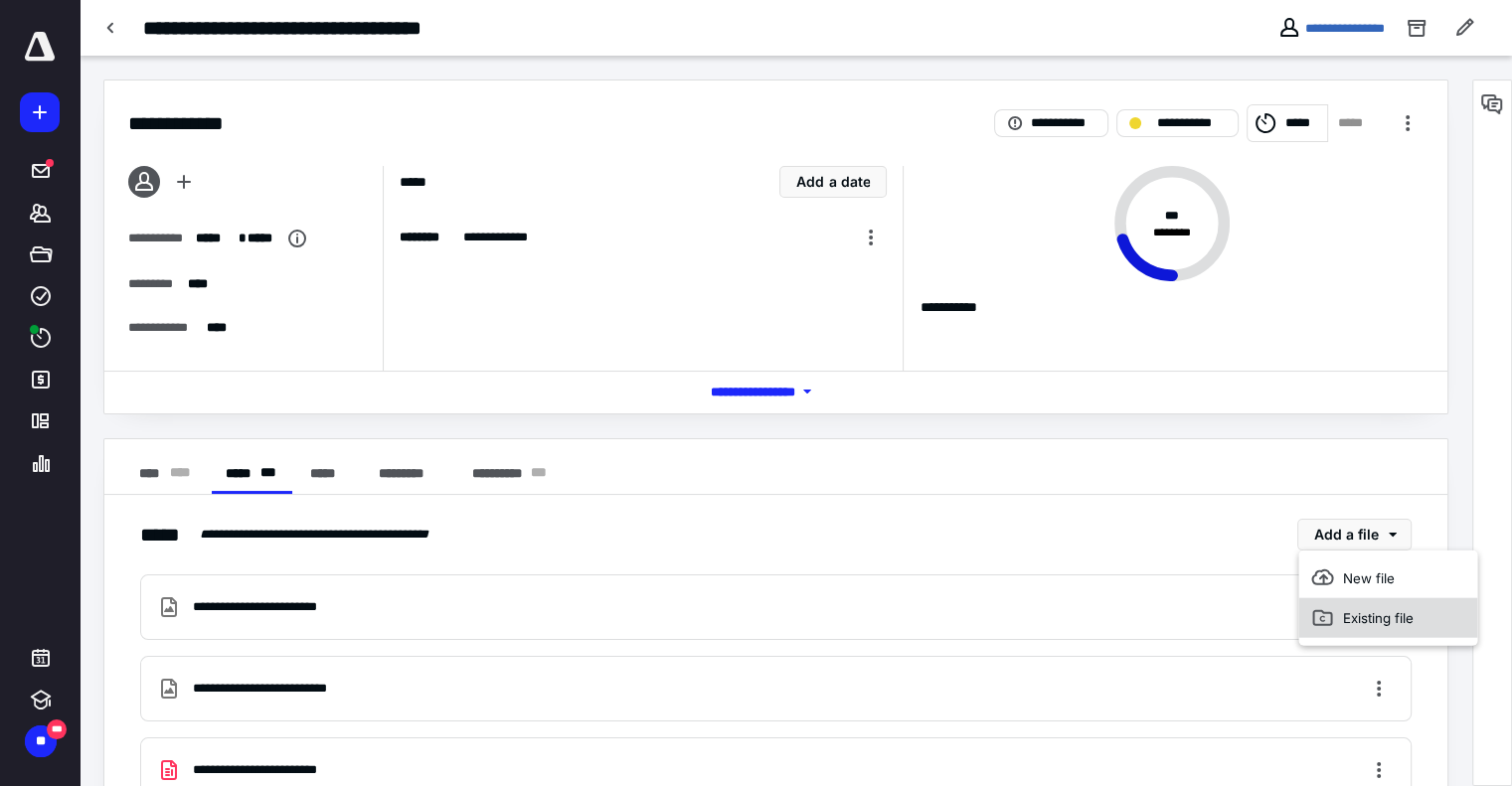 click on "Existing file" at bounding box center [1388, 618] 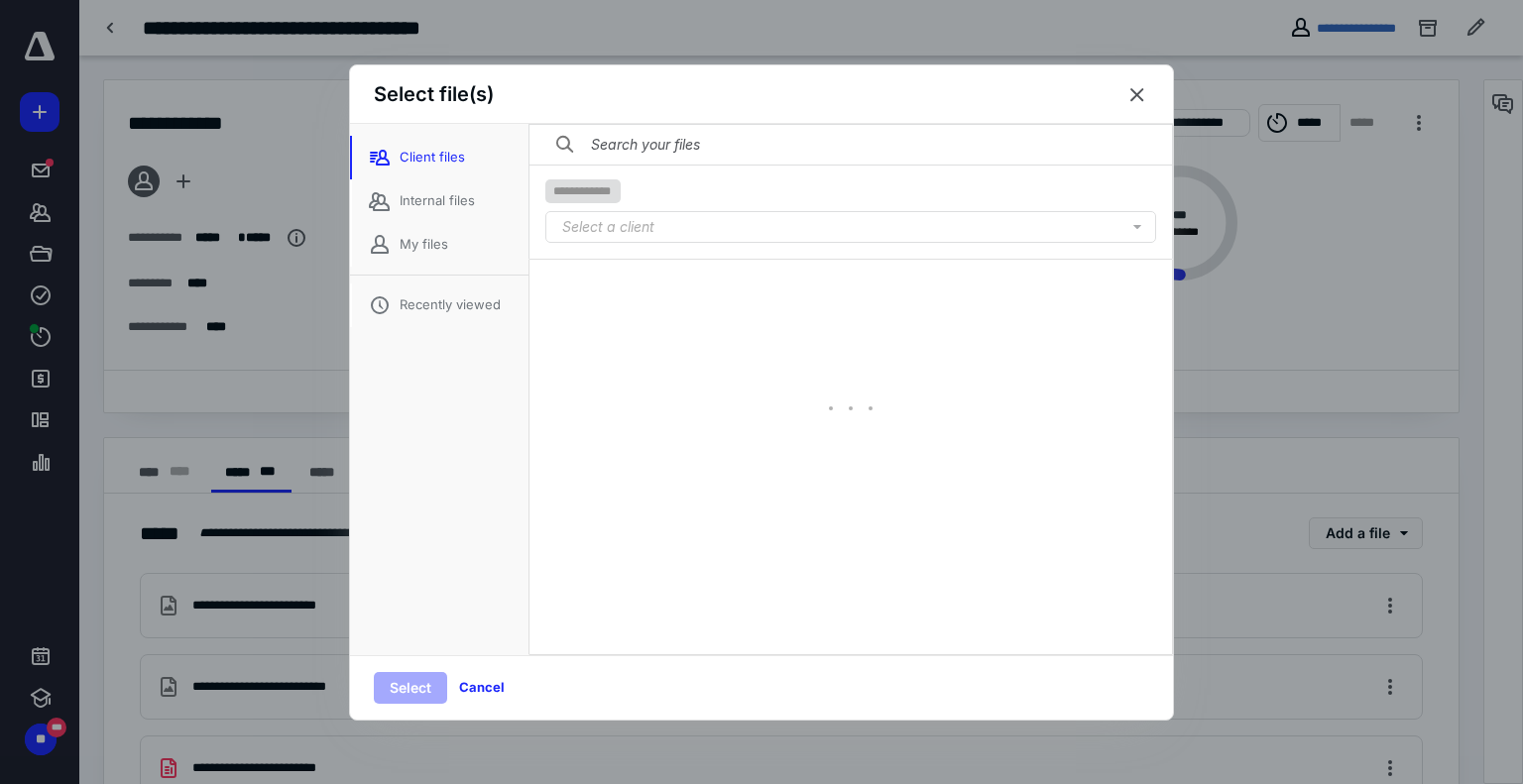 click on "**********" at bounding box center [583, 191] 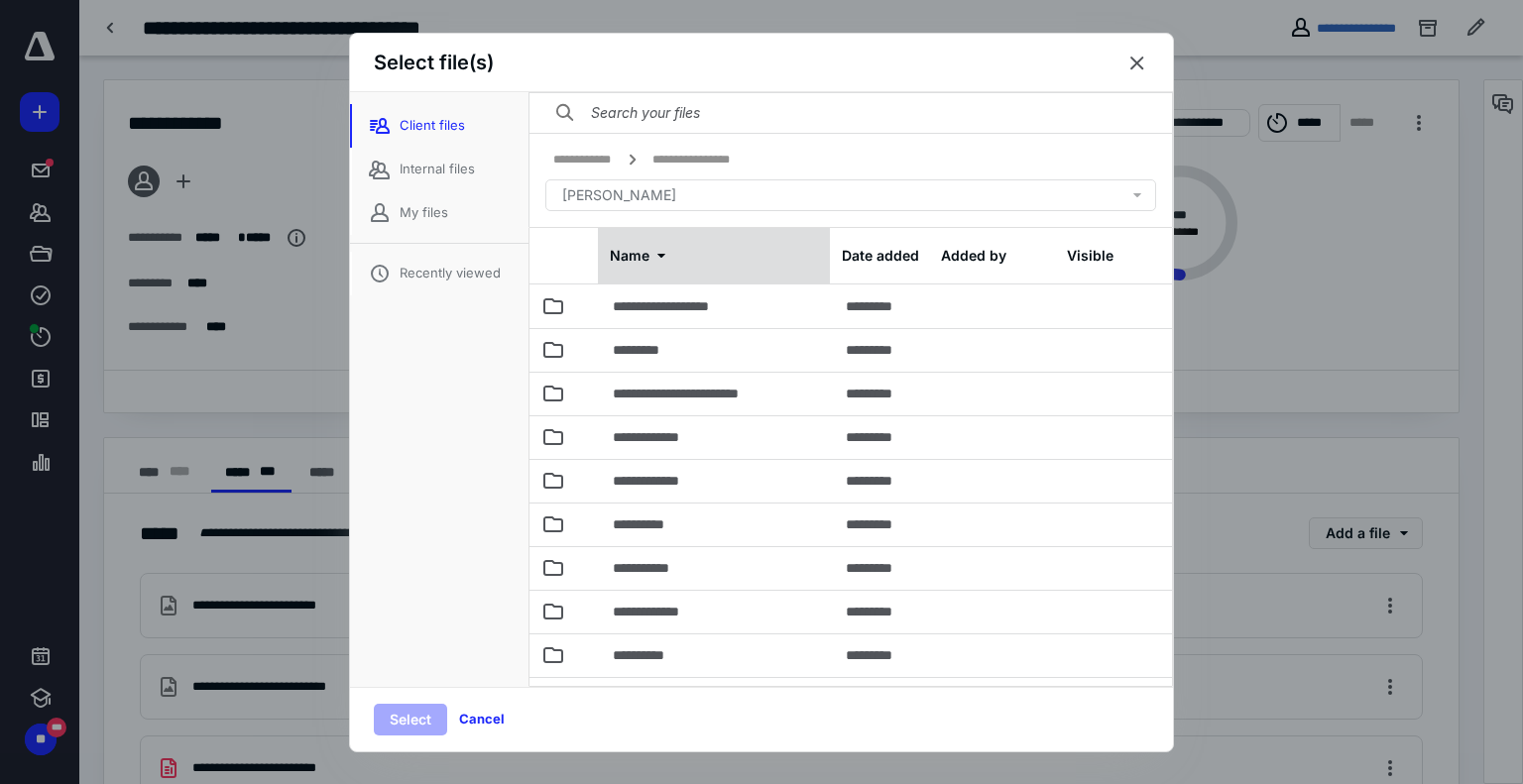 click on "Name" at bounding box center (714, 256) 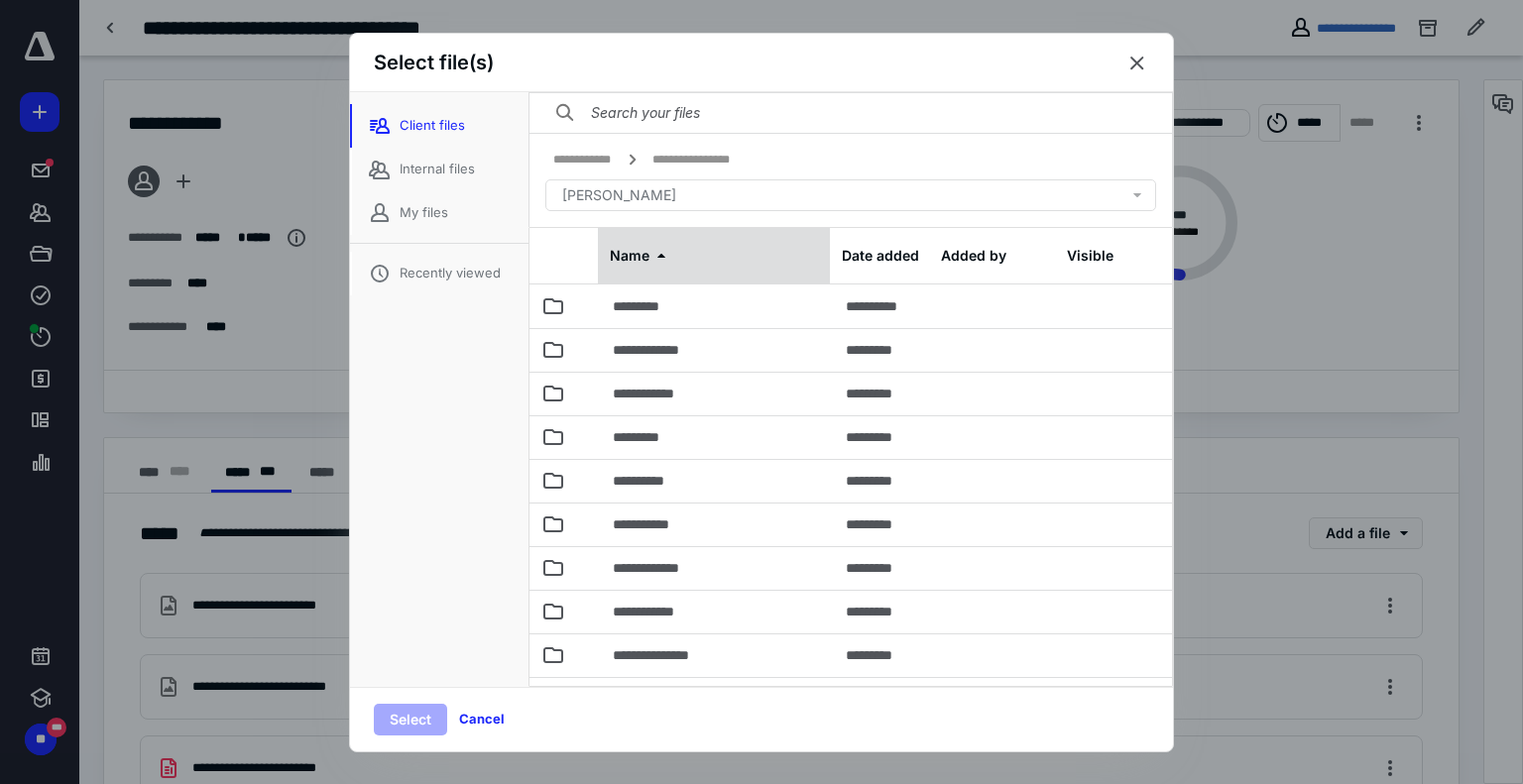 click 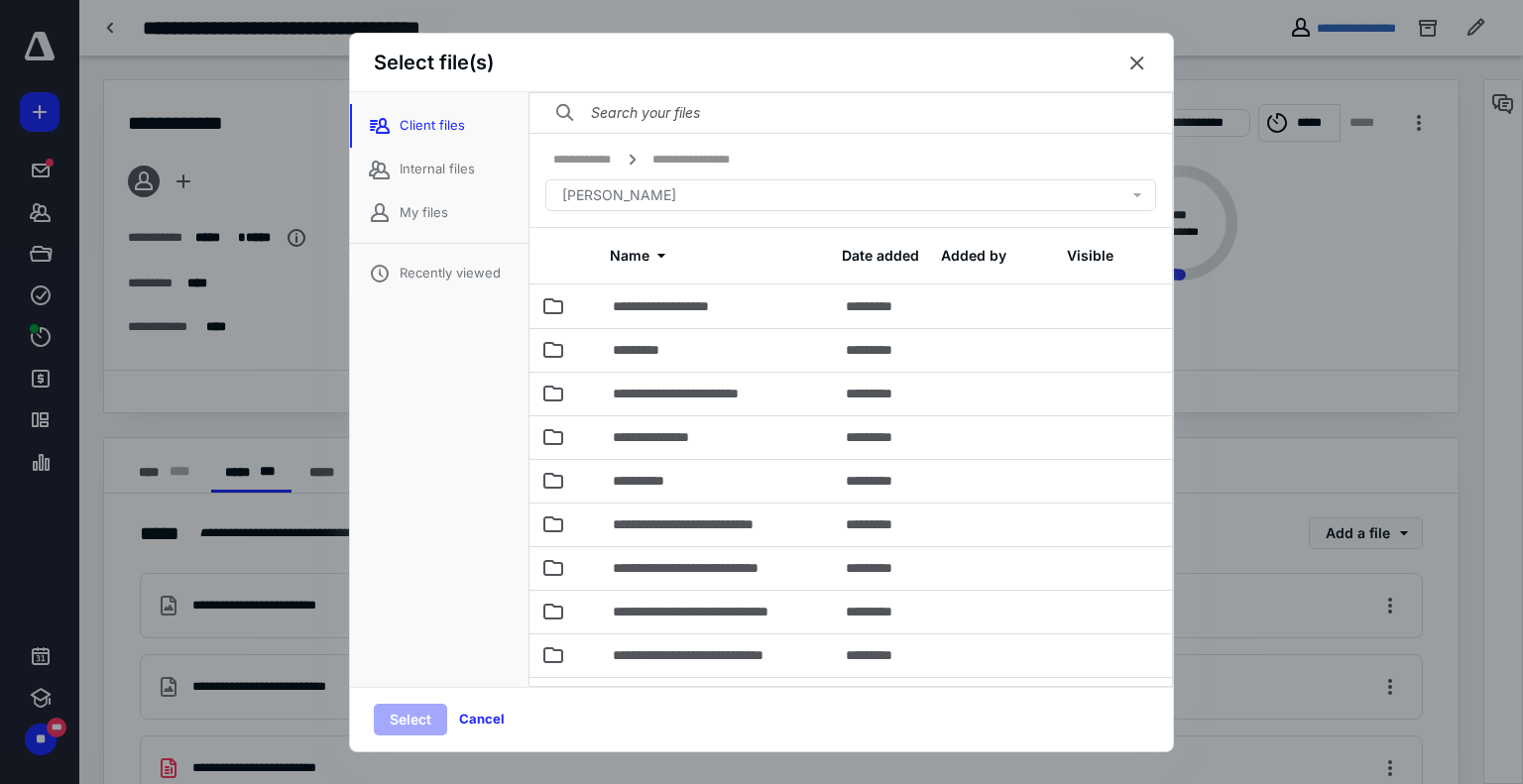 click on "[PERSON_NAME]" at bounding box center (619, 195) 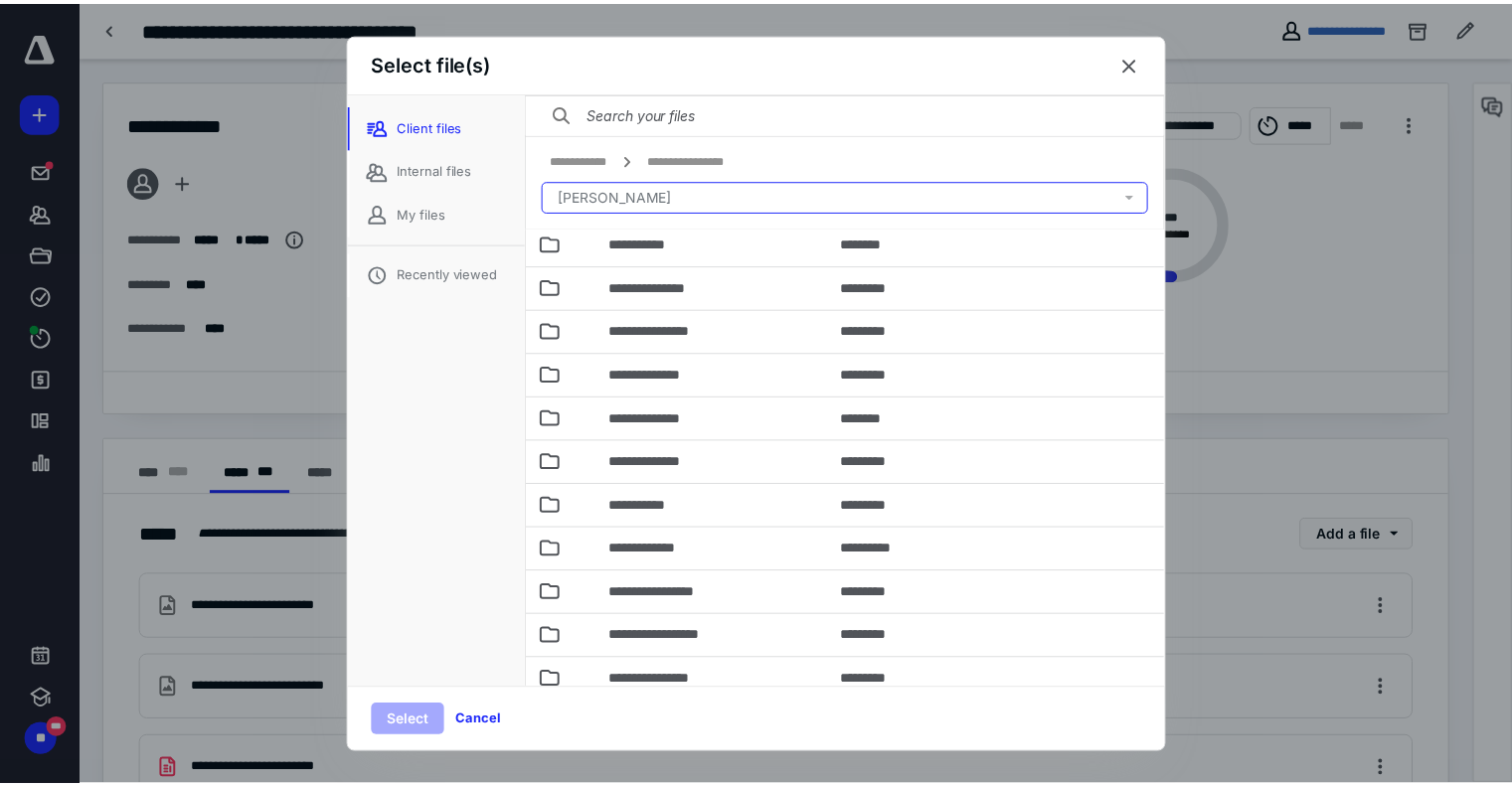 scroll, scrollTop: 0, scrollLeft: 0, axis: both 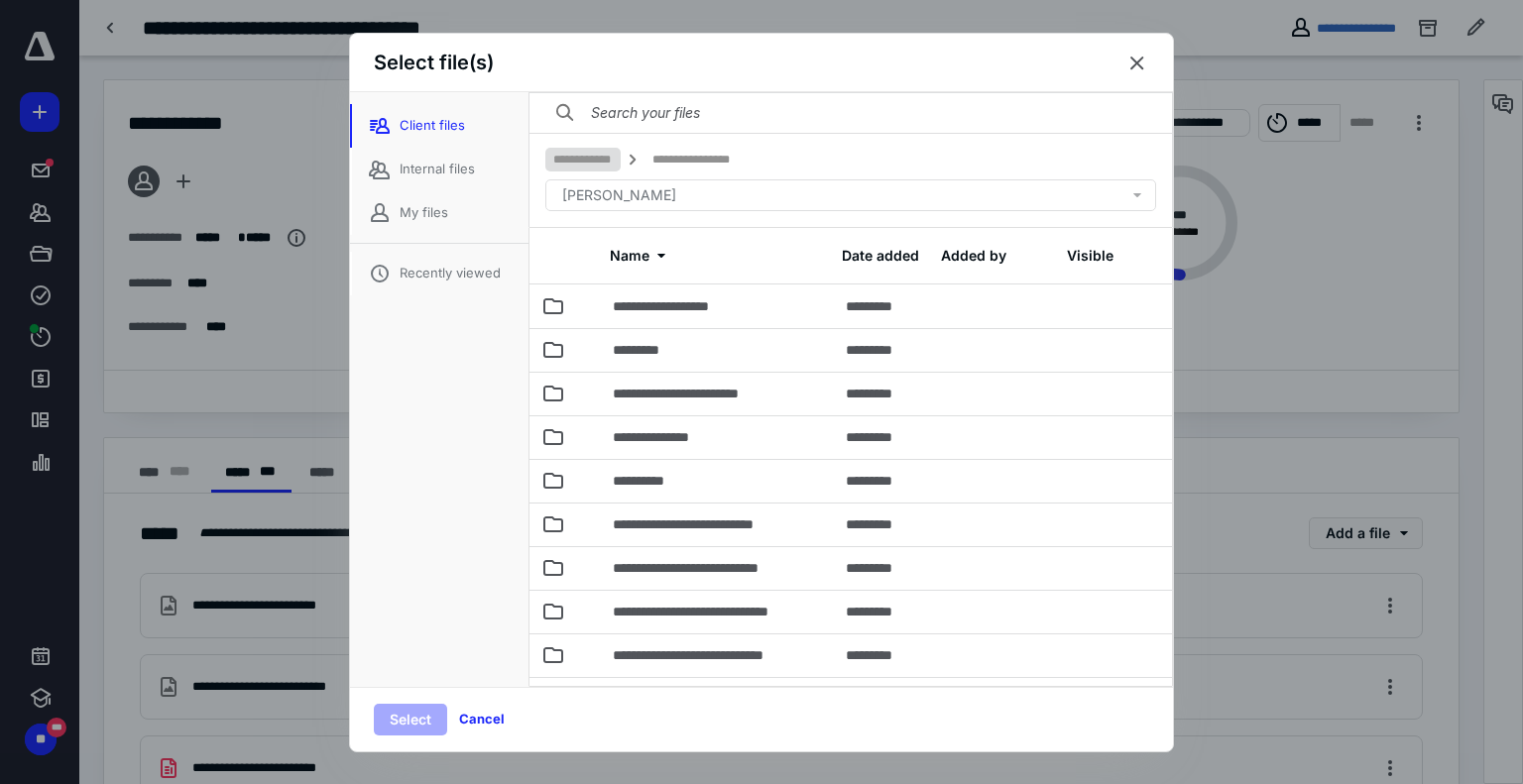 click on "**********" at bounding box center (851, 390) 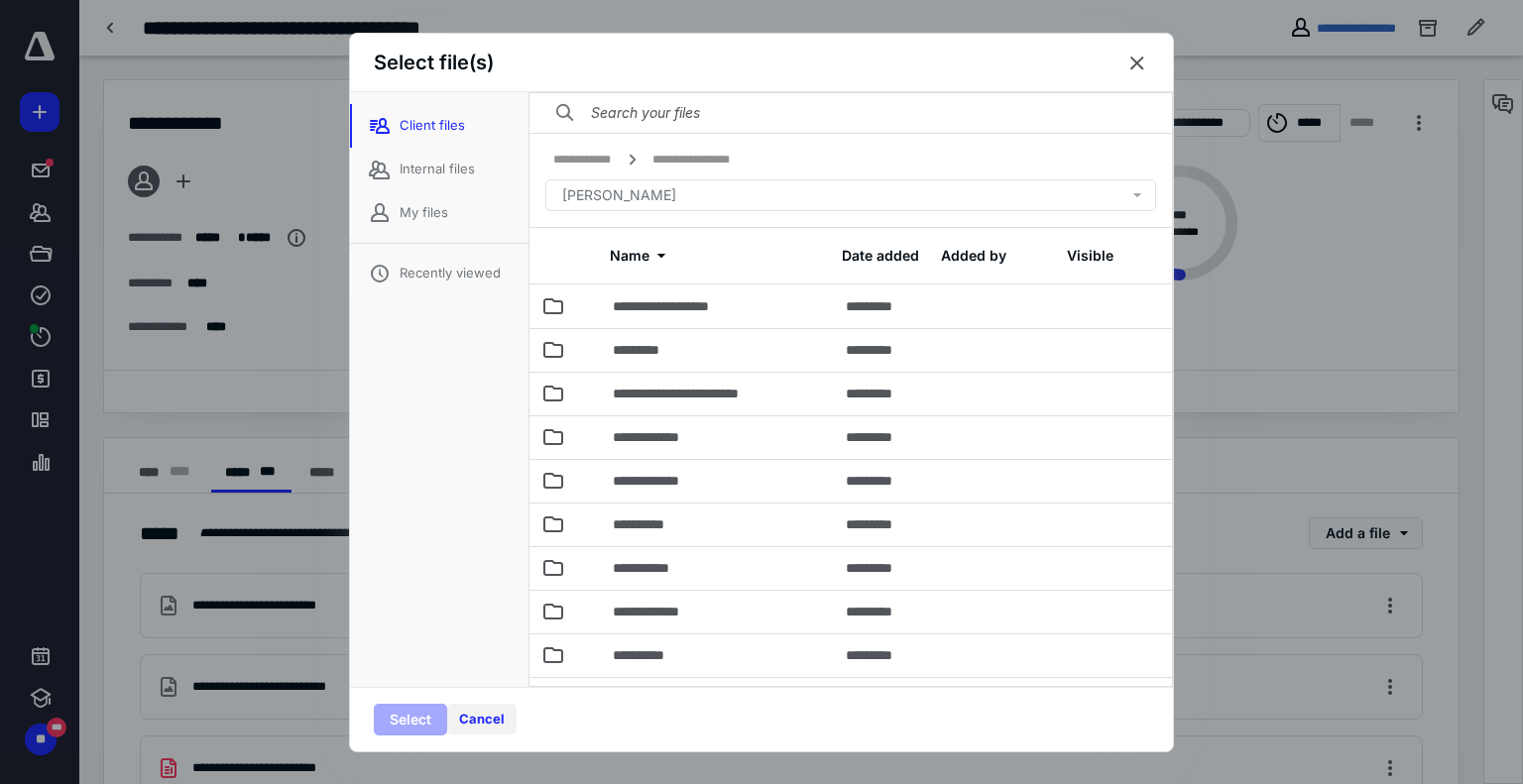 click on "Cancel" at bounding box center [482, 719] 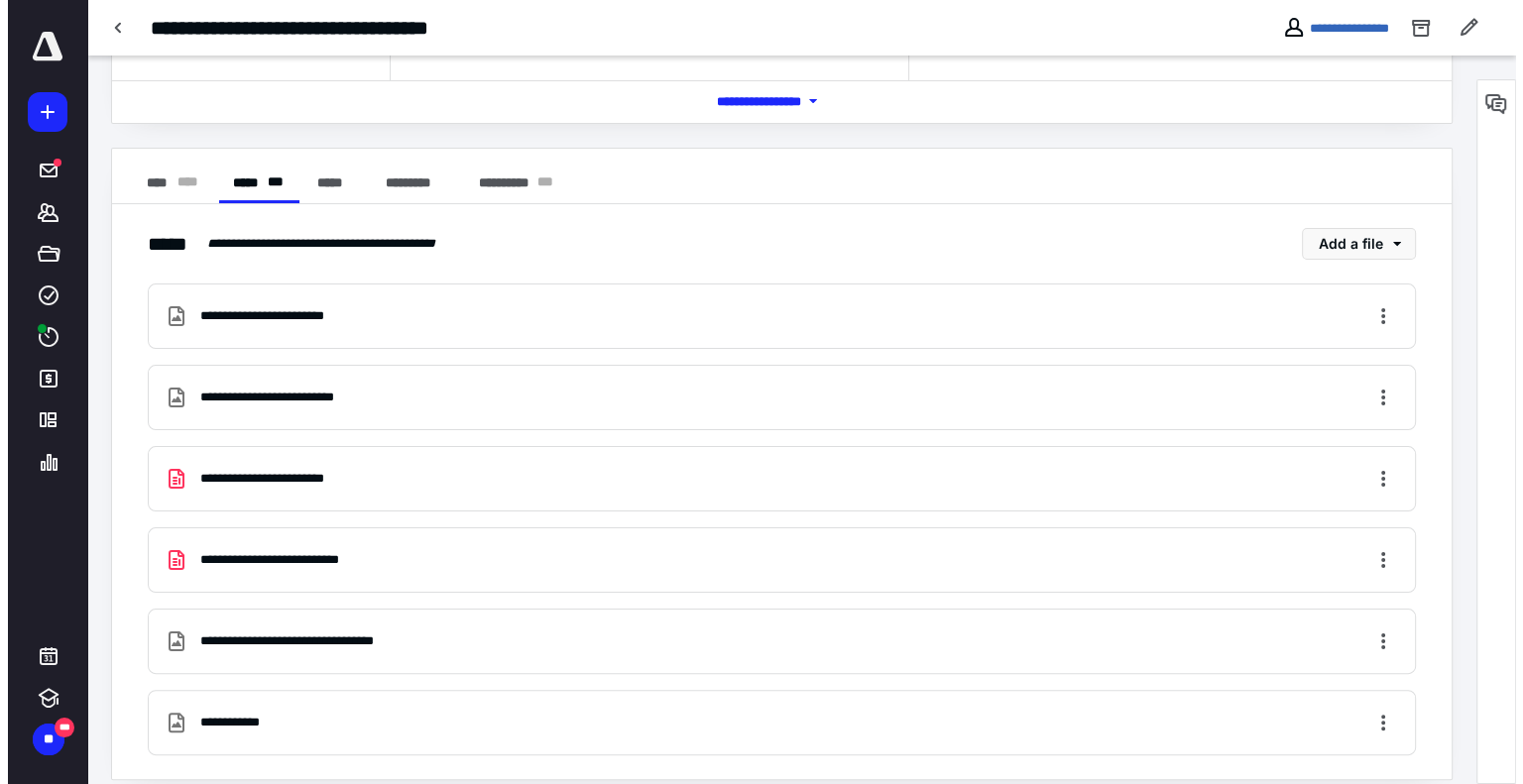 scroll, scrollTop: 305, scrollLeft: 0, axis: vertical 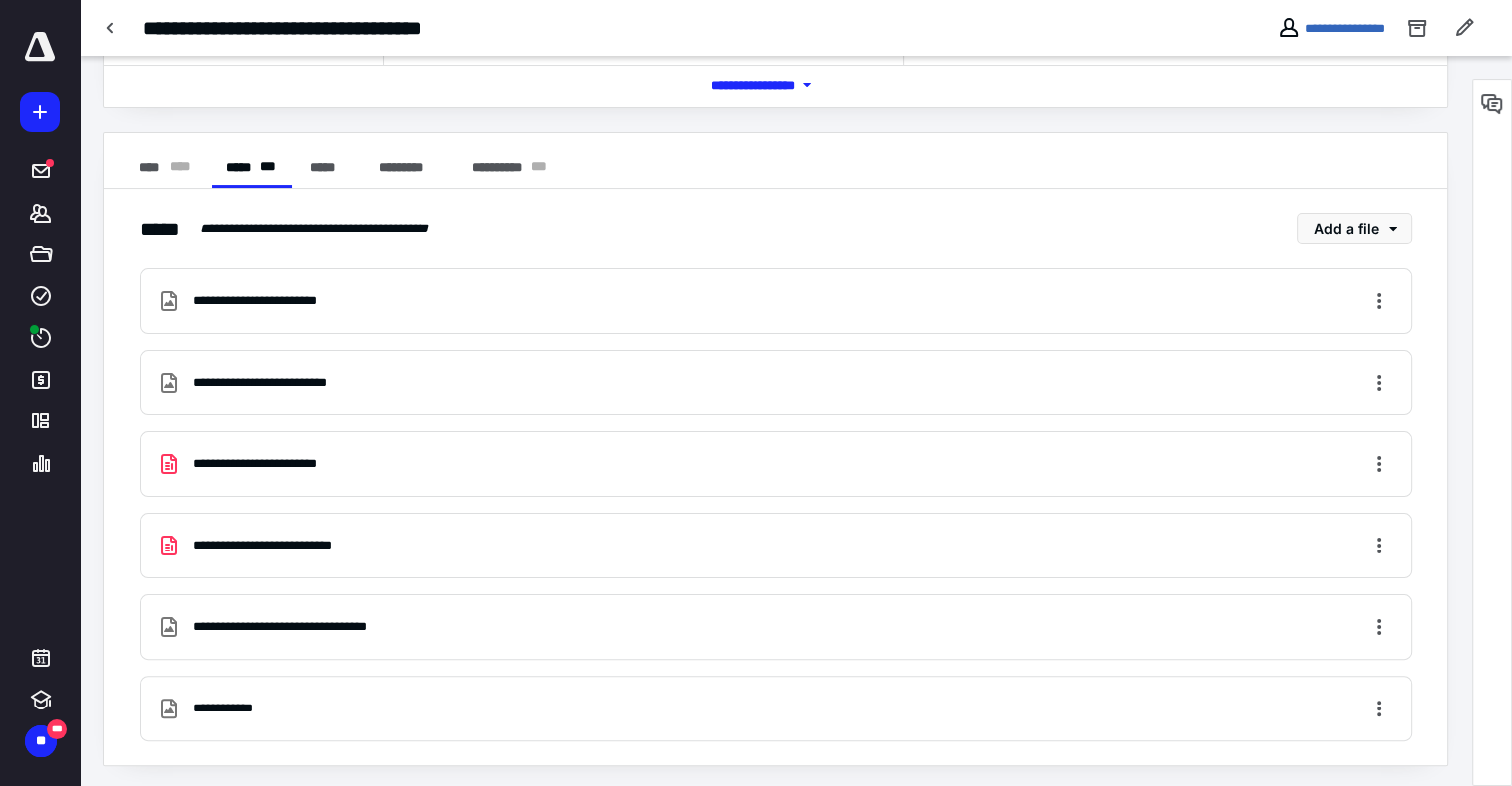 click on "**********" at bounding box center [775, 383] 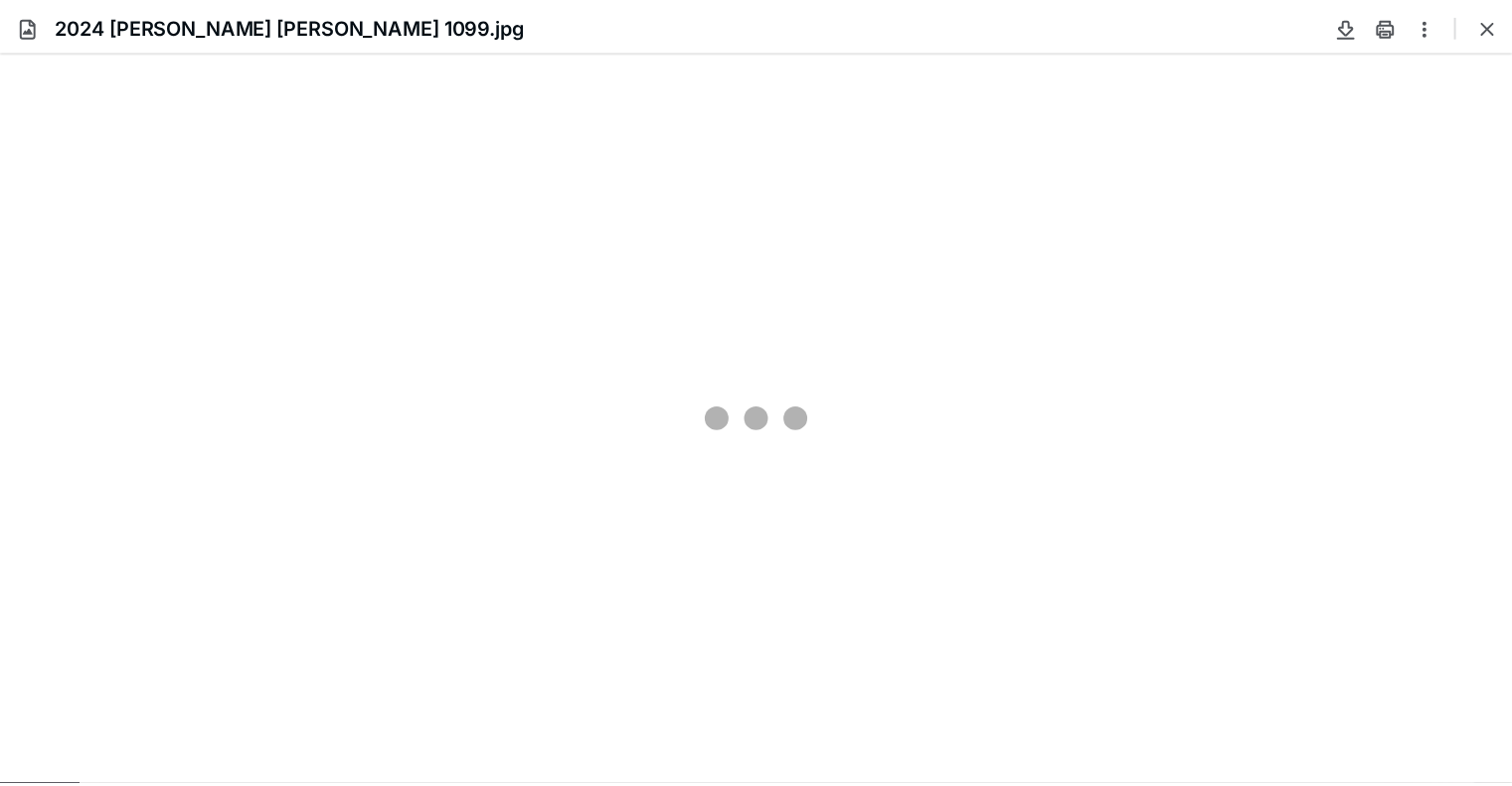 scroll, scrollTop: 0, scrollLeft: 0, axis: both 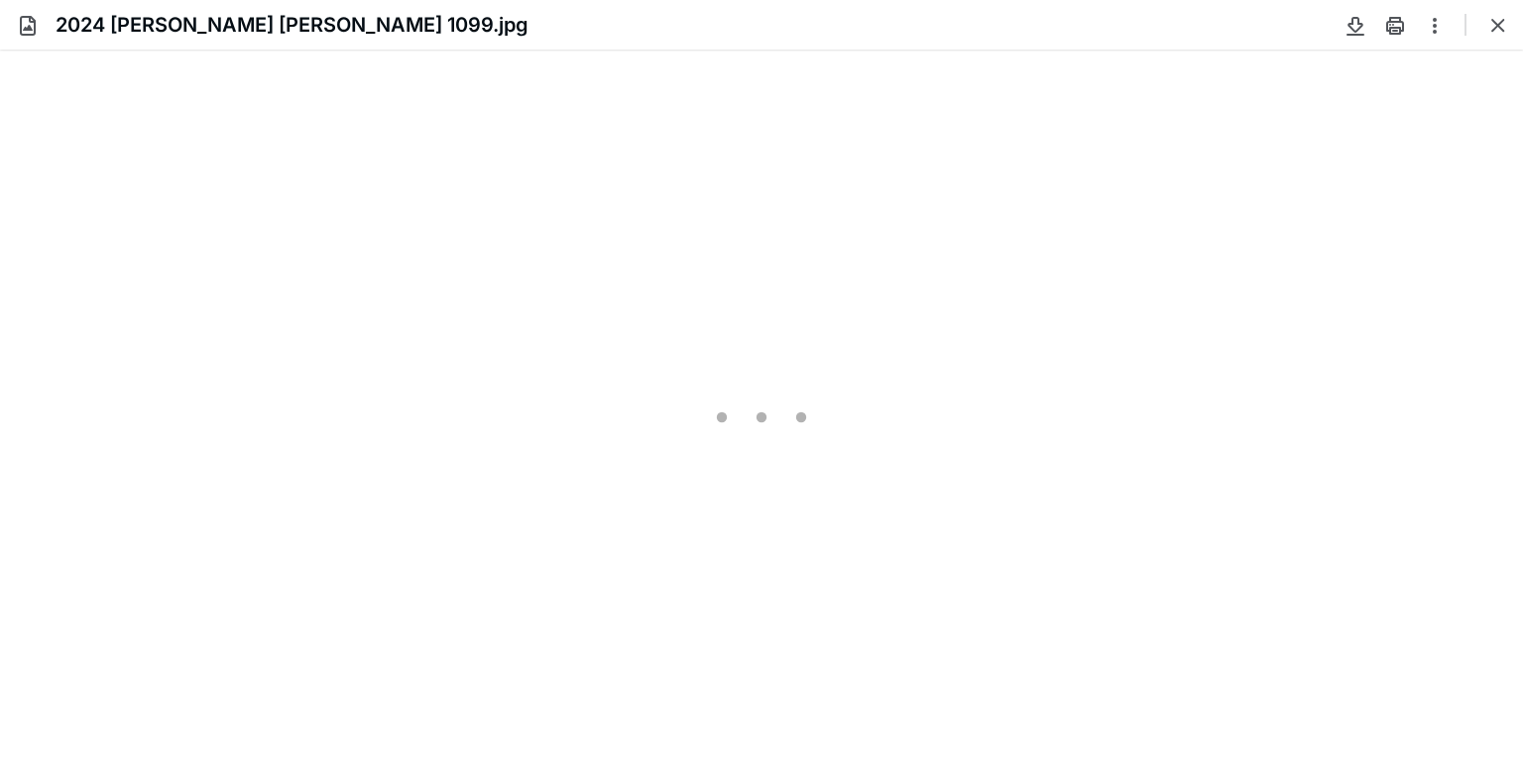 type on "84" 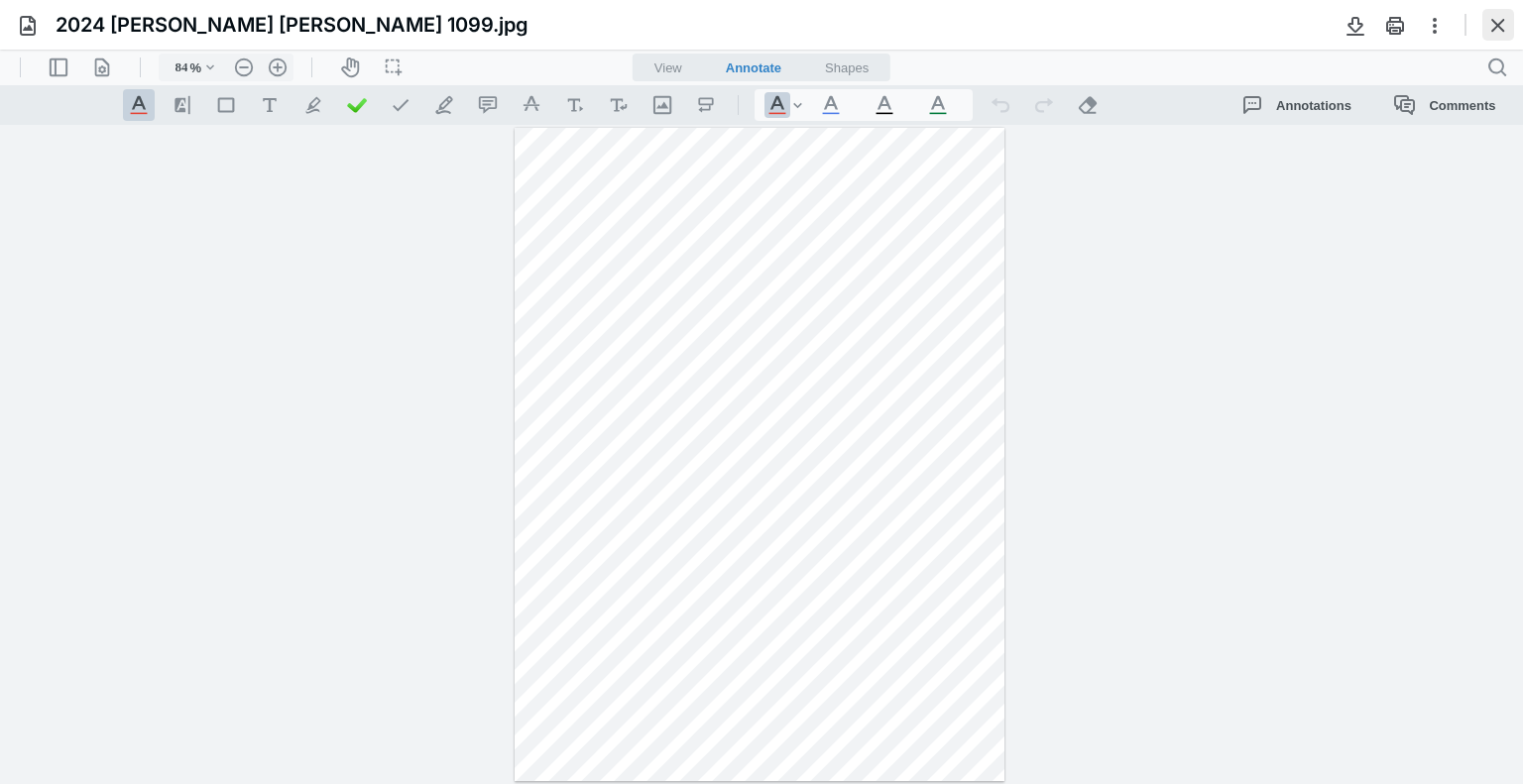 click at bounding box center (1498, 25) 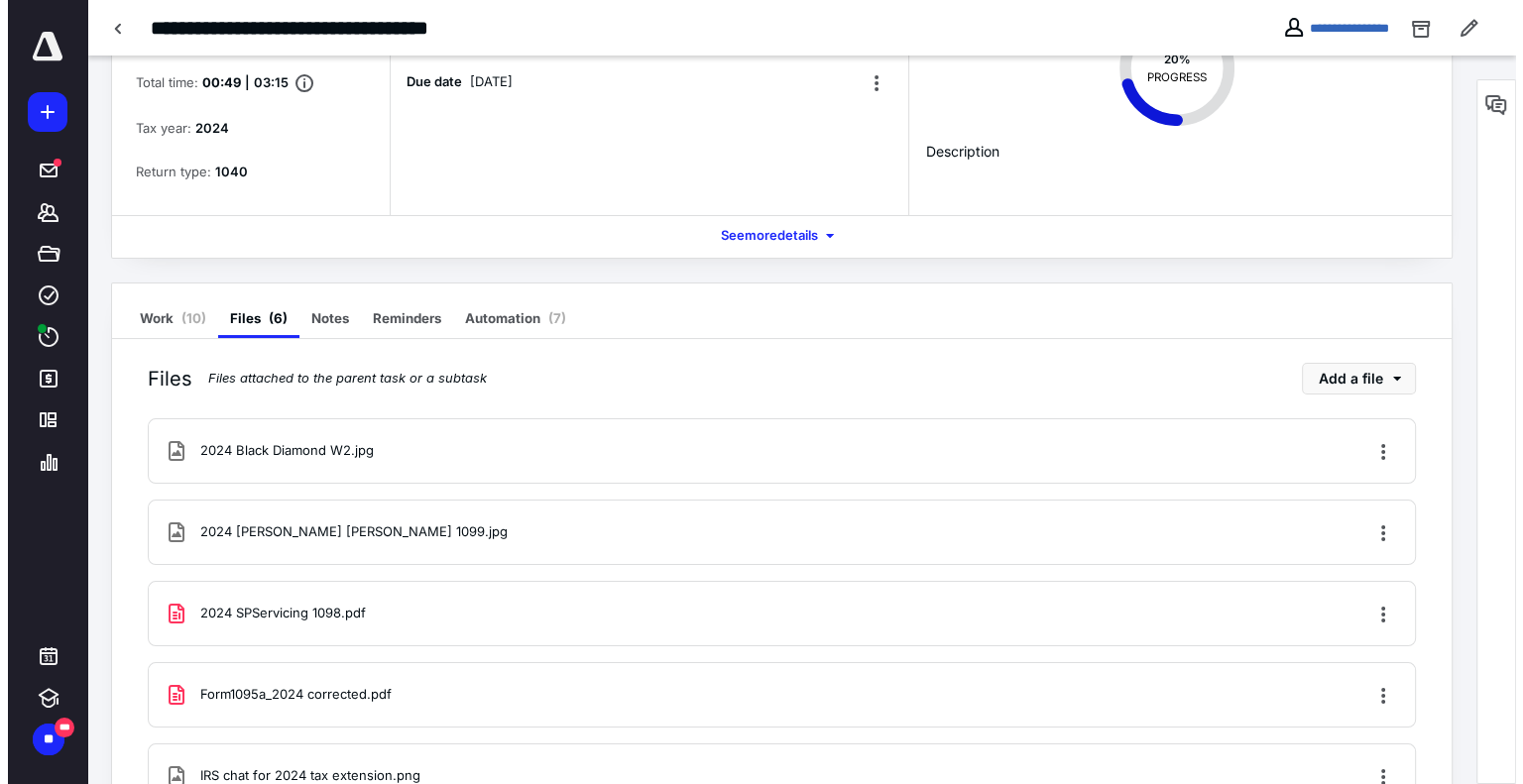 scroll, scrollTop: 0, scrollLeft: 0, axis: both 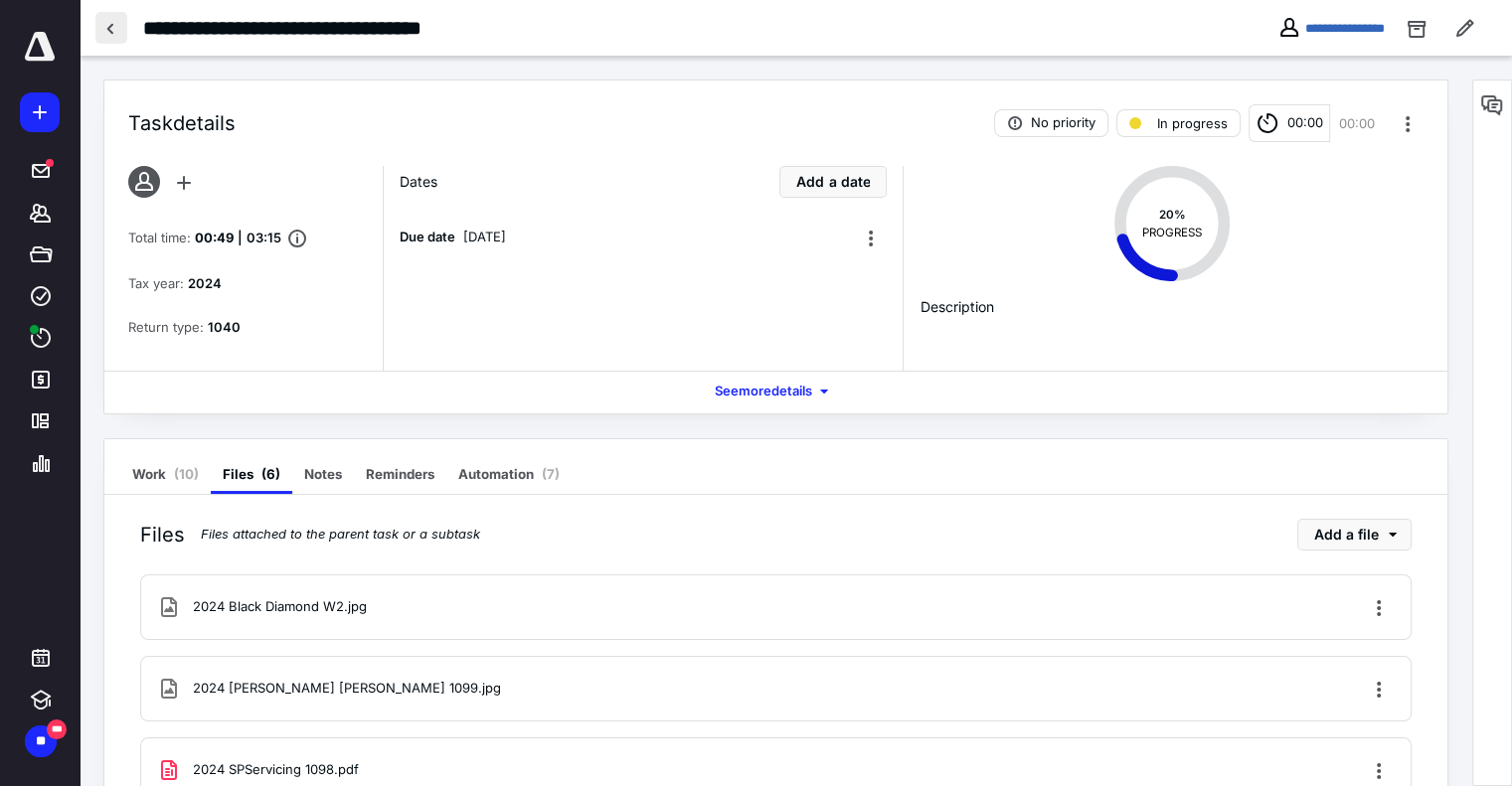 click at bounding box center (111, 28) 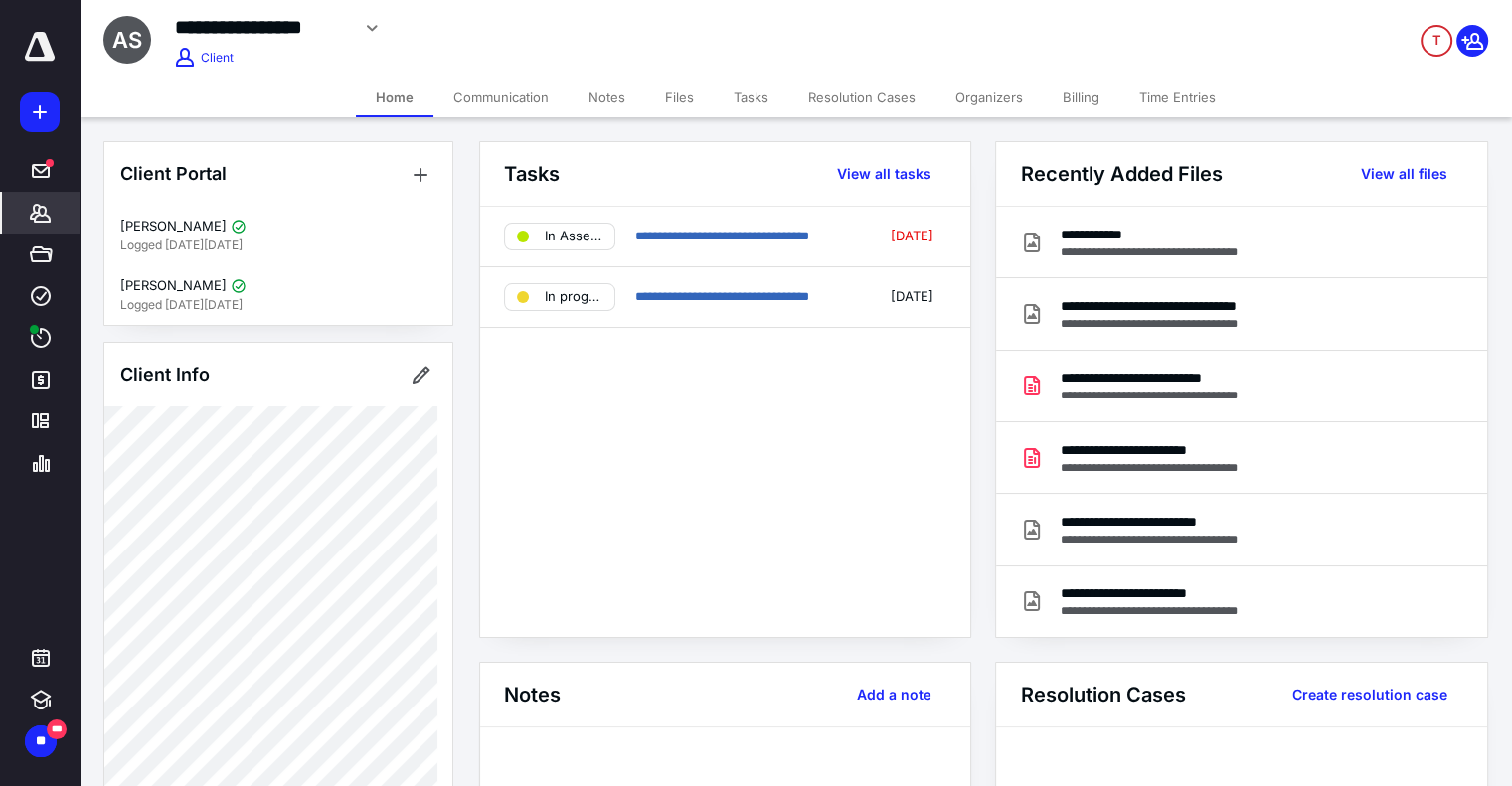 click 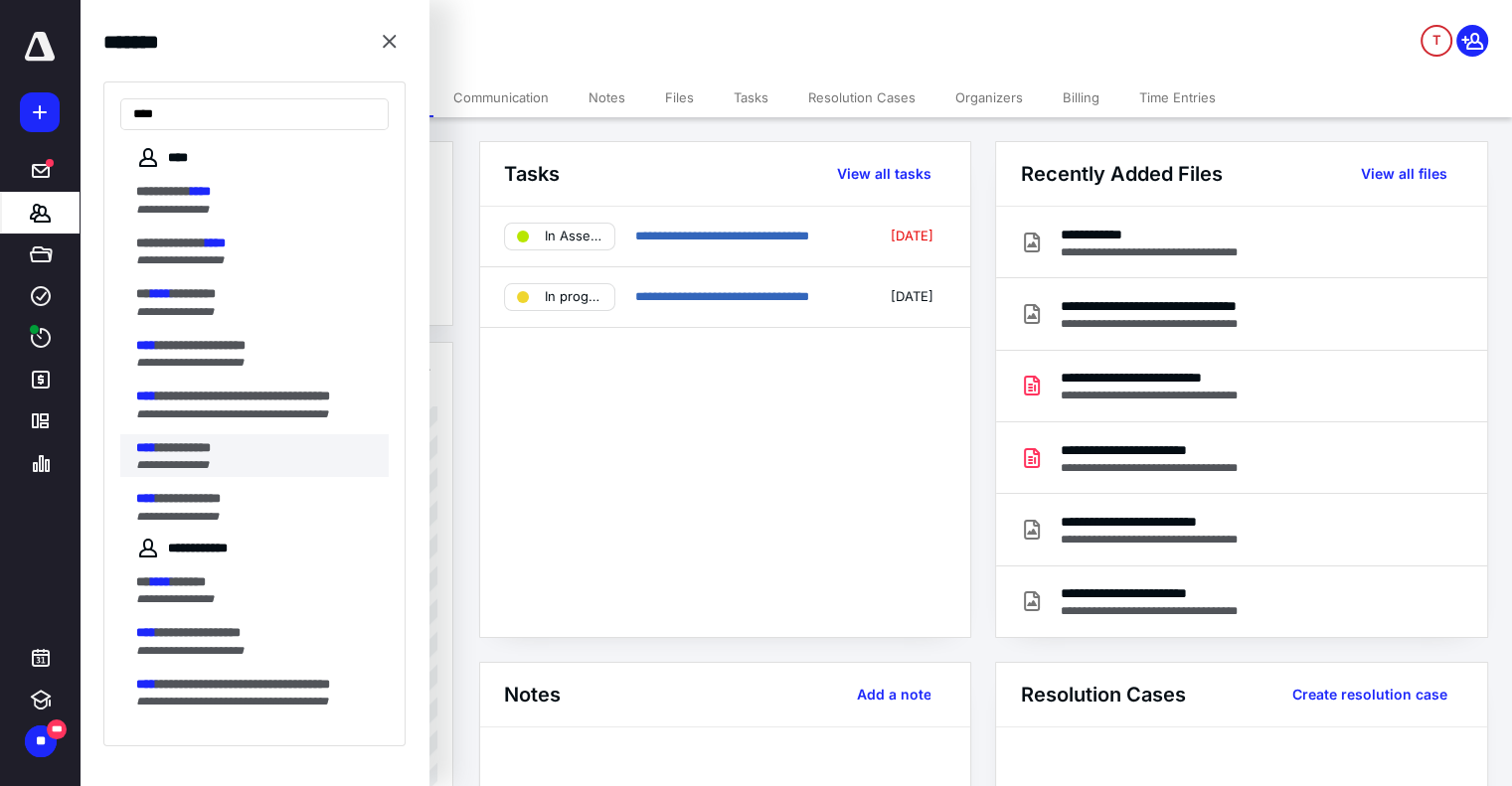 type on "****" 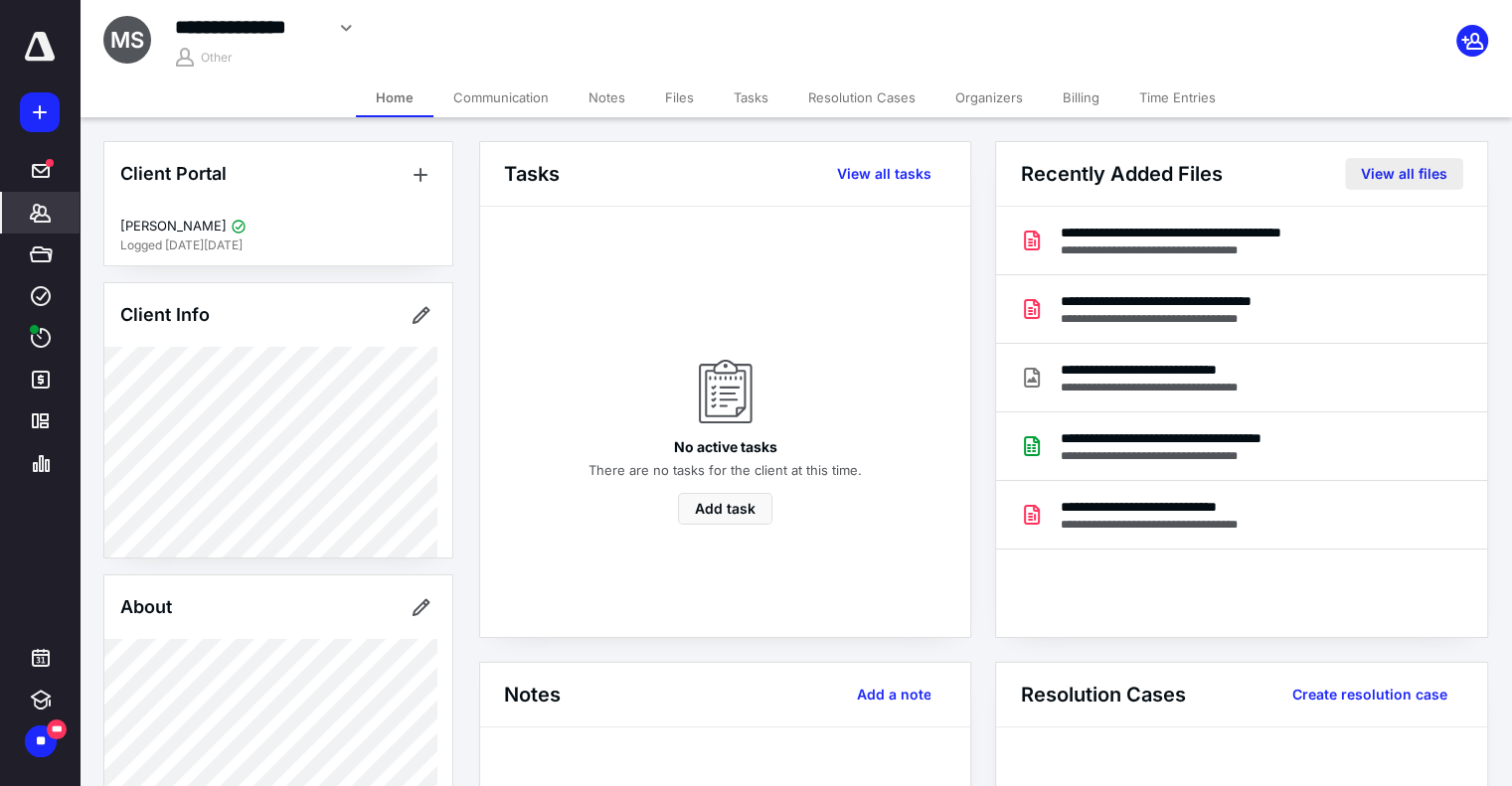 click on "View all files" at bounding box center (1404, 174) 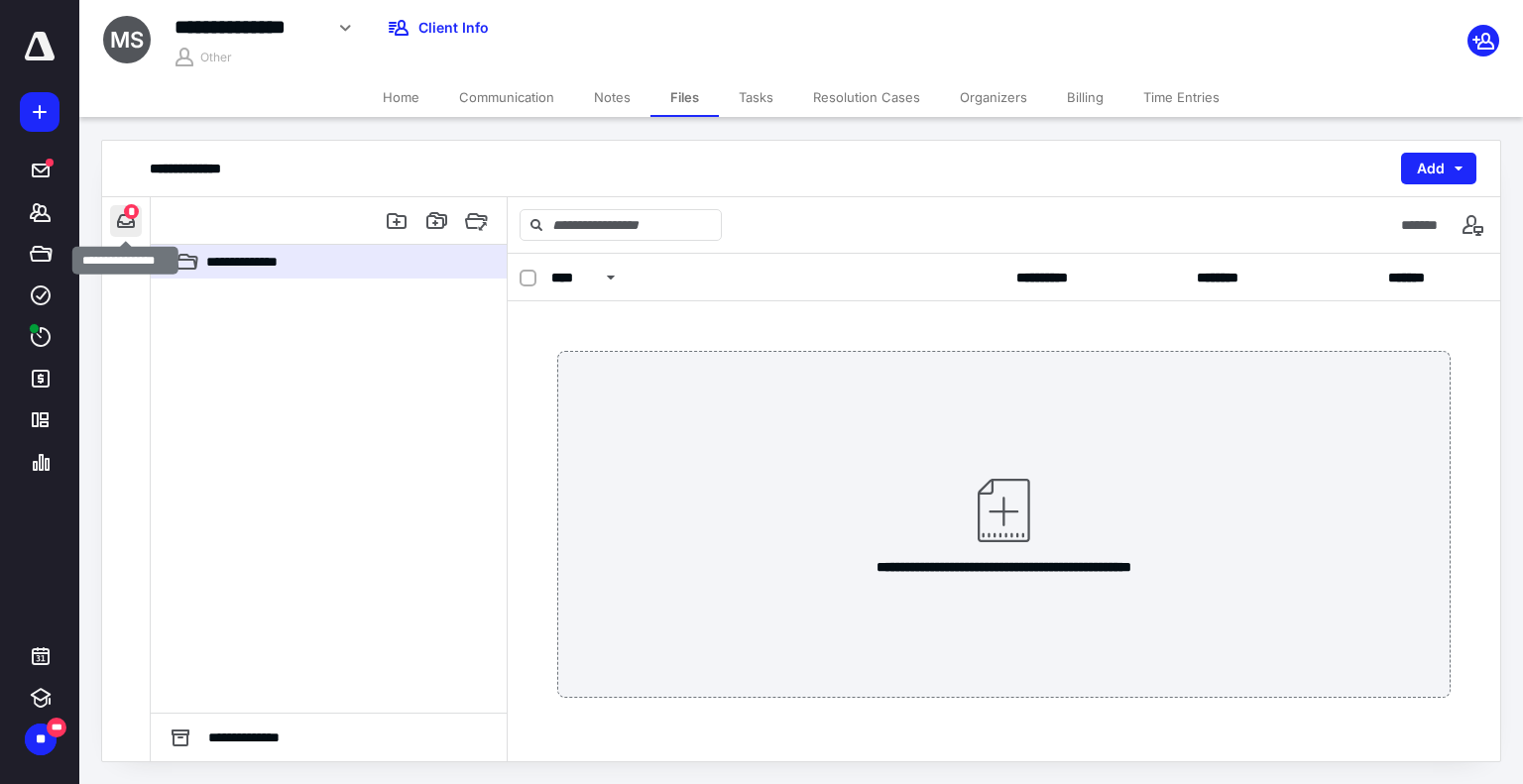 click at bounding box center (126, 221) 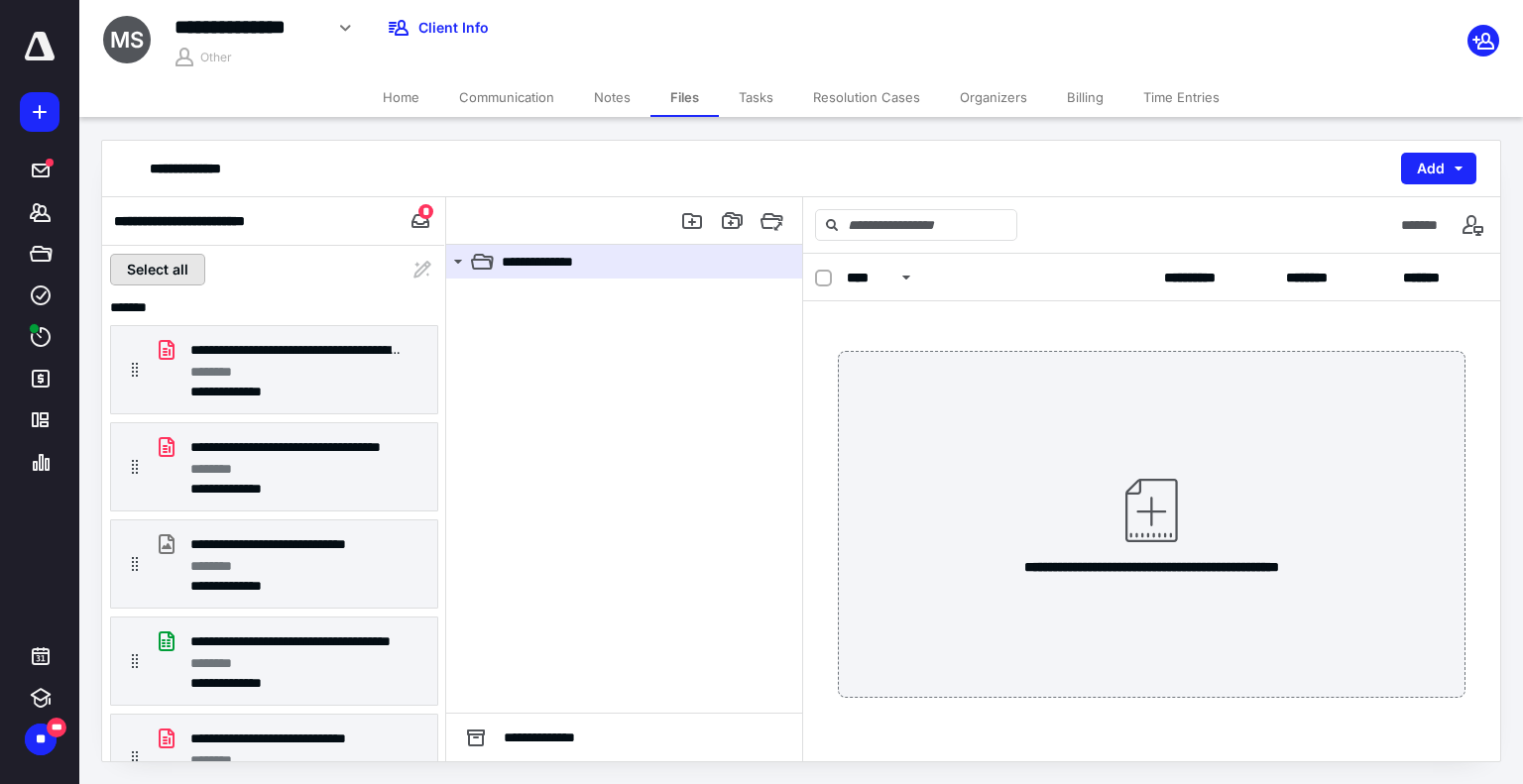 click on "Select all" at bounding box center [158, 270] 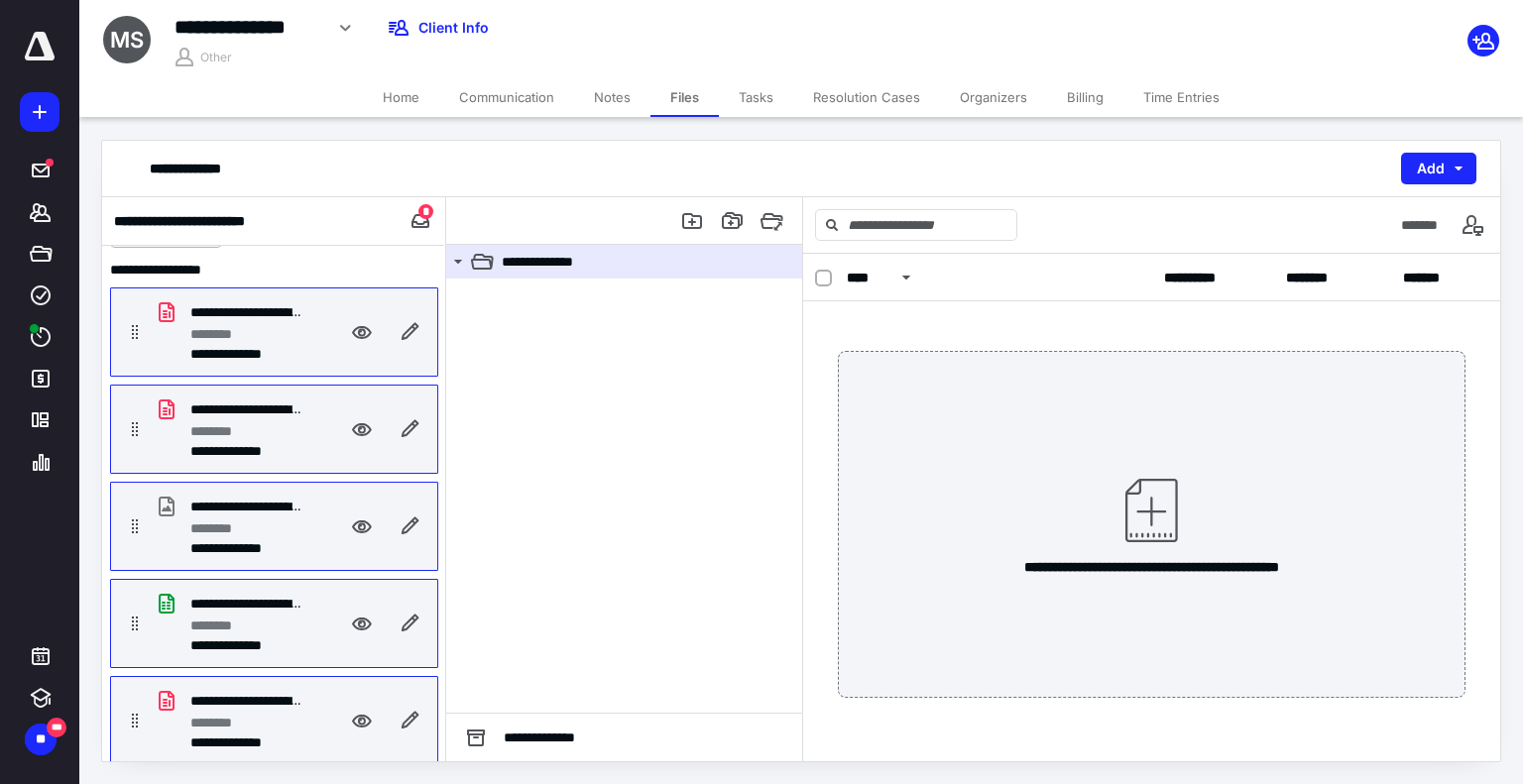 scroll, scrollTop: 0, scrollLeft: 0, axis: both 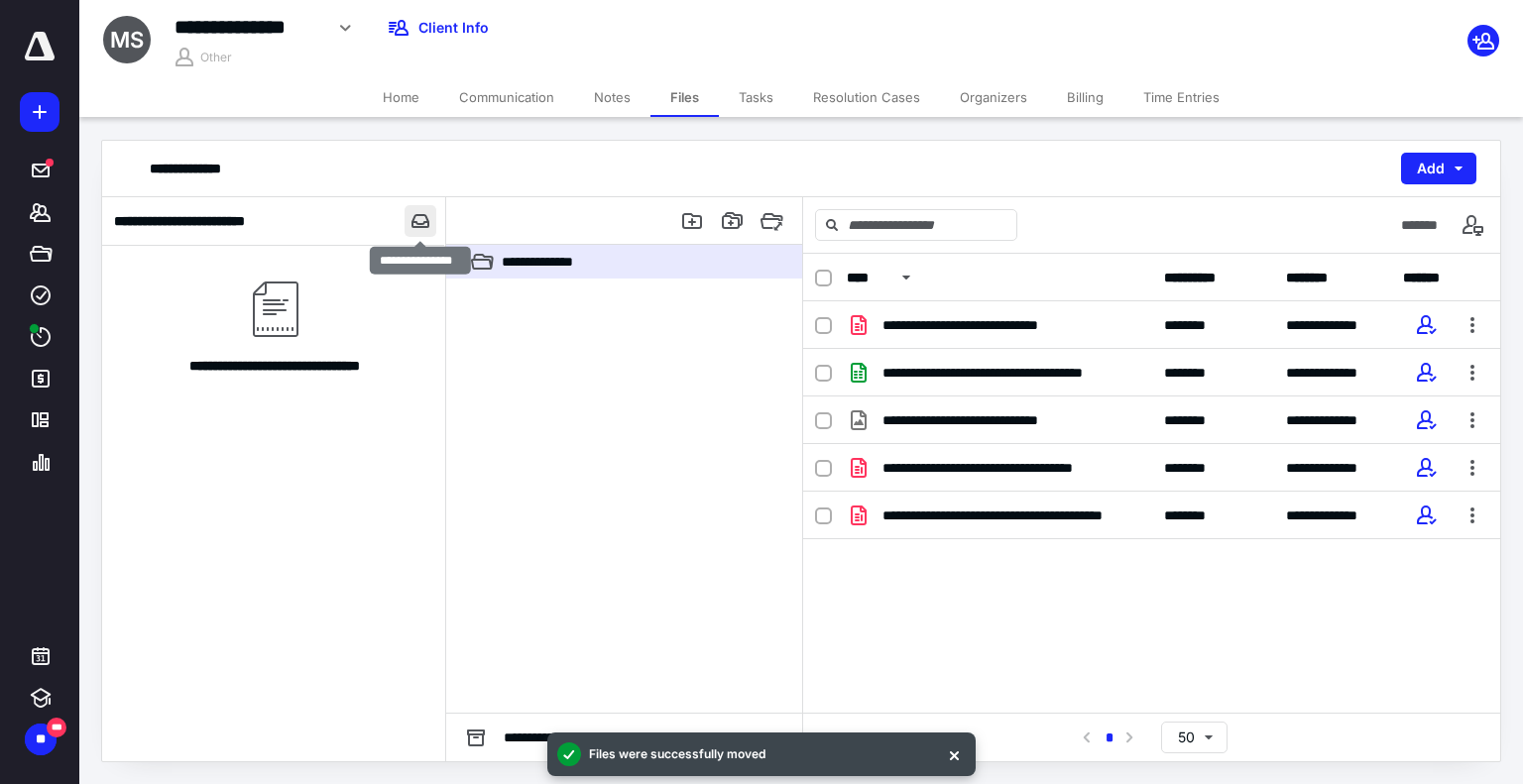 click at bounding box center (420, 221) 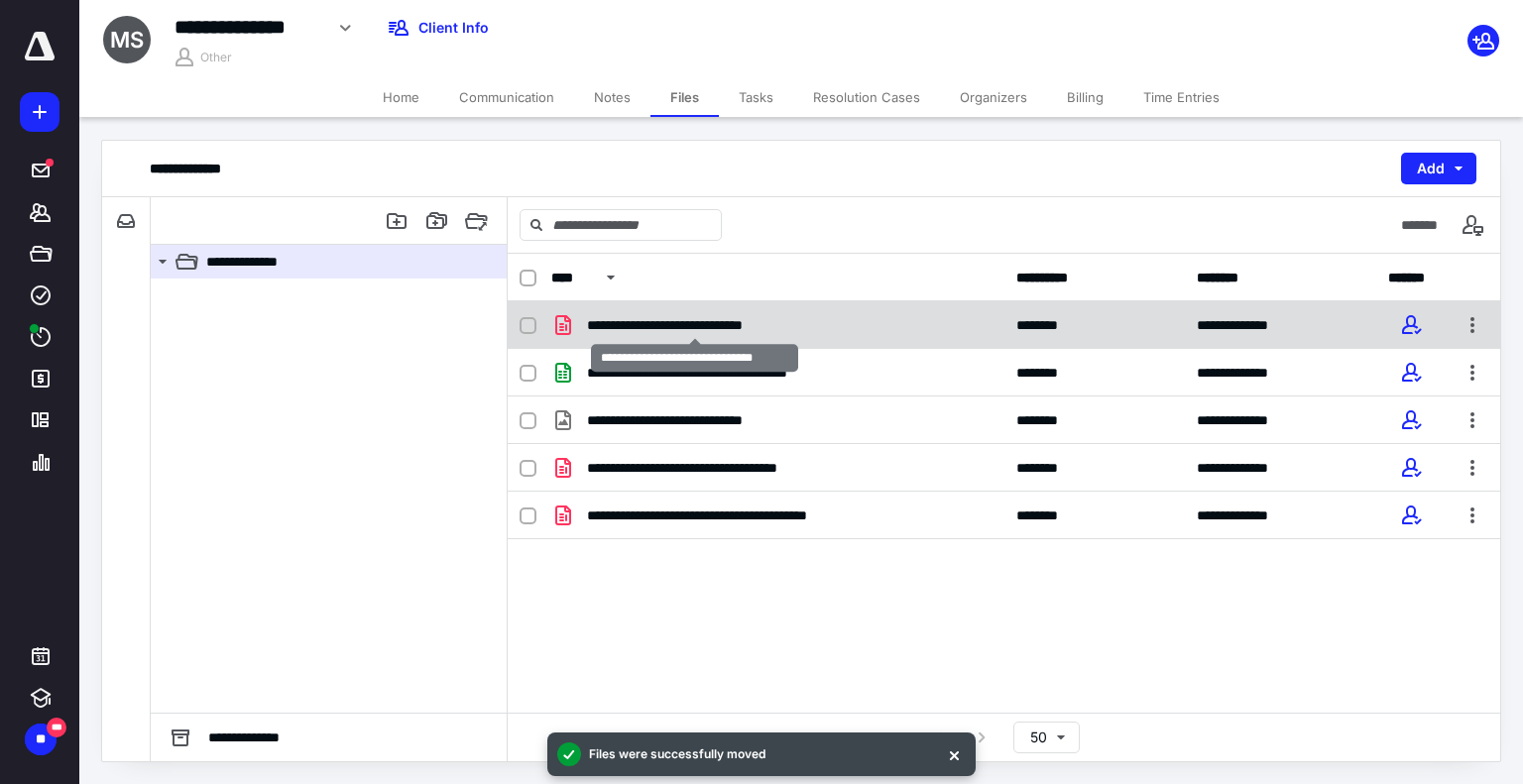 click on "**********" at bounding box center (695, 325) 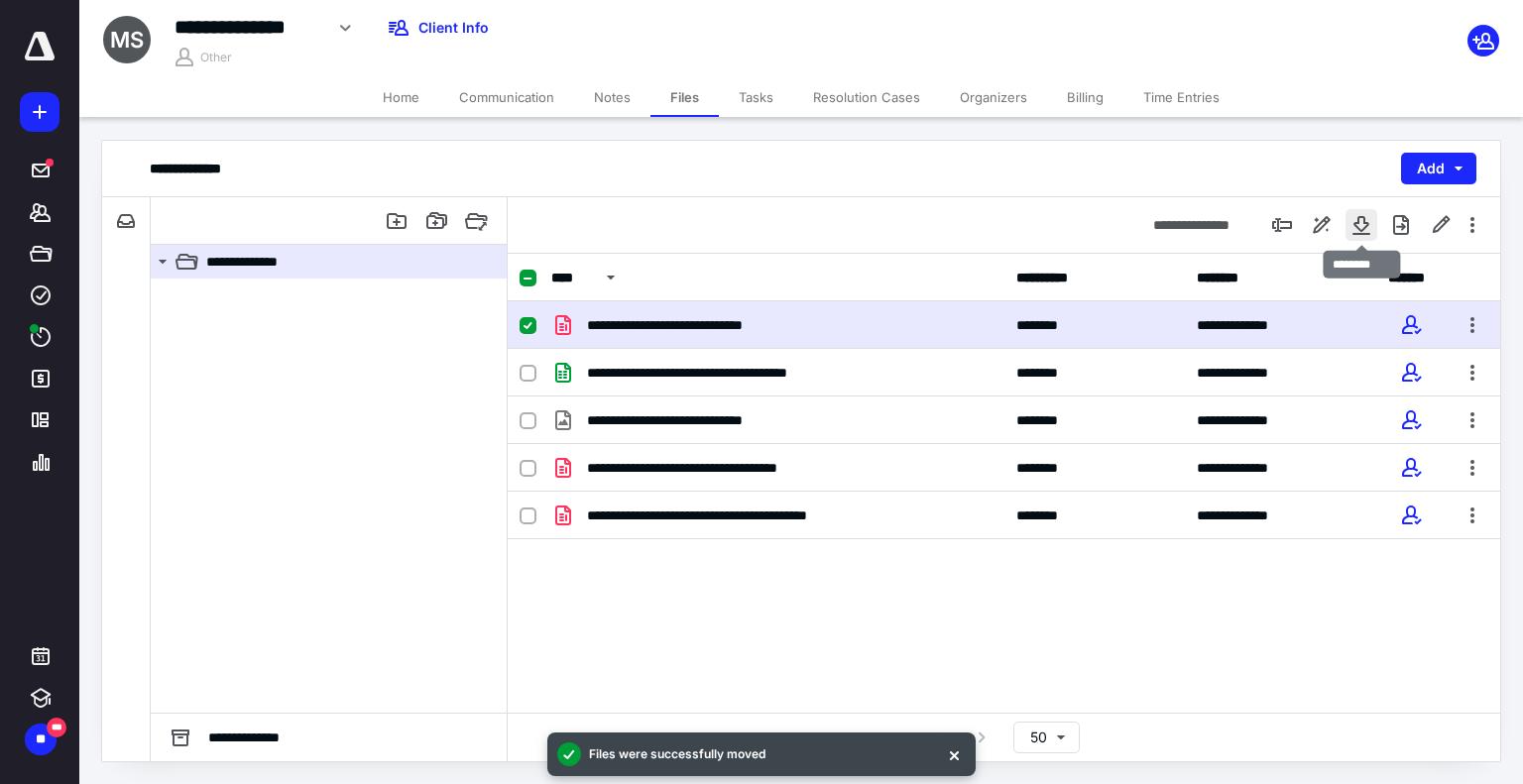 click at bounding box center [1361, 225] 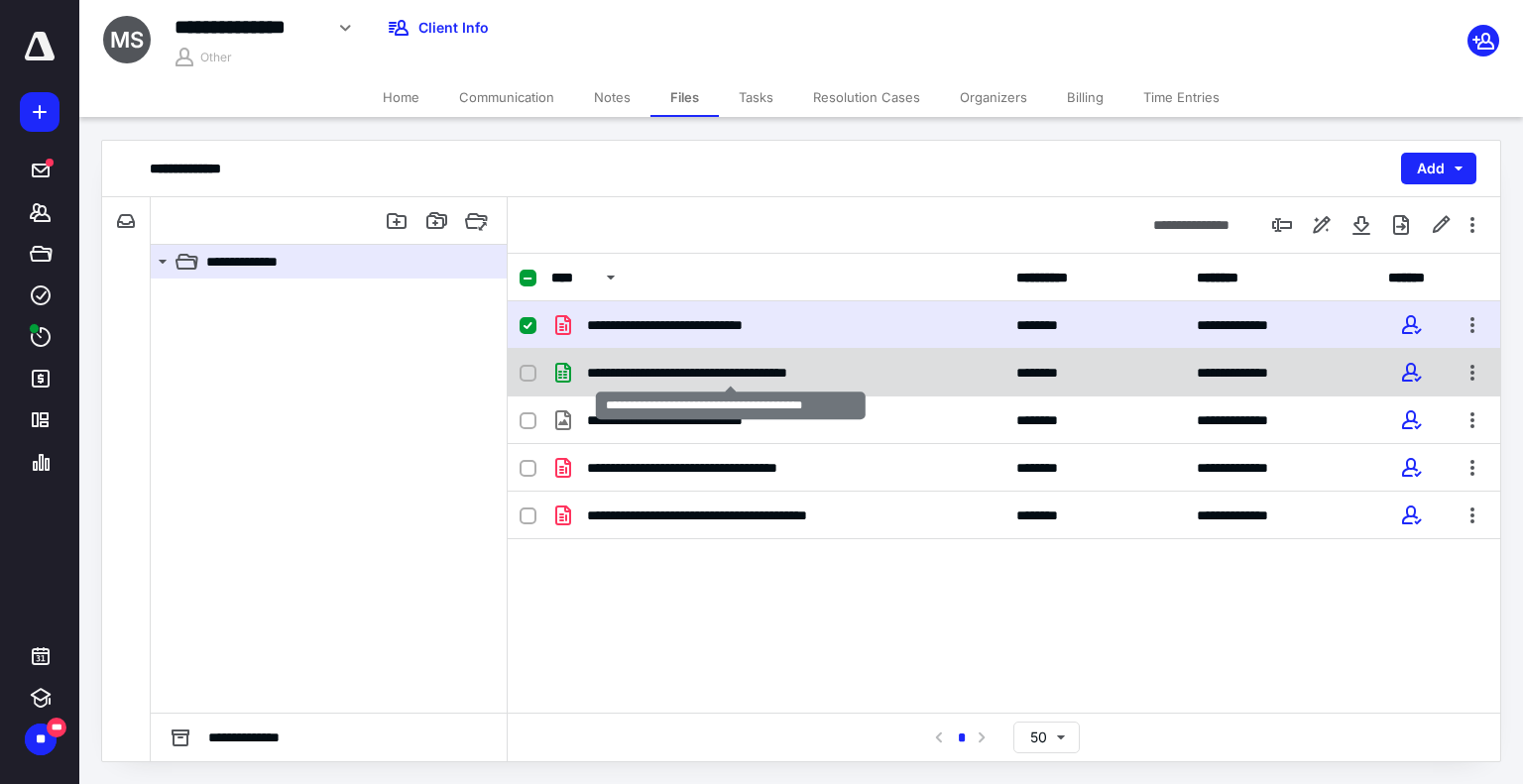click on "**********" at bounding box center [731, 373] 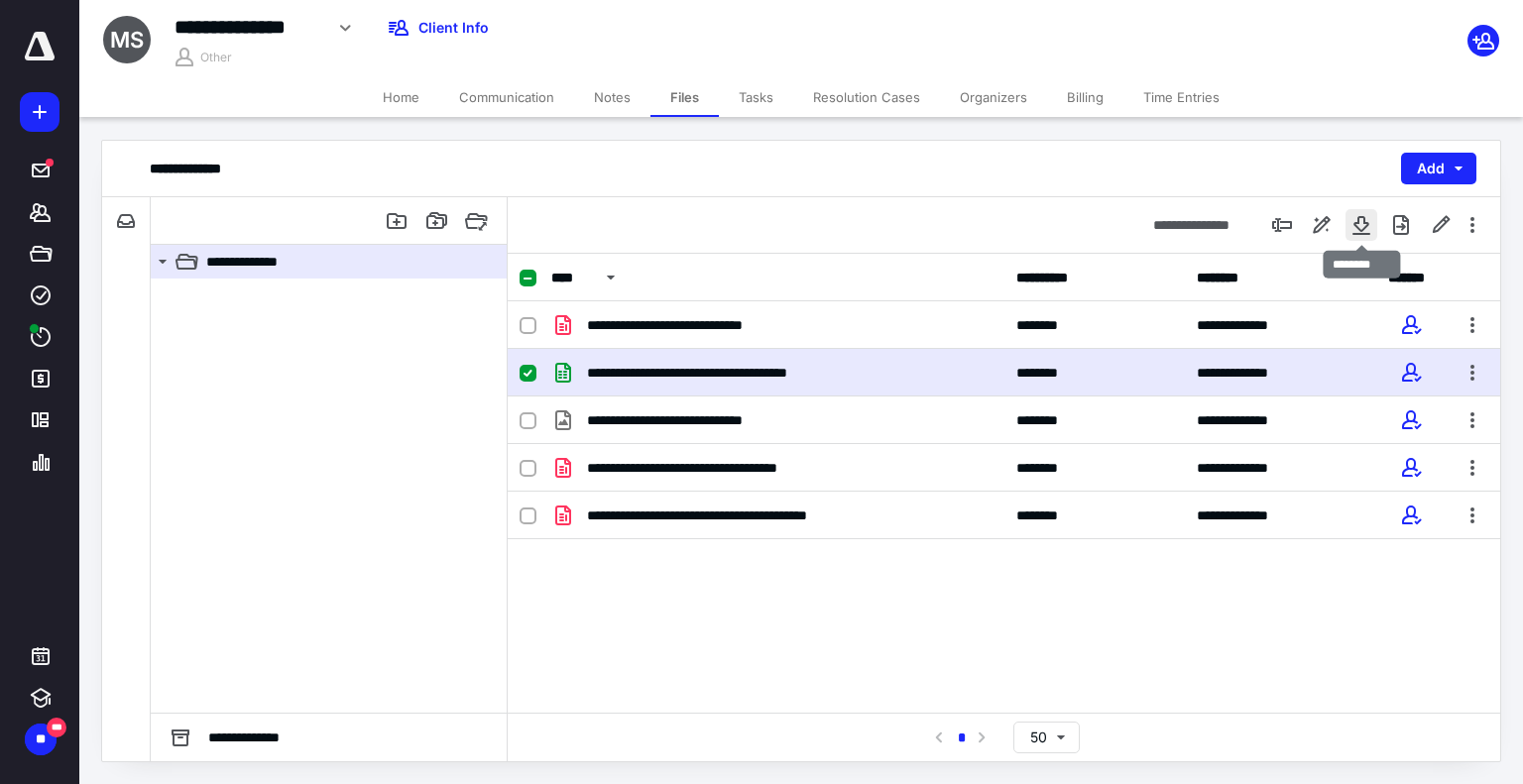 click at bounding box center (1361, 225) 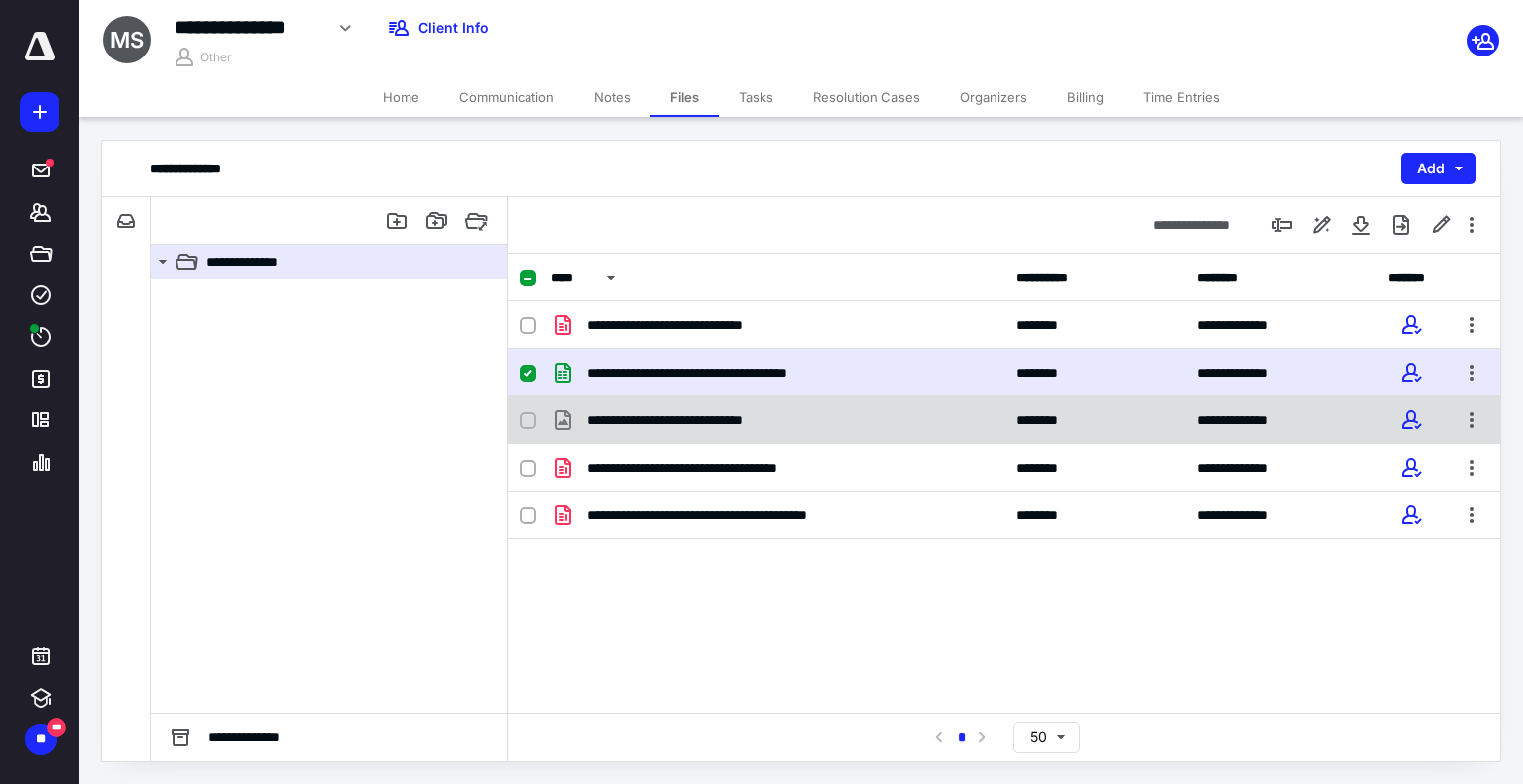 click on "**********" at bounding box center (1003, 420) 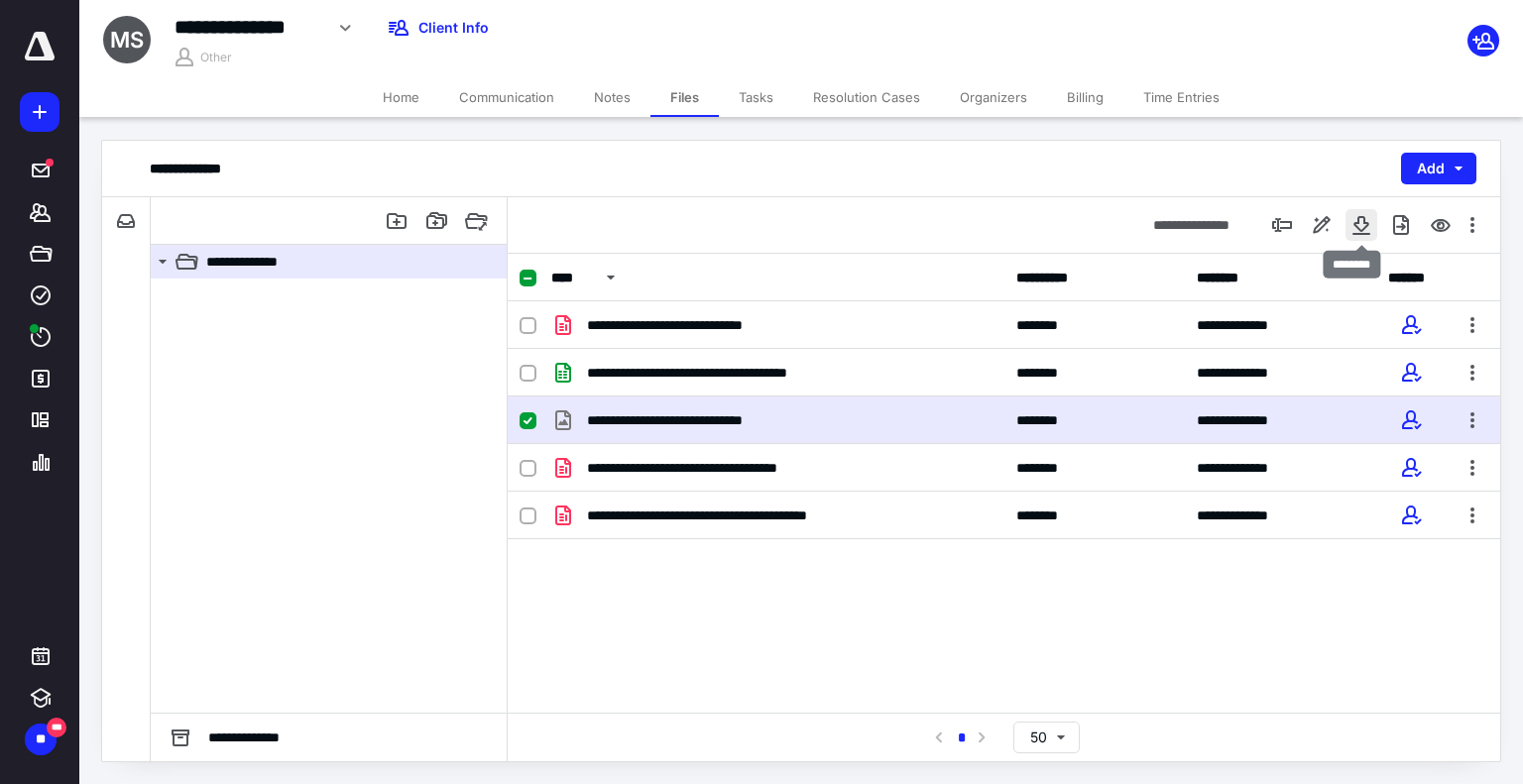 click at bounding box center [1361, 225] 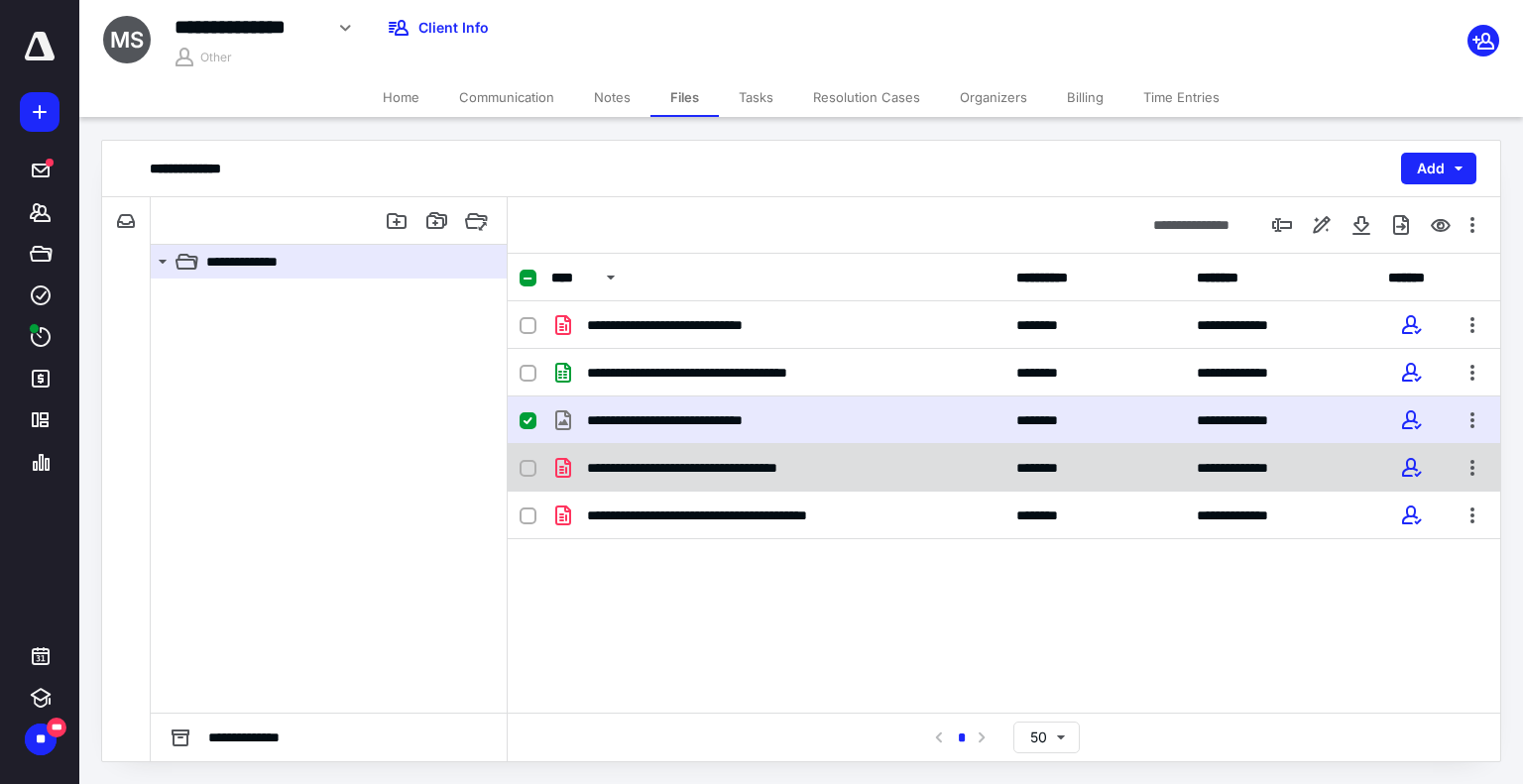 click on "**********" at bounding box center (724, 468) 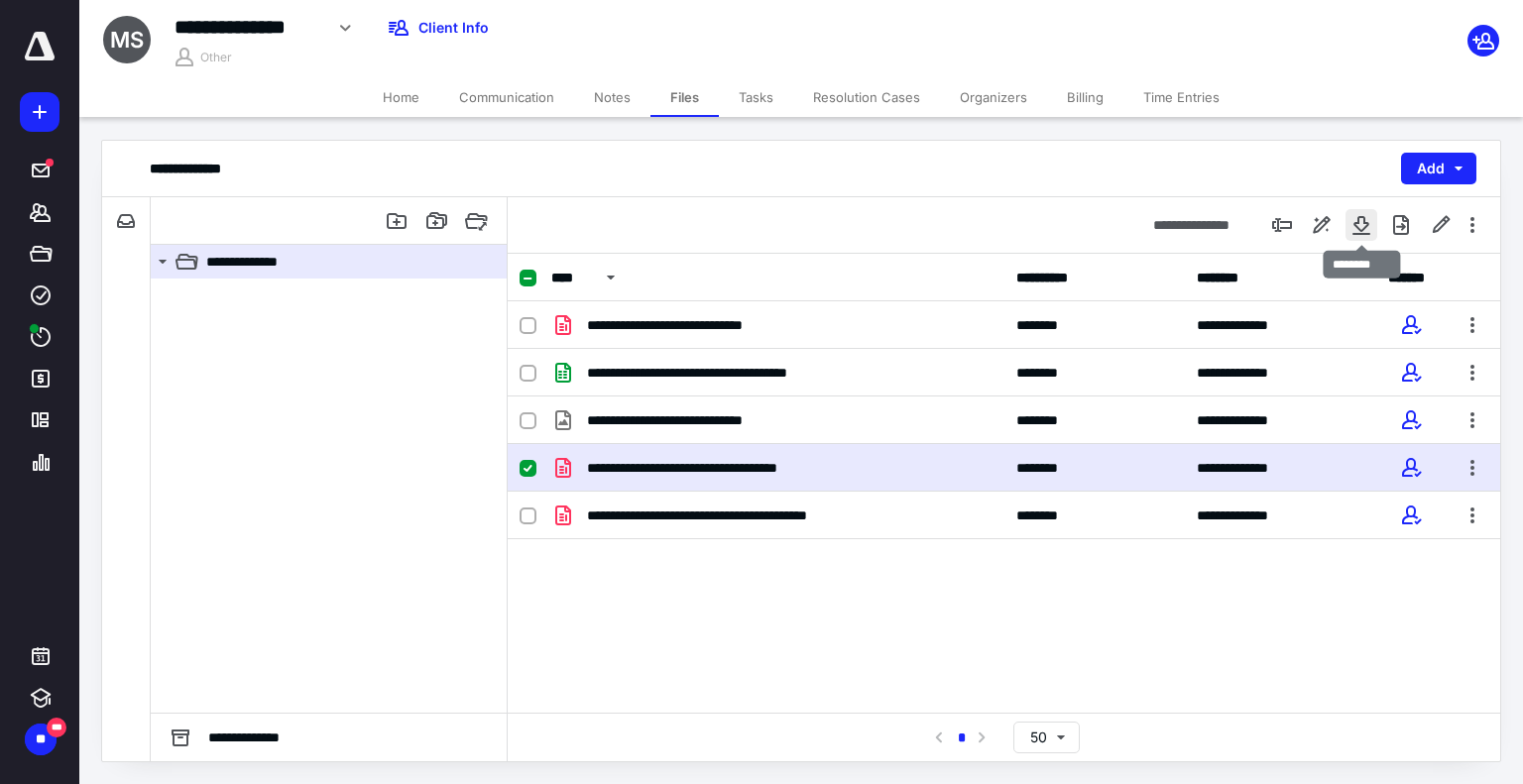 click at bounding box center [1361, 225] 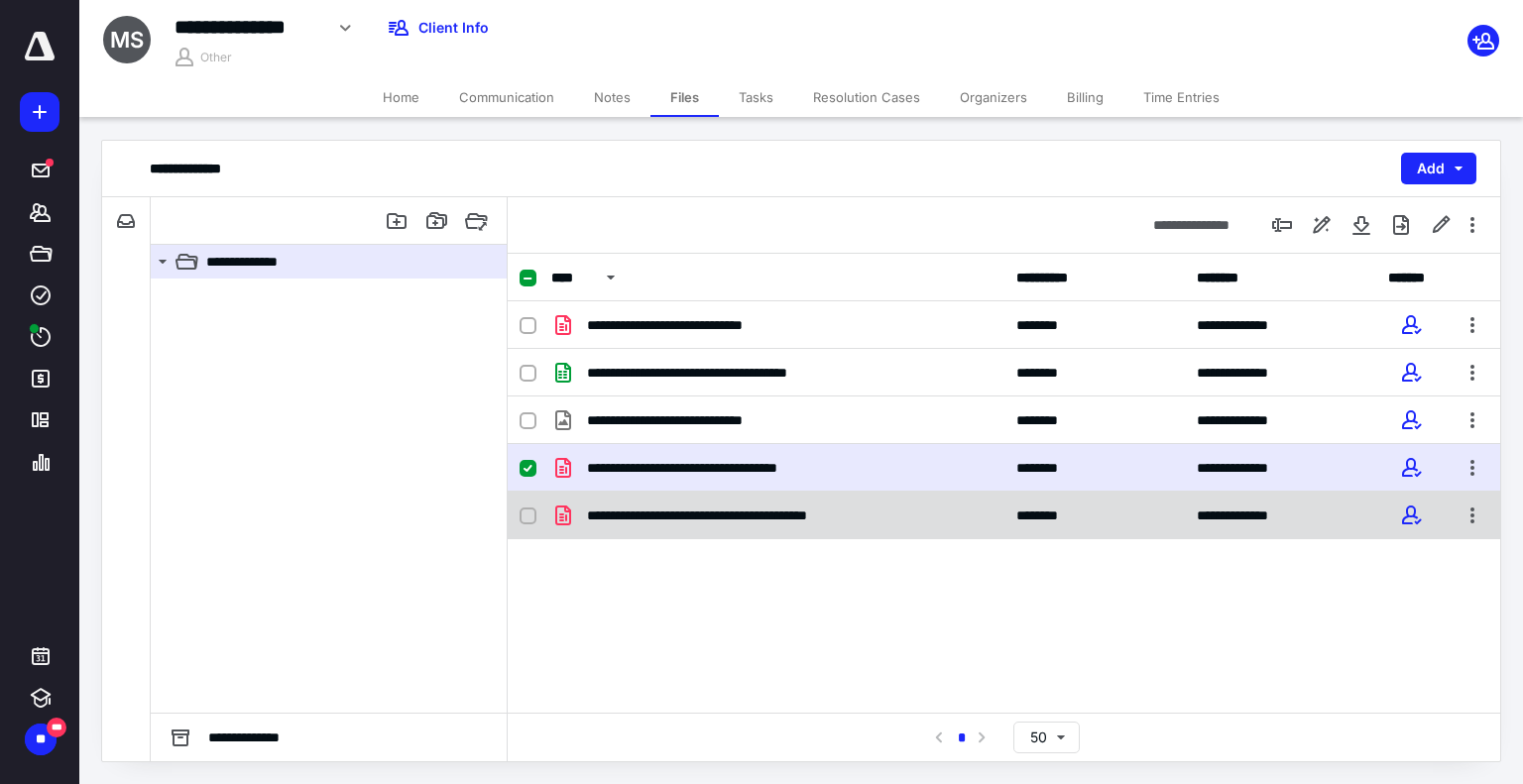 click on "**********" at bounding box center (777, 515) 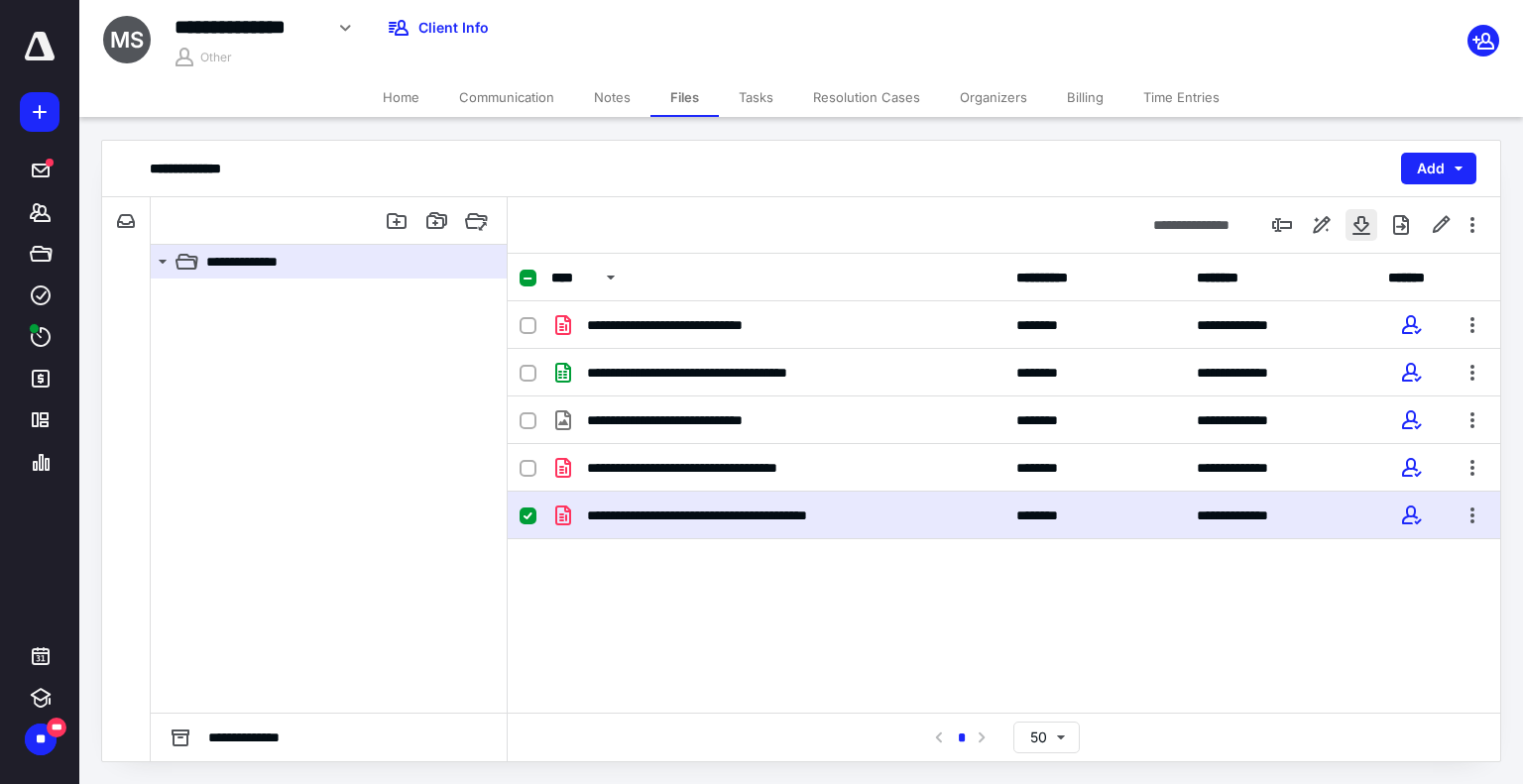 click at bounding box center [1361, 225] 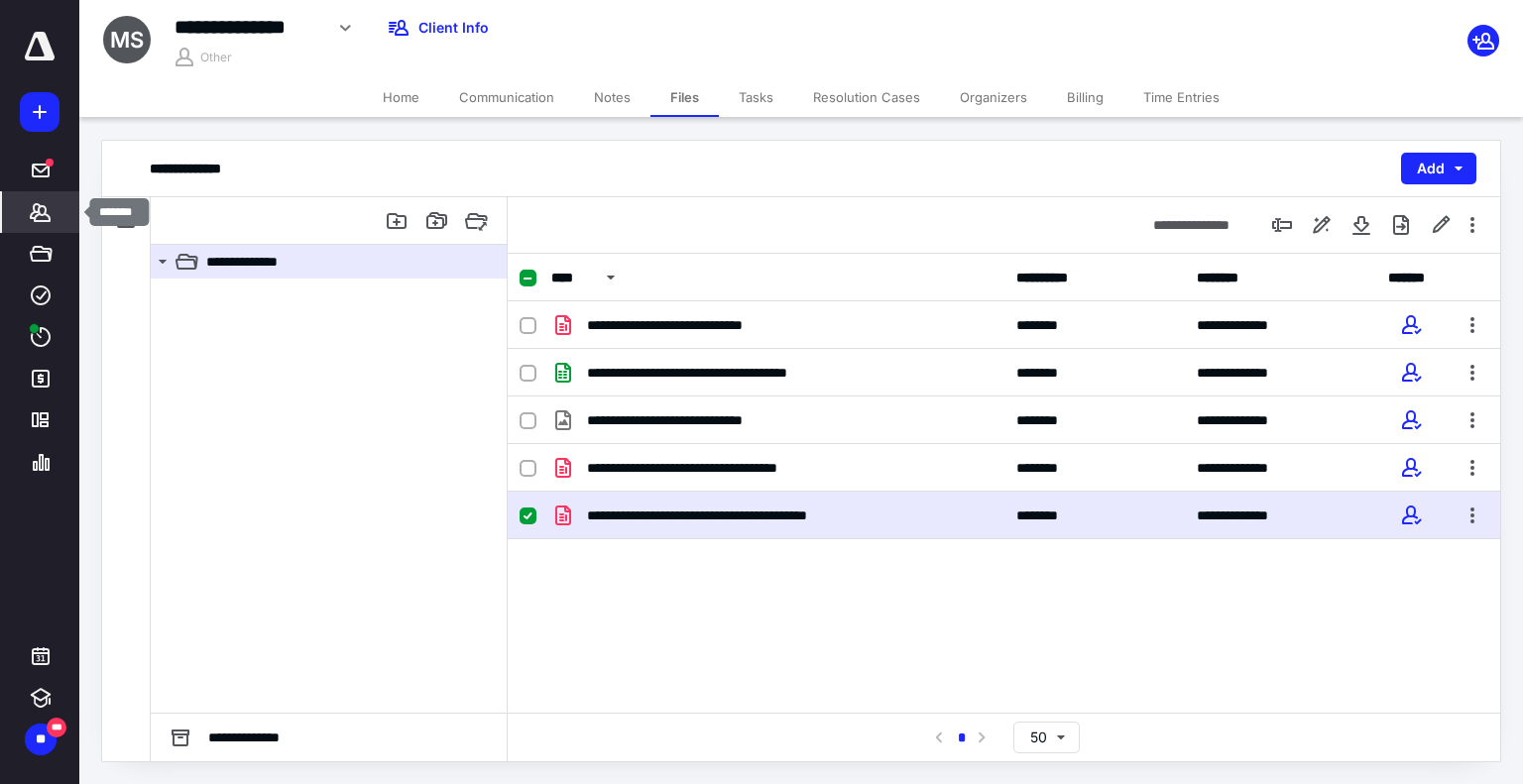 click on "*******" at bounding box center [41, 212] 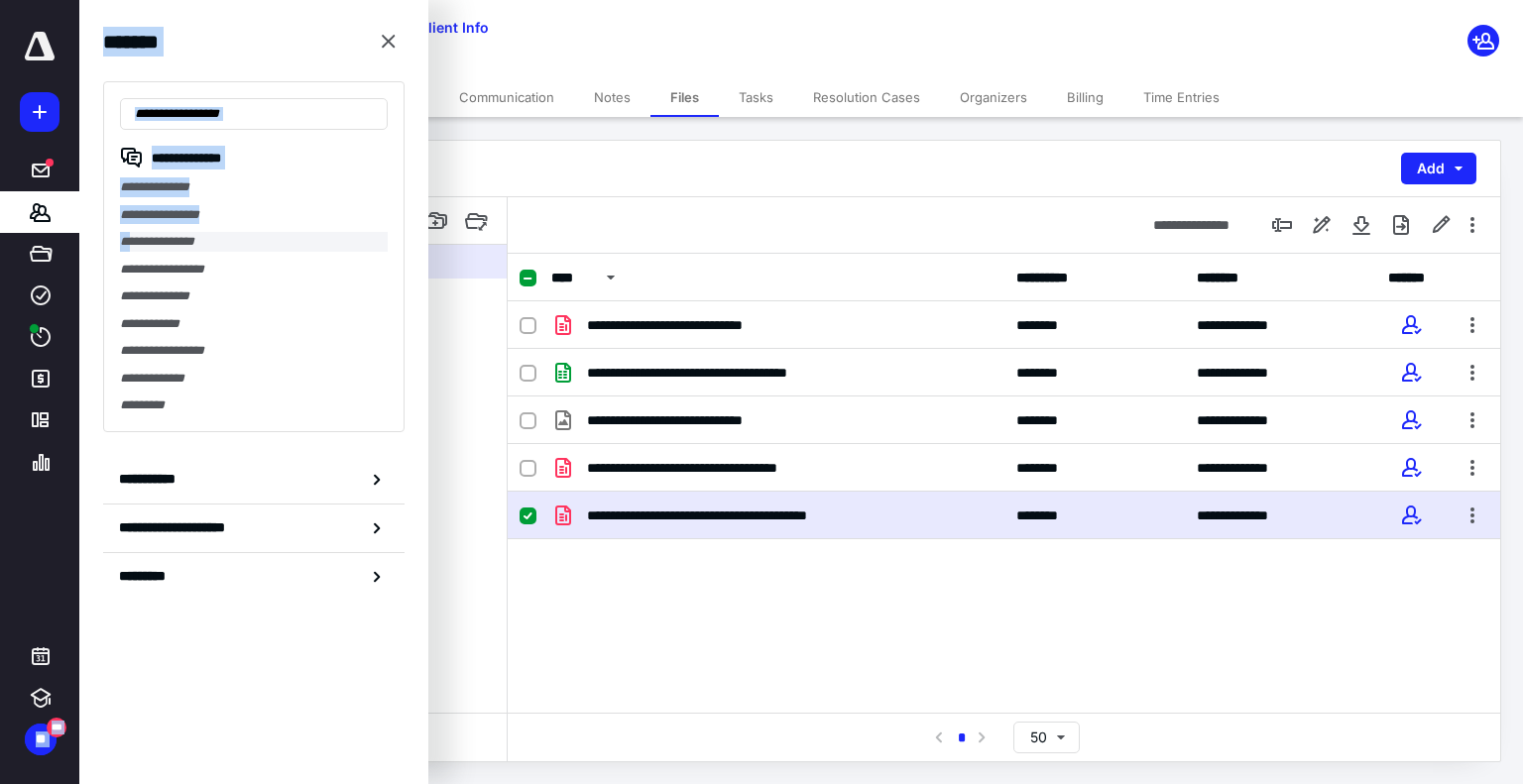 drag, startPoint x: 59, startPoint y: 203, endPoint x: 134, endPoint y: 242, distance: 84.53402 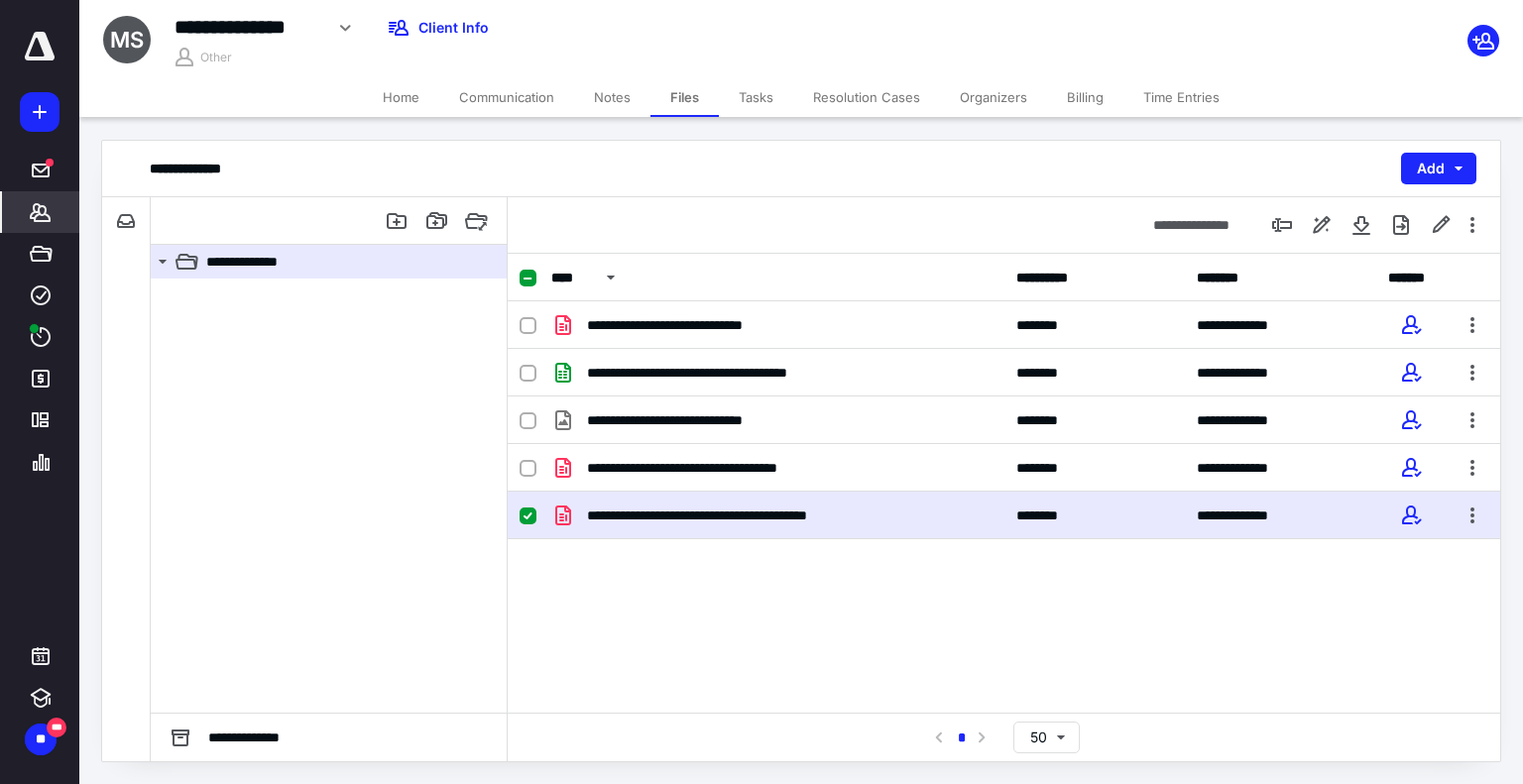 click 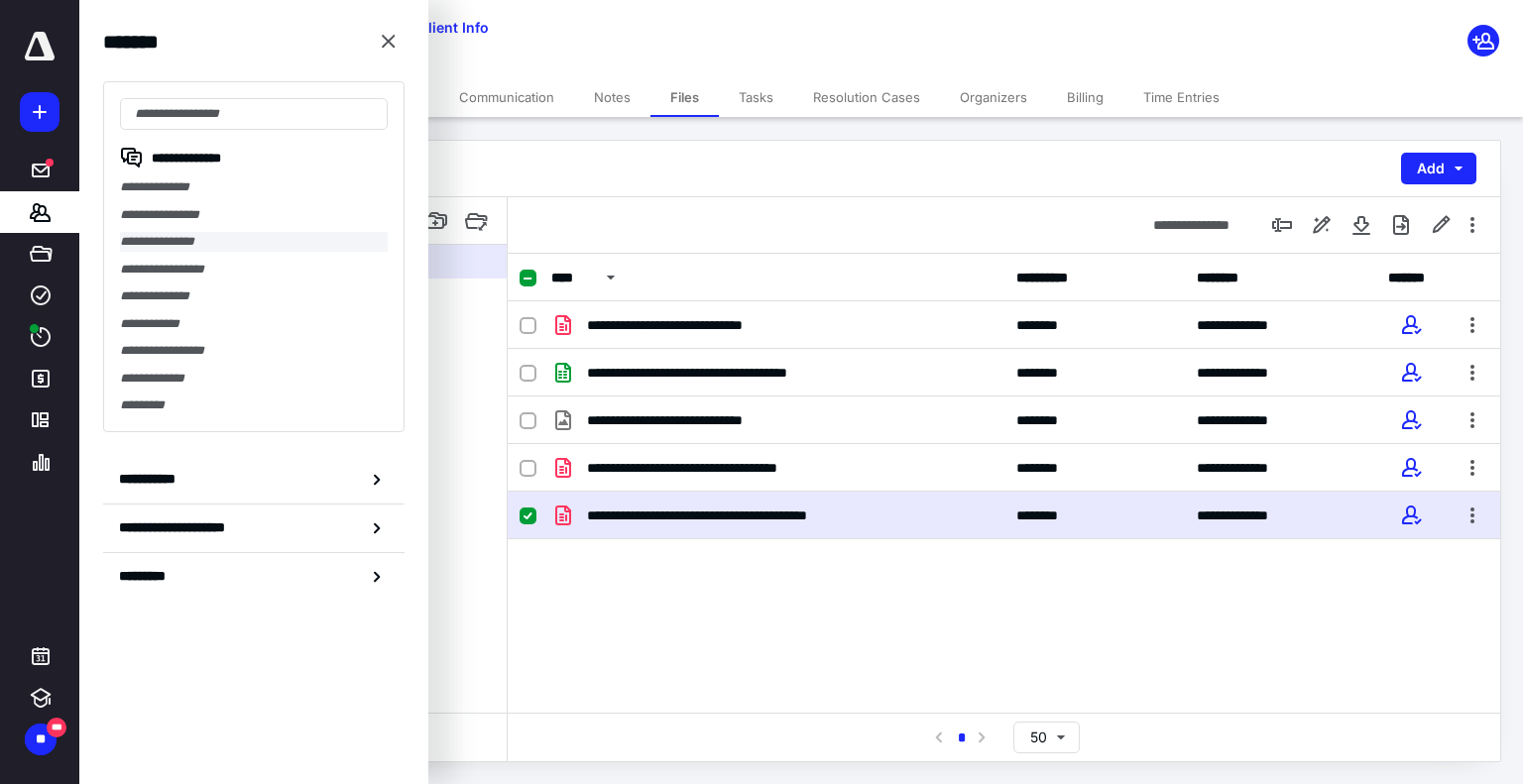 click on "**********" at bounding box center [254, 242] 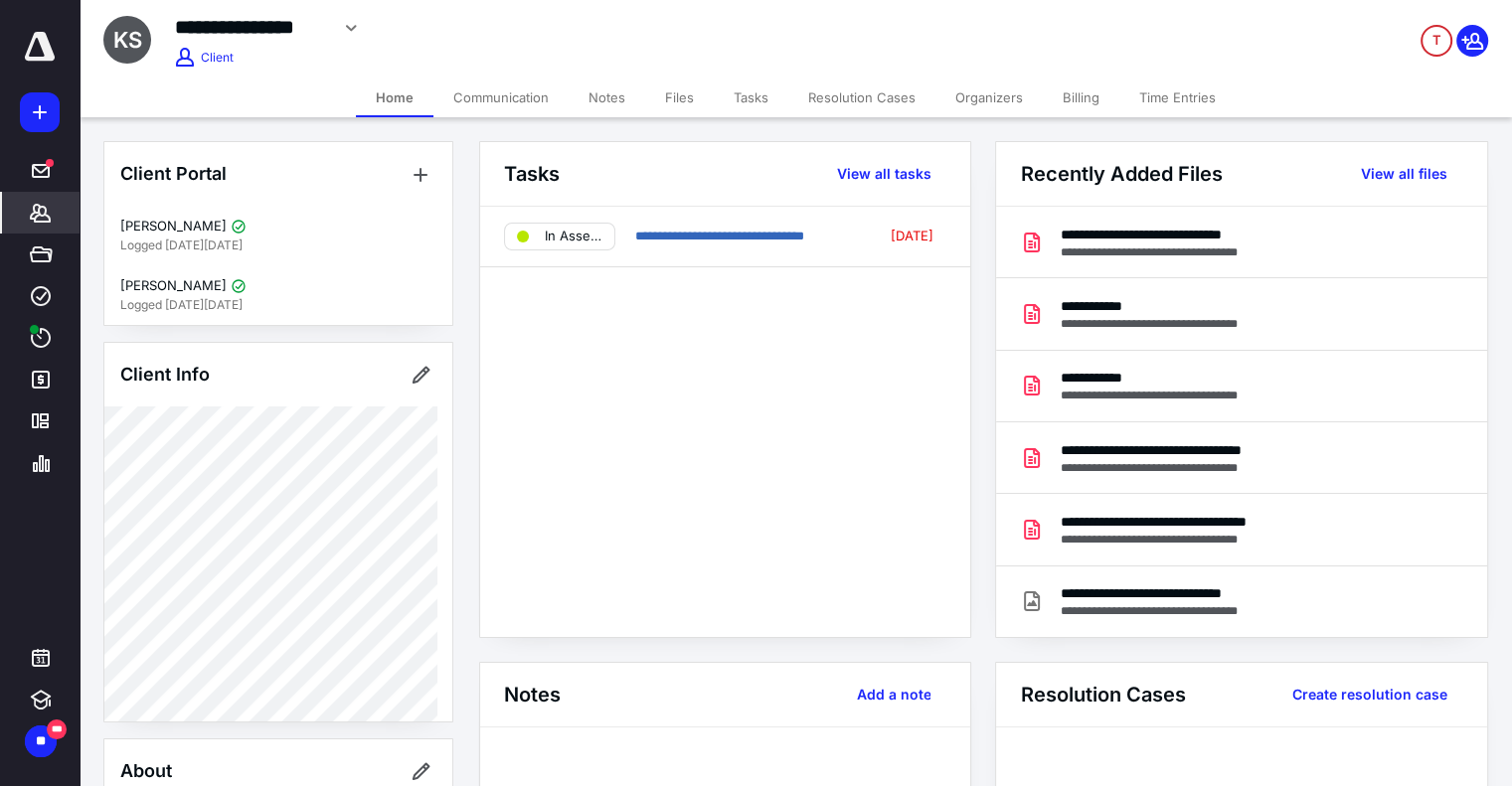 click on "Files" at bounding box center [679, 97] 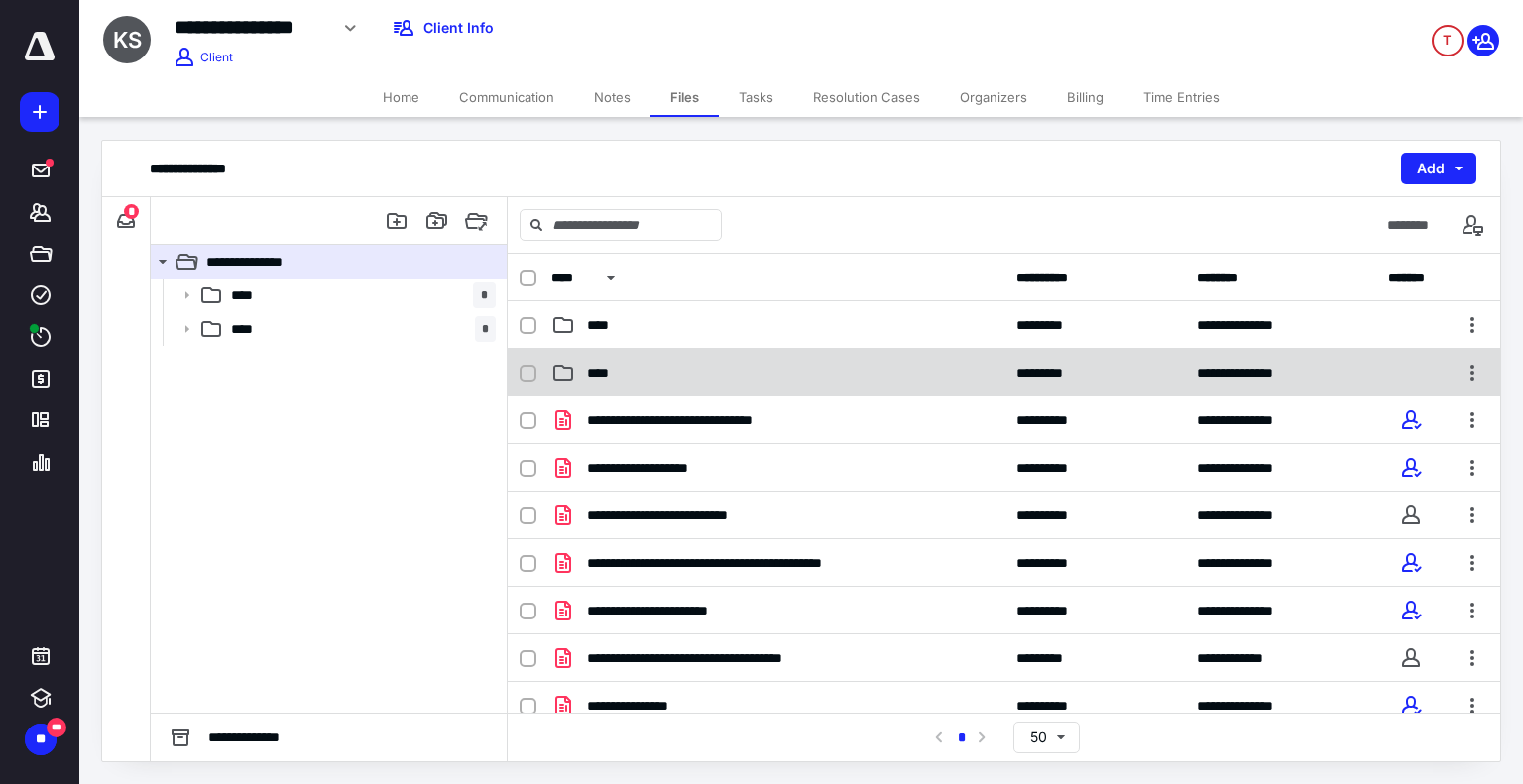 click on "****" at bounding box center (777, 373) 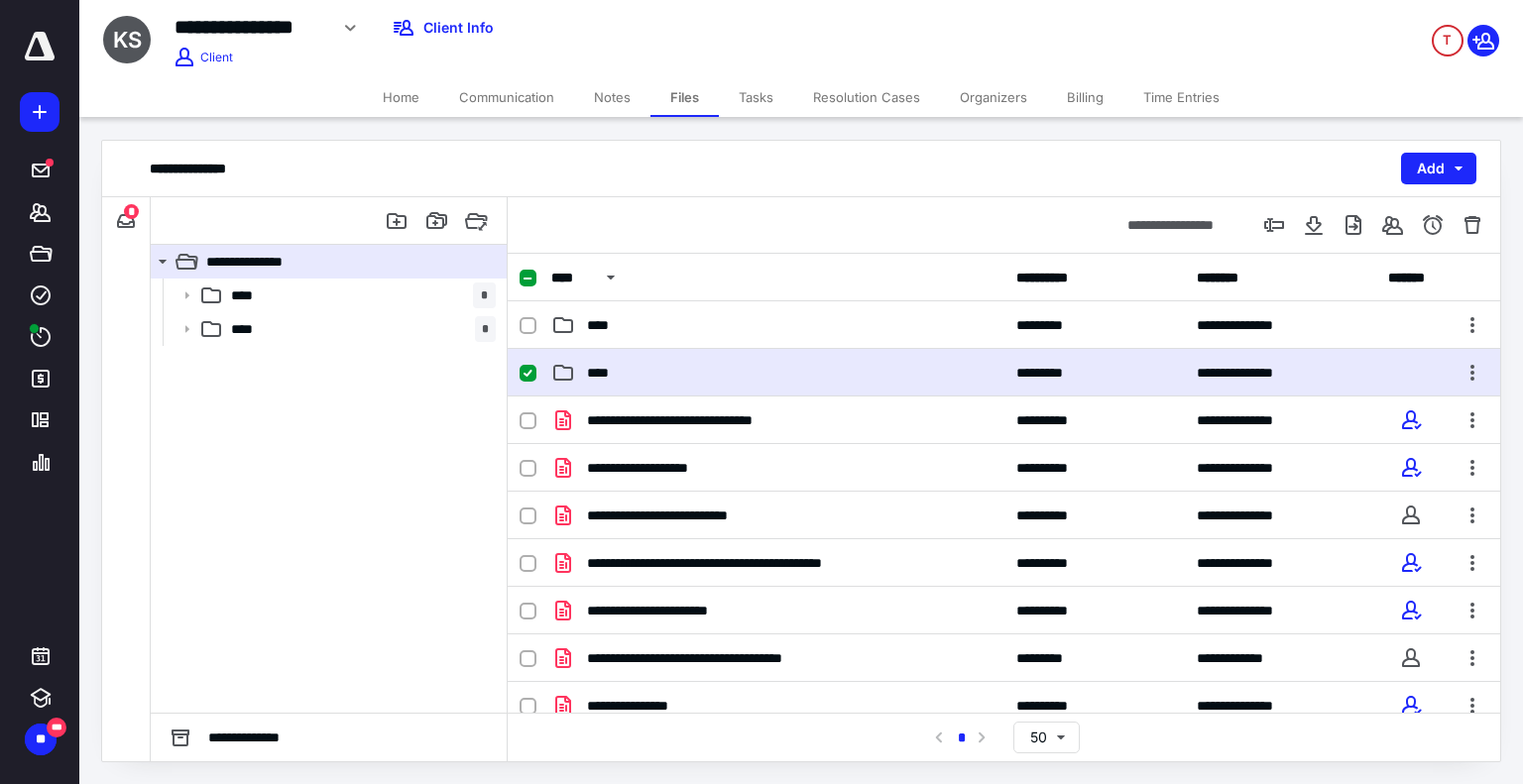 click on "****" at bounding box center (777, 373) 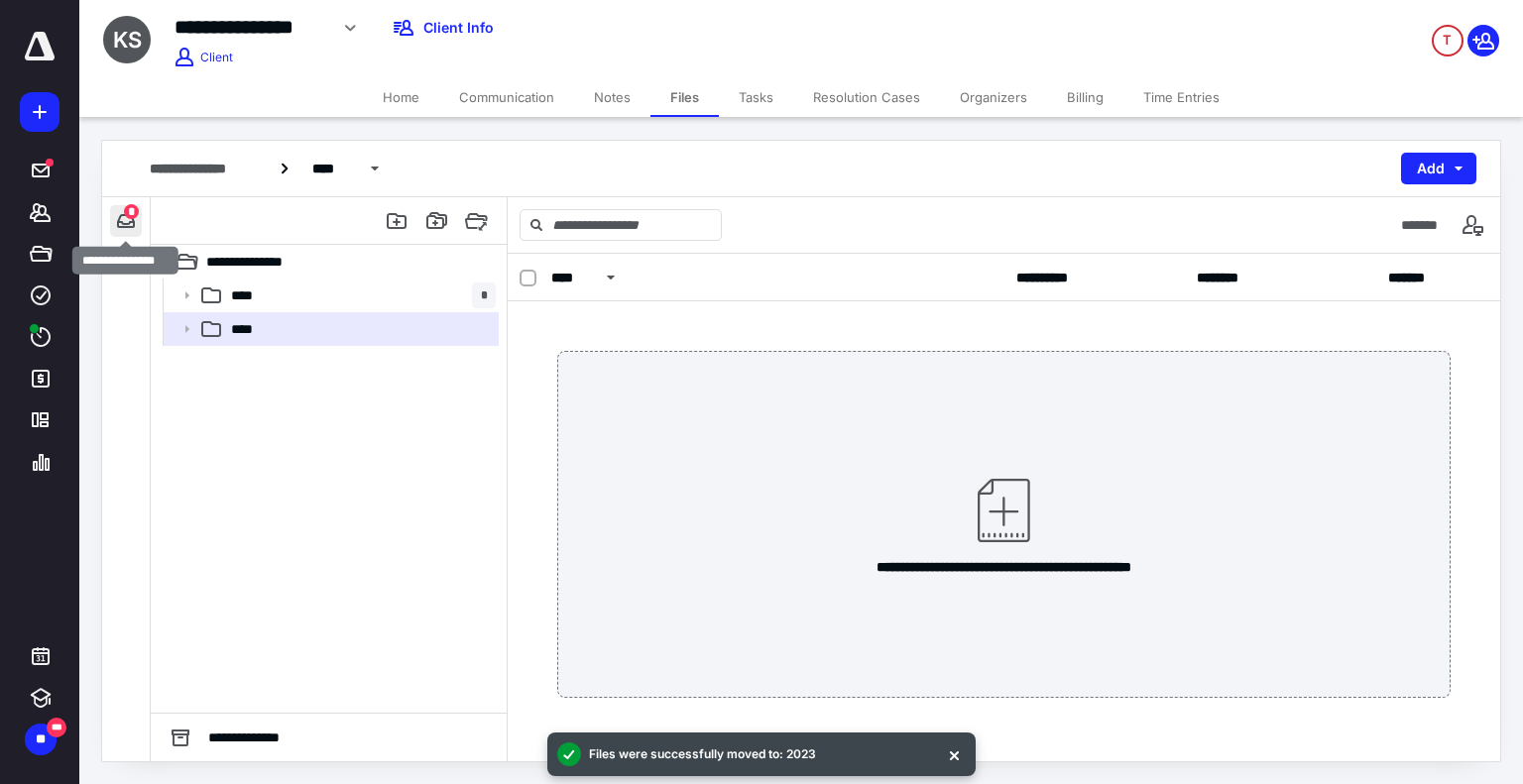 click at bounding box center (126, 221) 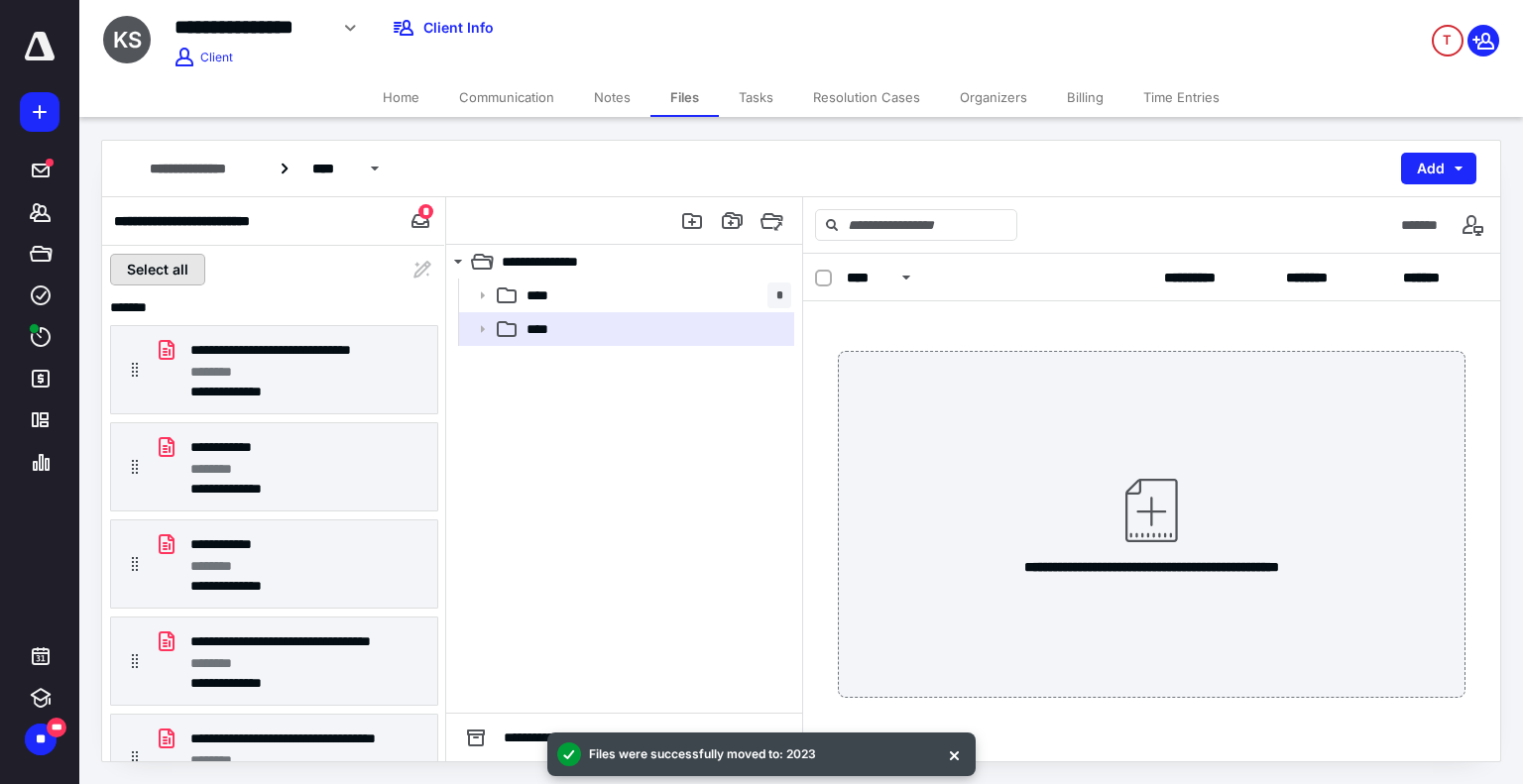 click on "Select all" at bounding box center (158, 270) 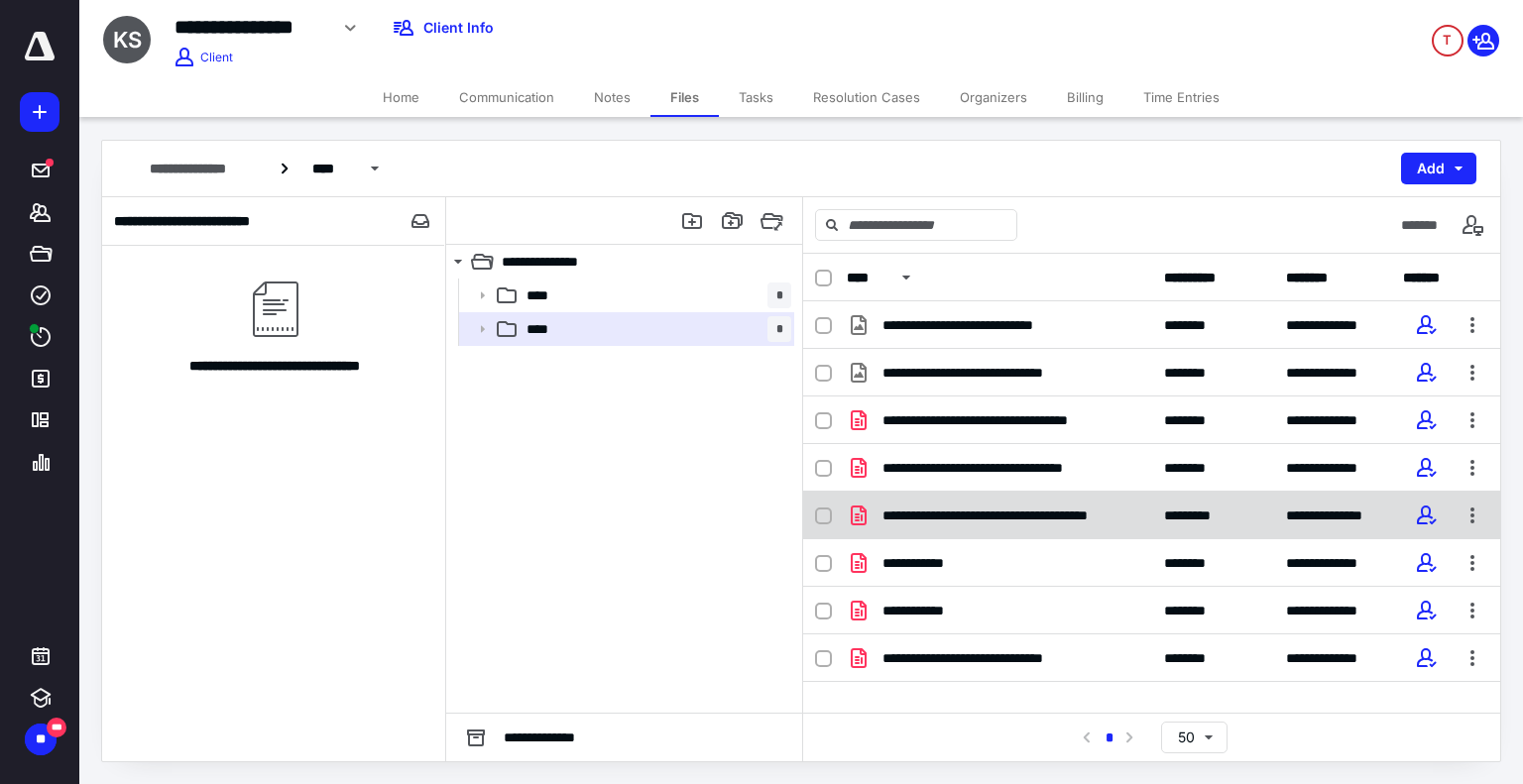 click at bounding box center [823, 516] 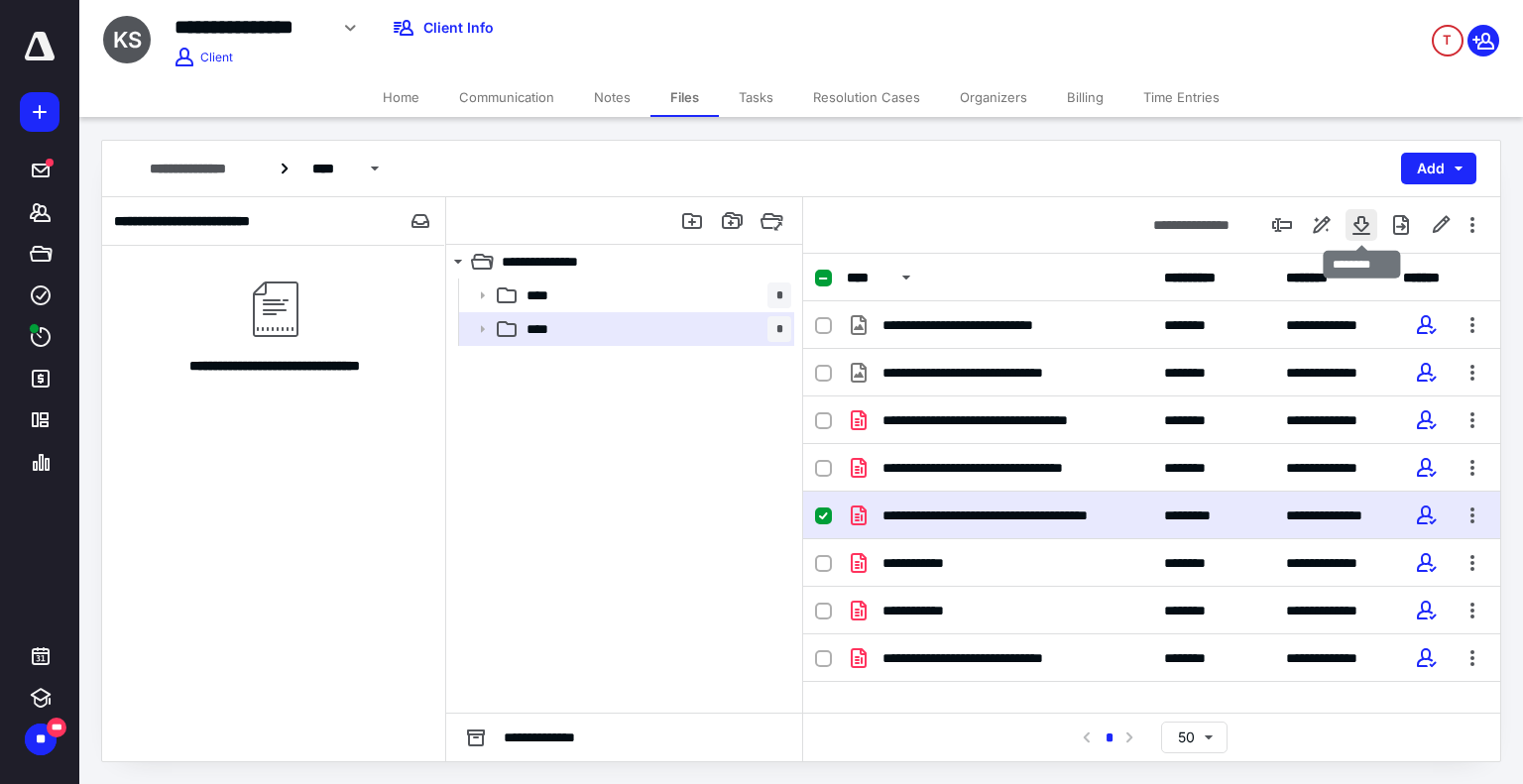 click at bounding box center [1361, 225] 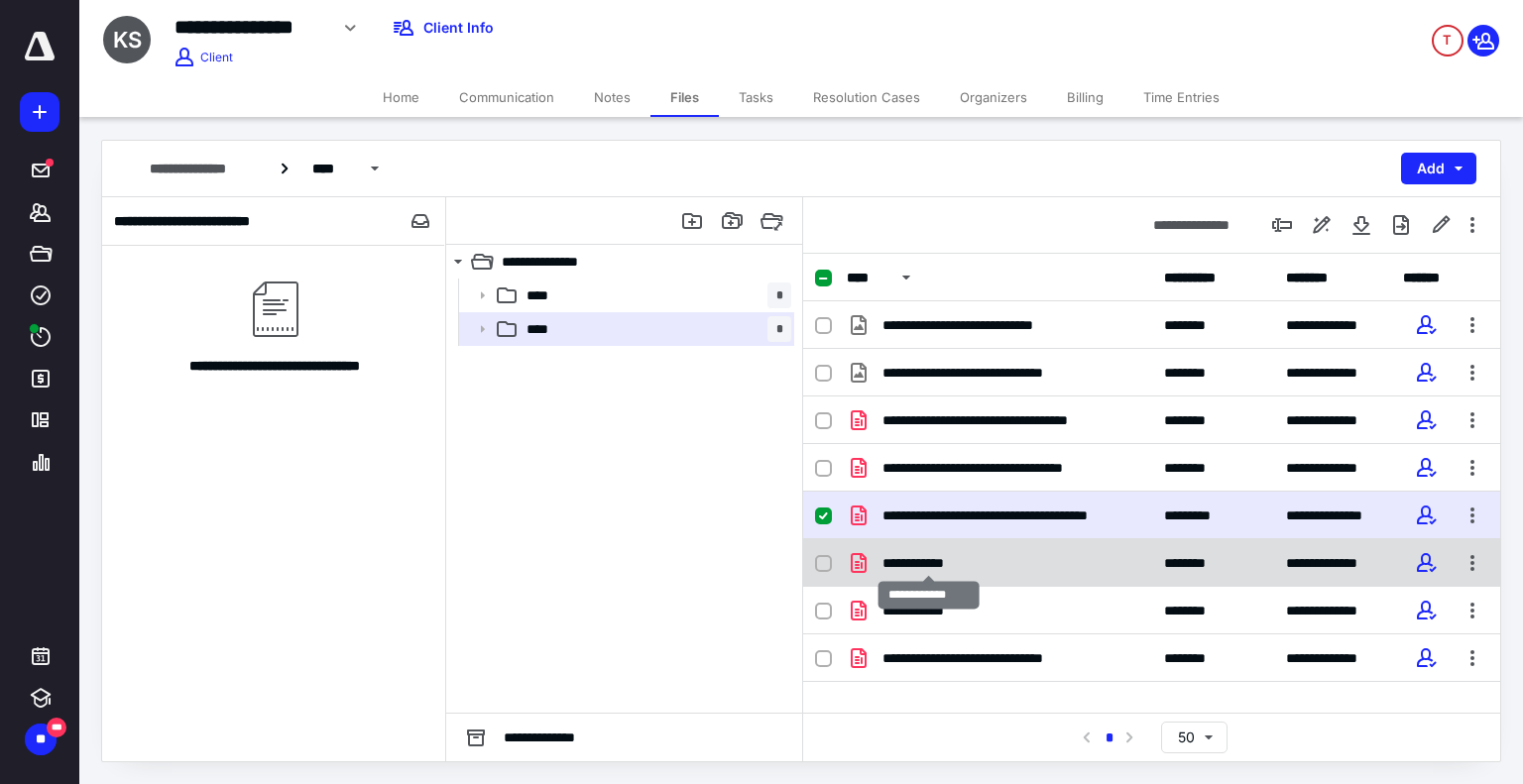click on "**********" at bounding box center (929, 563) 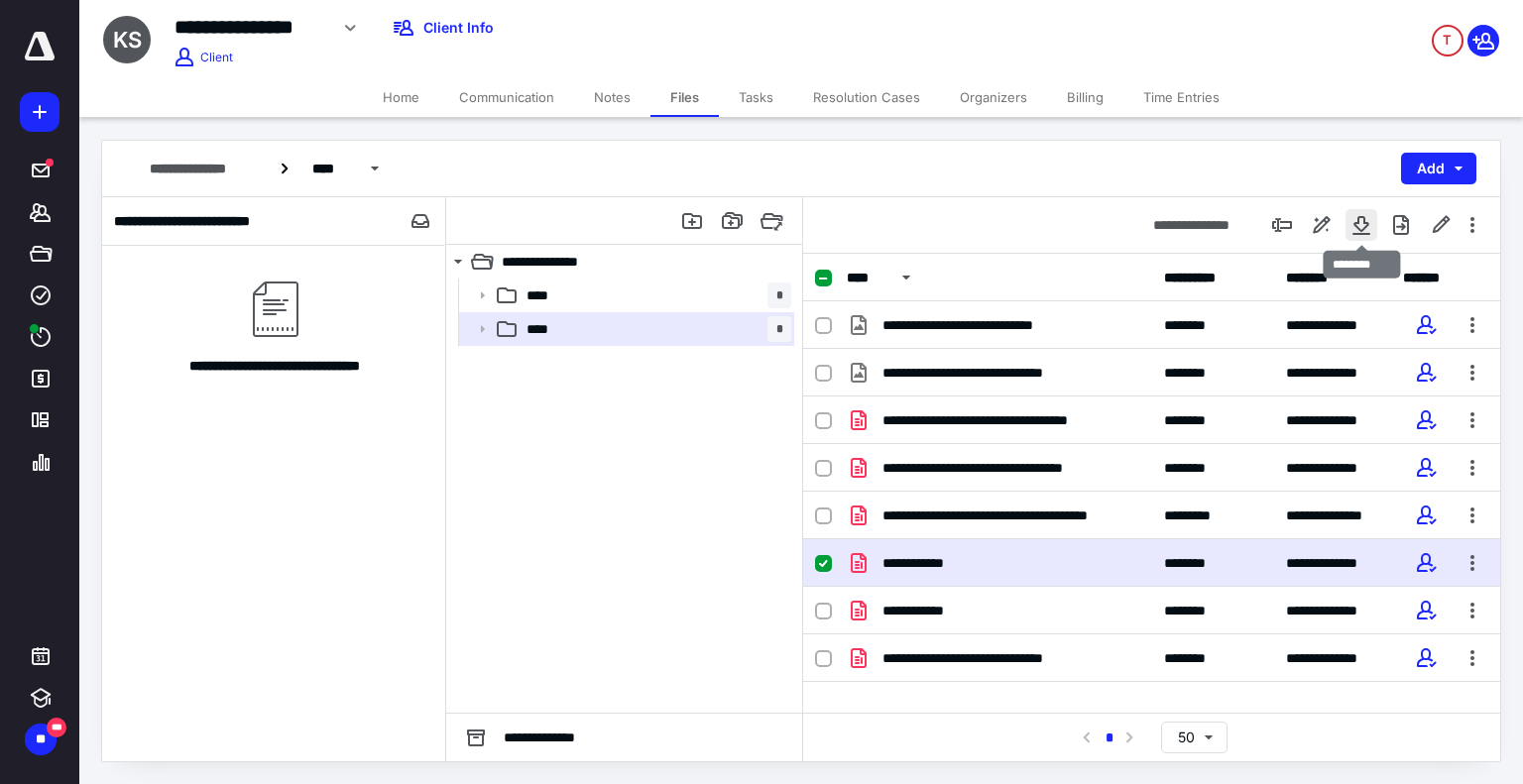 click at bounding box center (1361, 225) 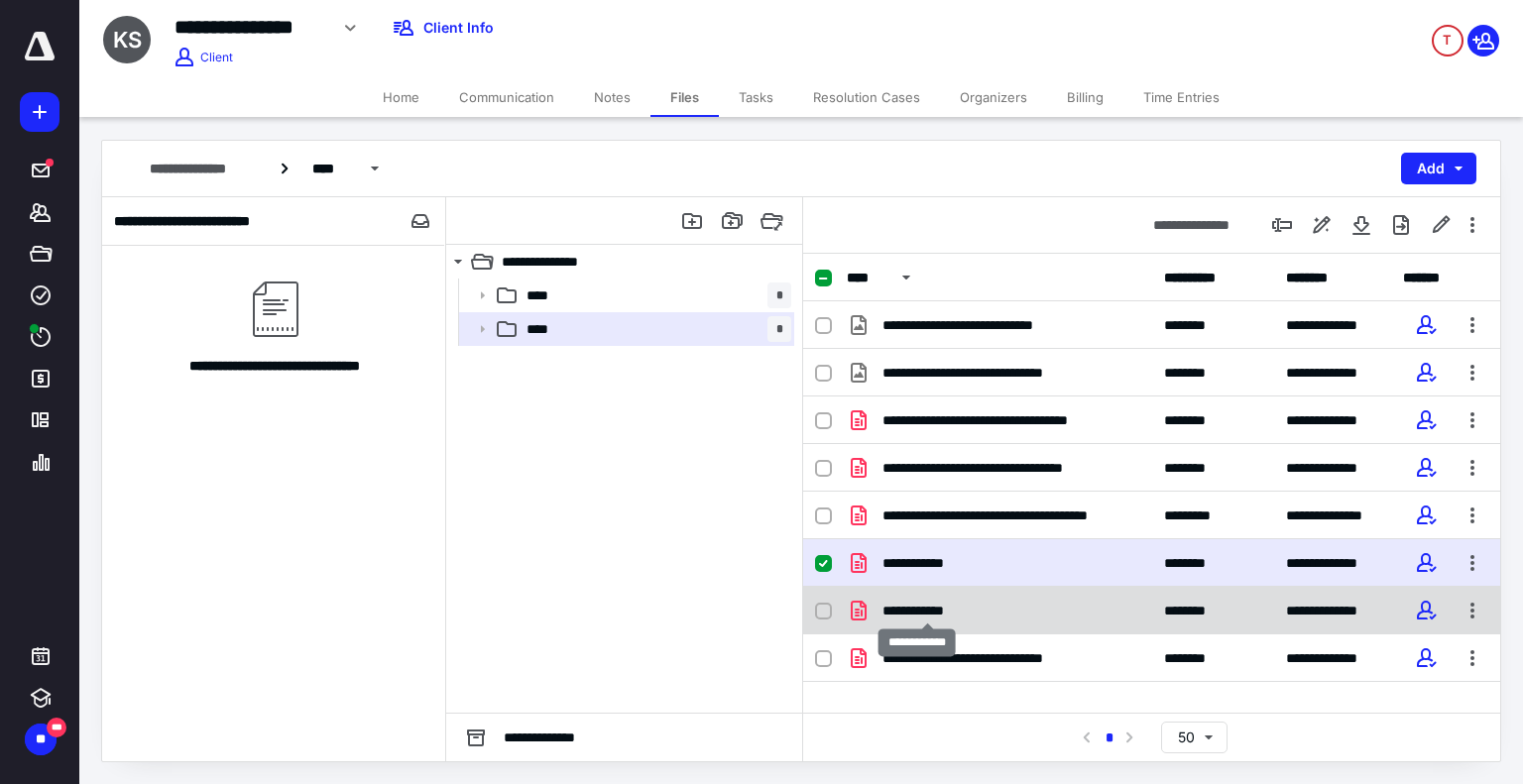 click on "**********" at bounding box center (928, 611) 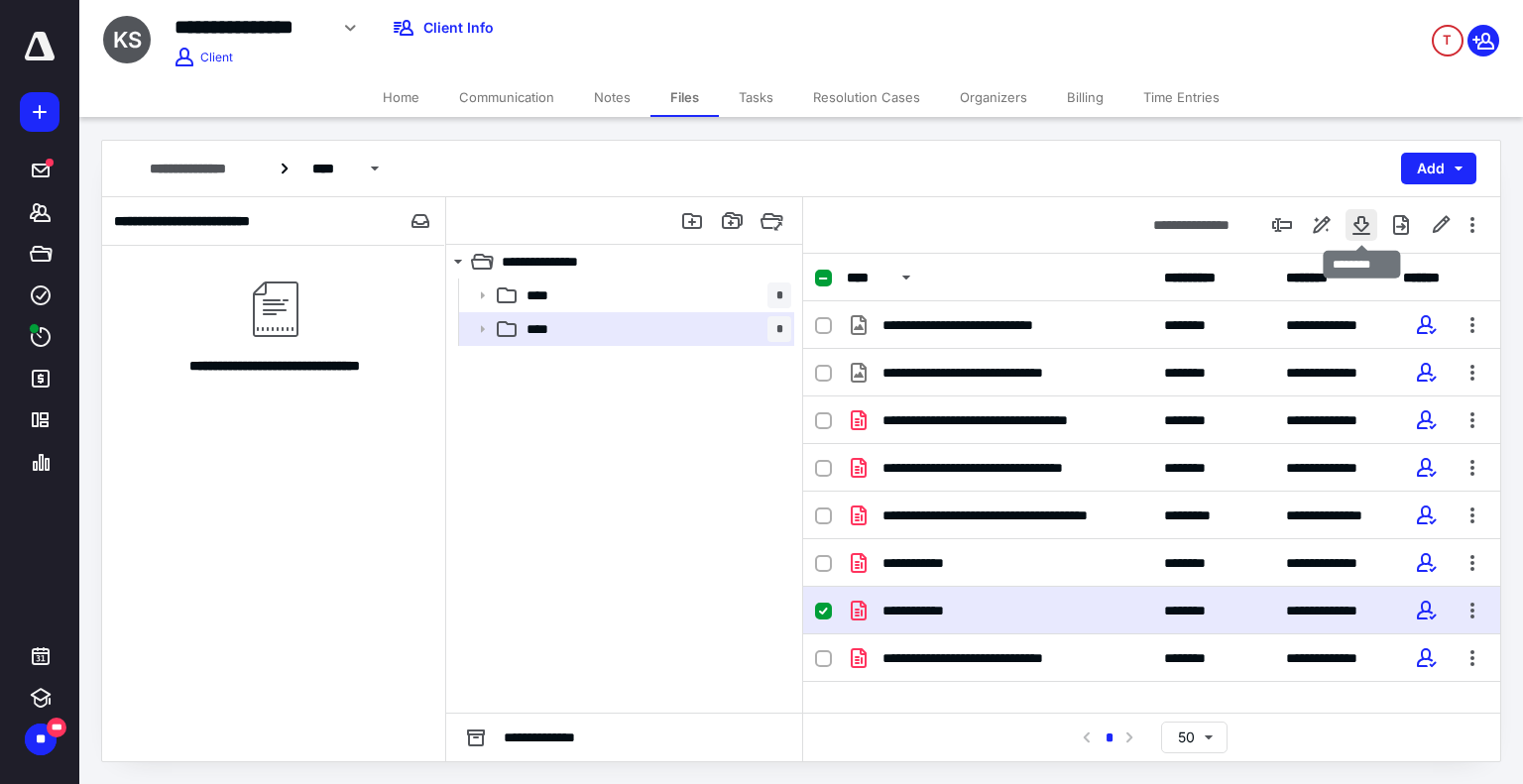 click at bounding box center [1361, 225] 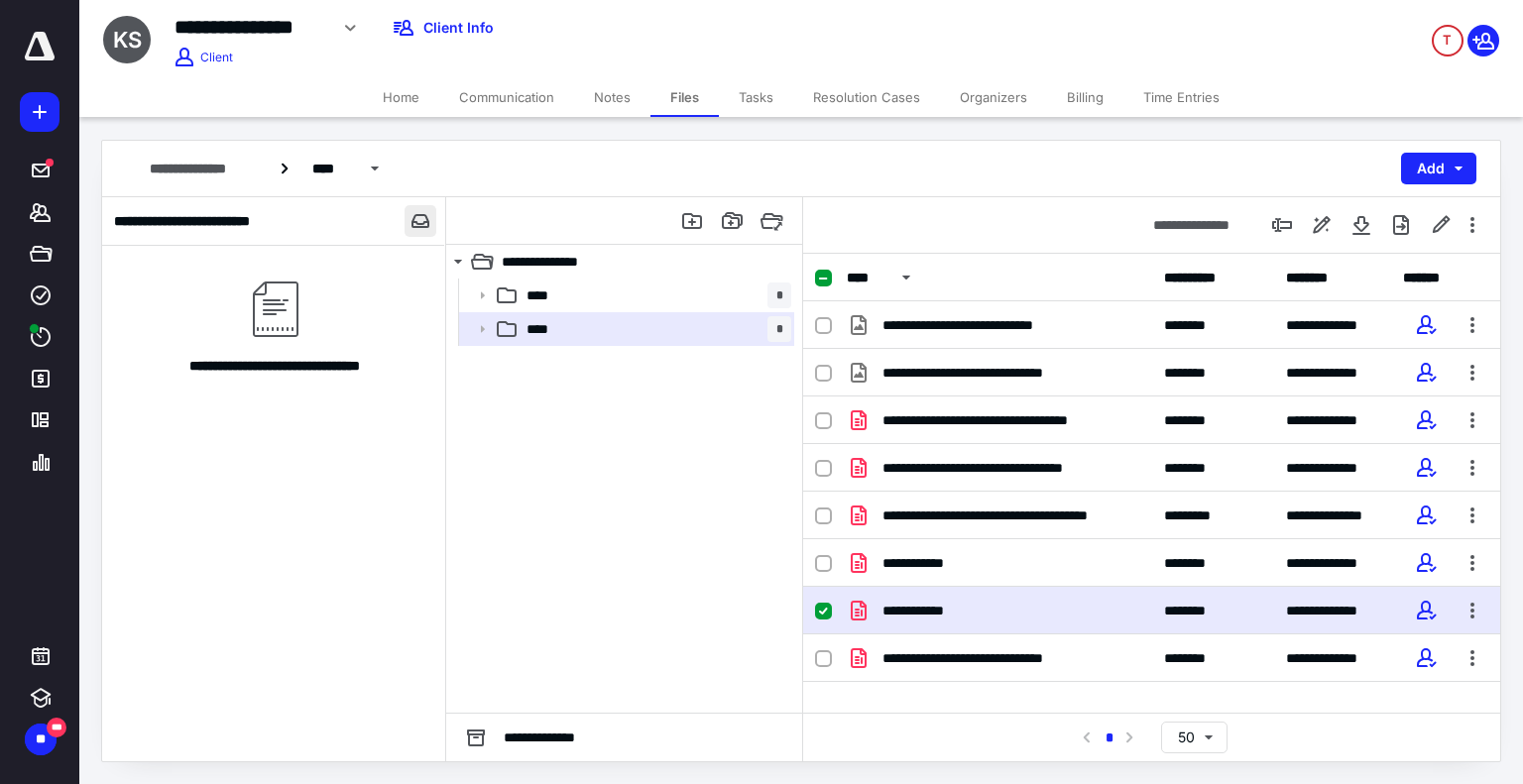 click at bounding box center (420, 221) 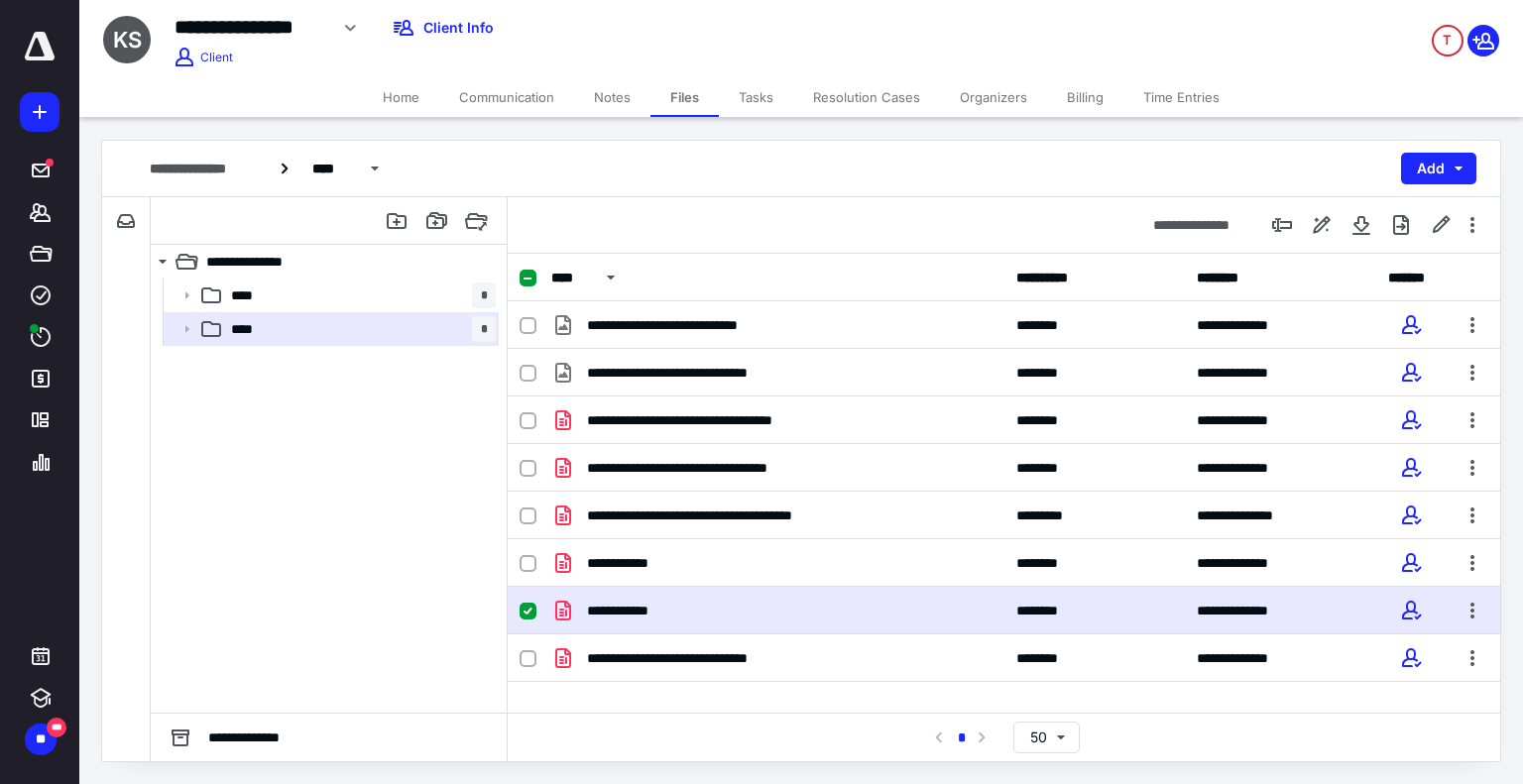 click on "Home" at bounding box center (401, 97) 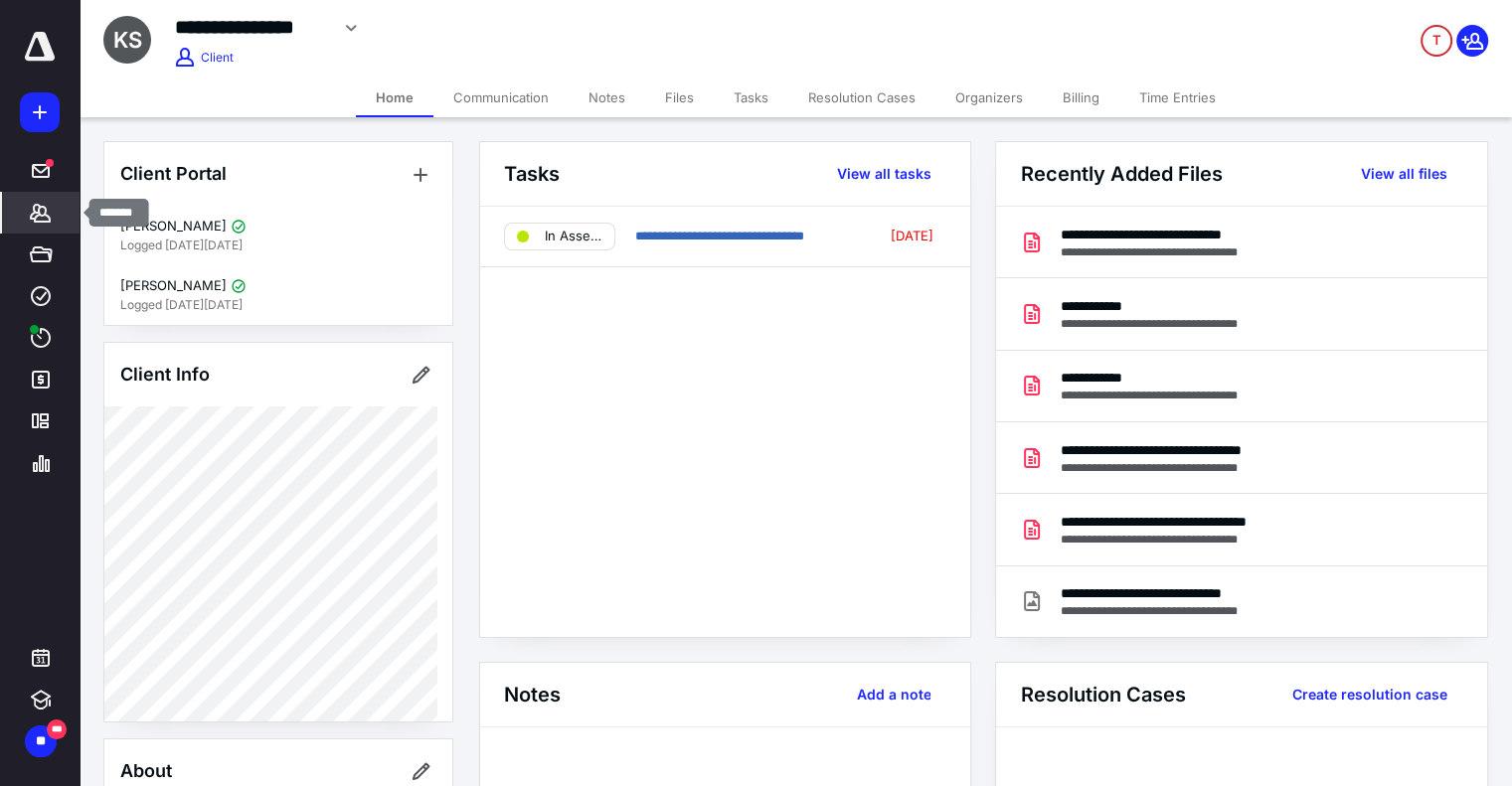 click 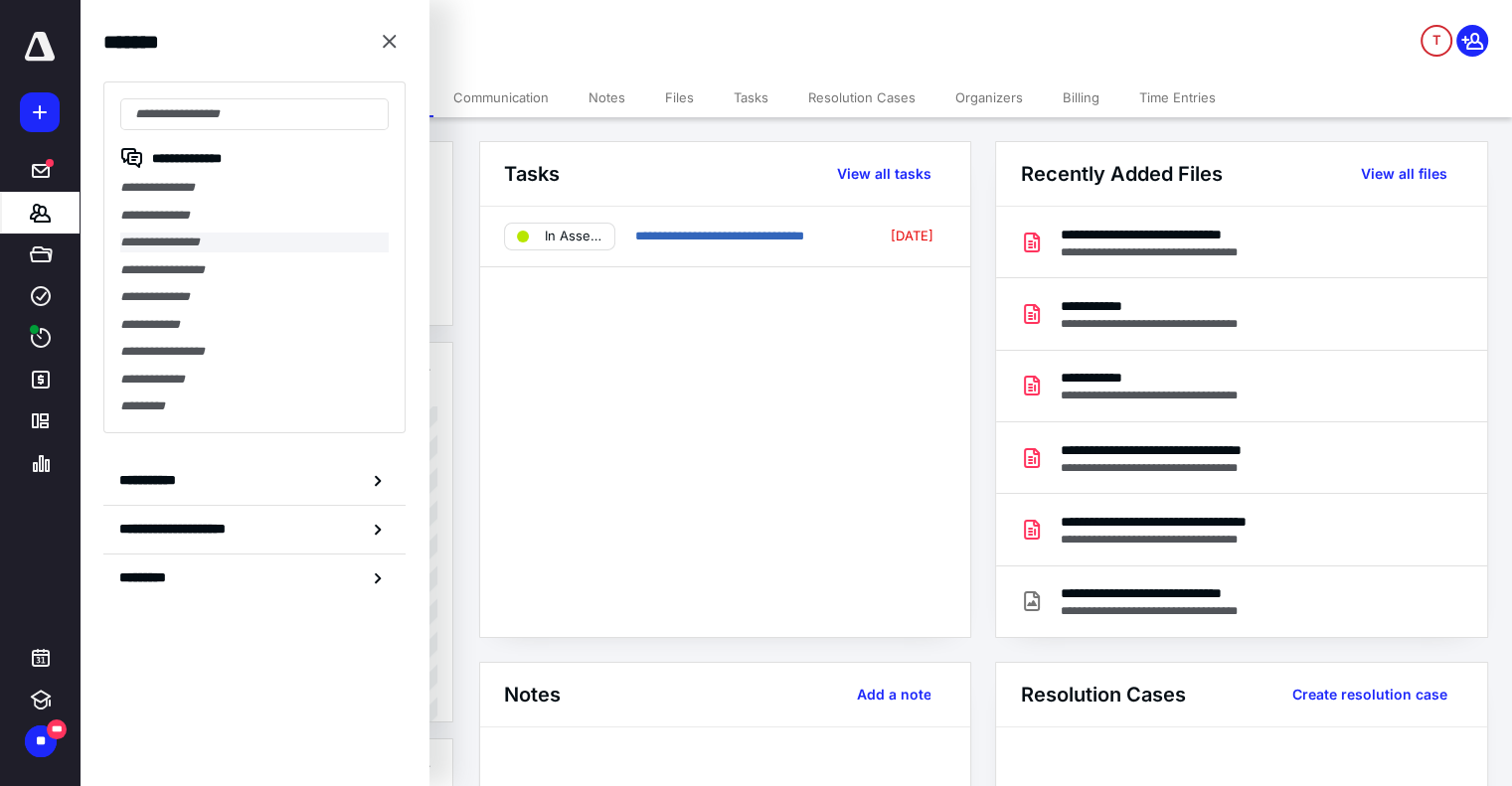 click on "**********" at bounding box center [254, 242] 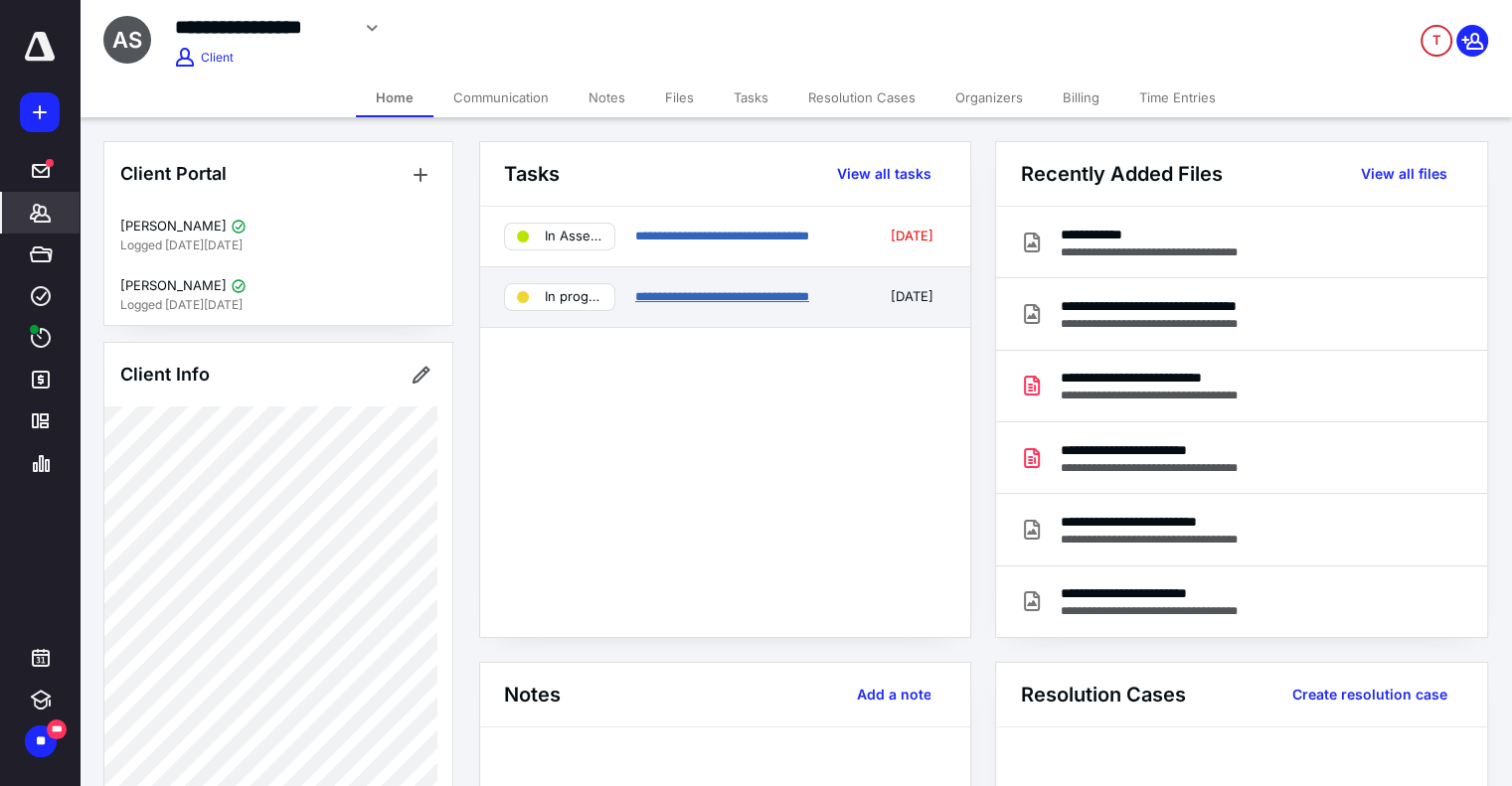click on "**********" at bounding box center (722, 296) 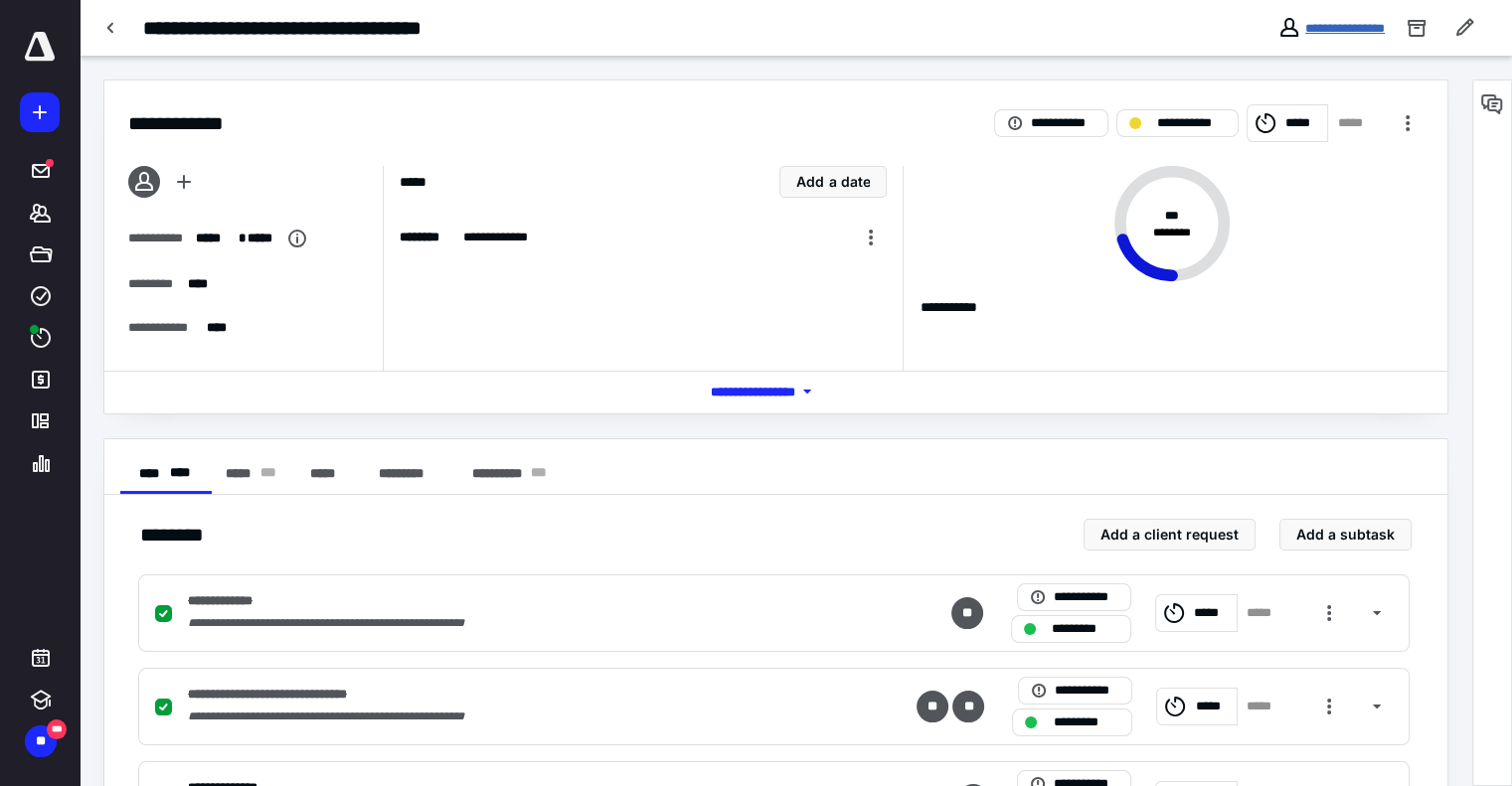 click on "**********" at bounding box center [1345, 28] 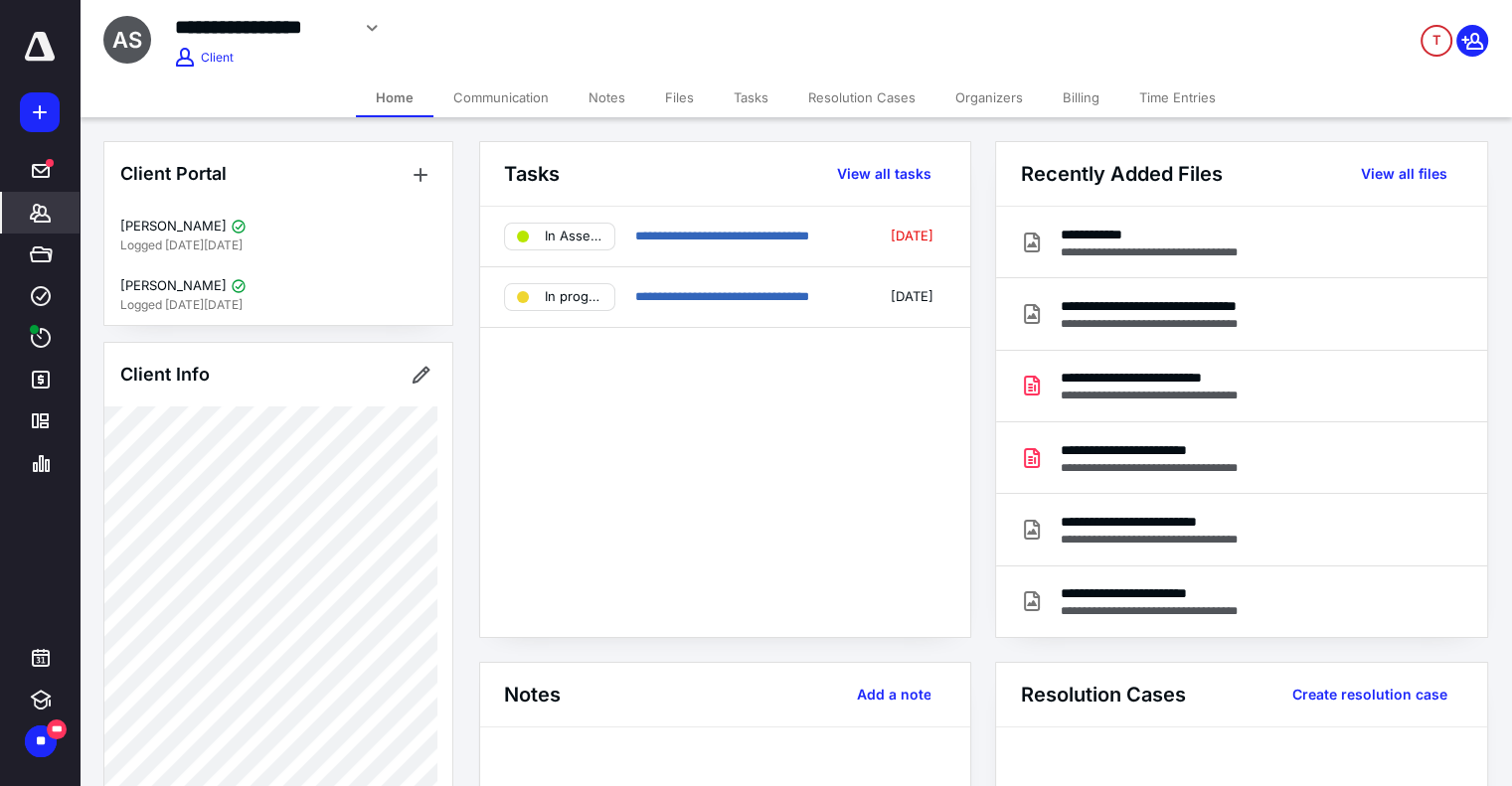 click on "Files" at bounding box center (679, 97) 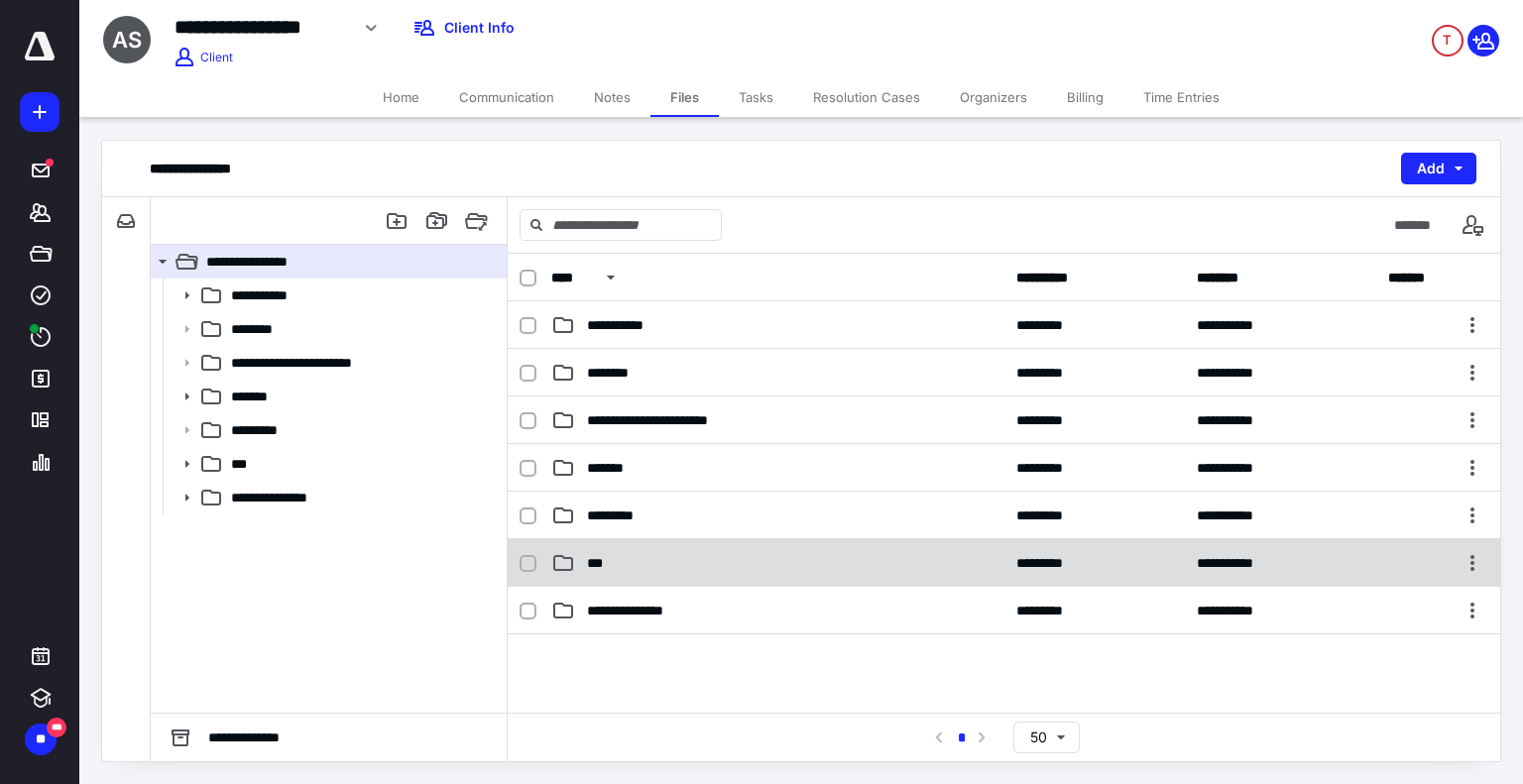 click on "**********" at bounding box center [1003, 563] 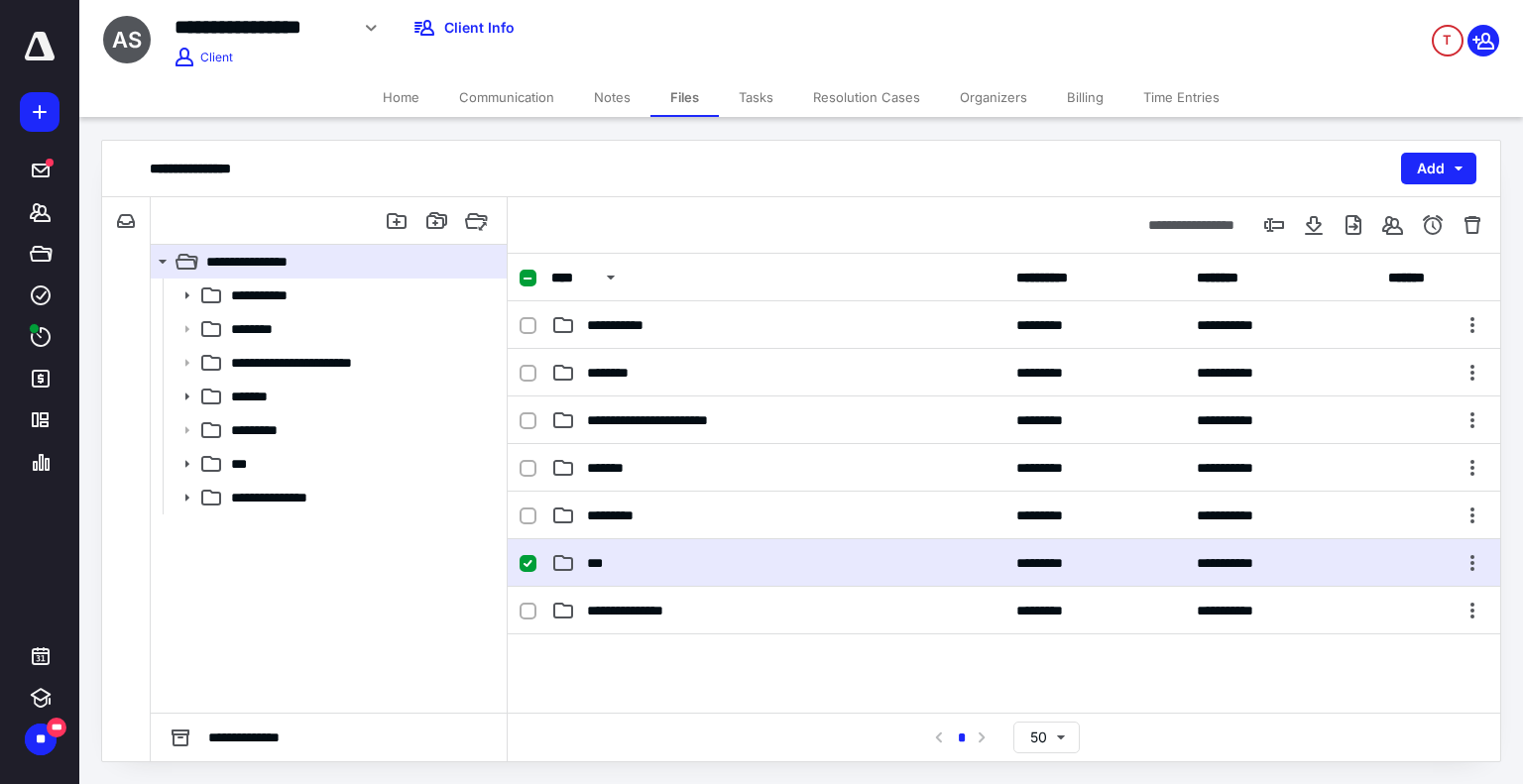 click on "**********" at bounding box center [1003, 563] 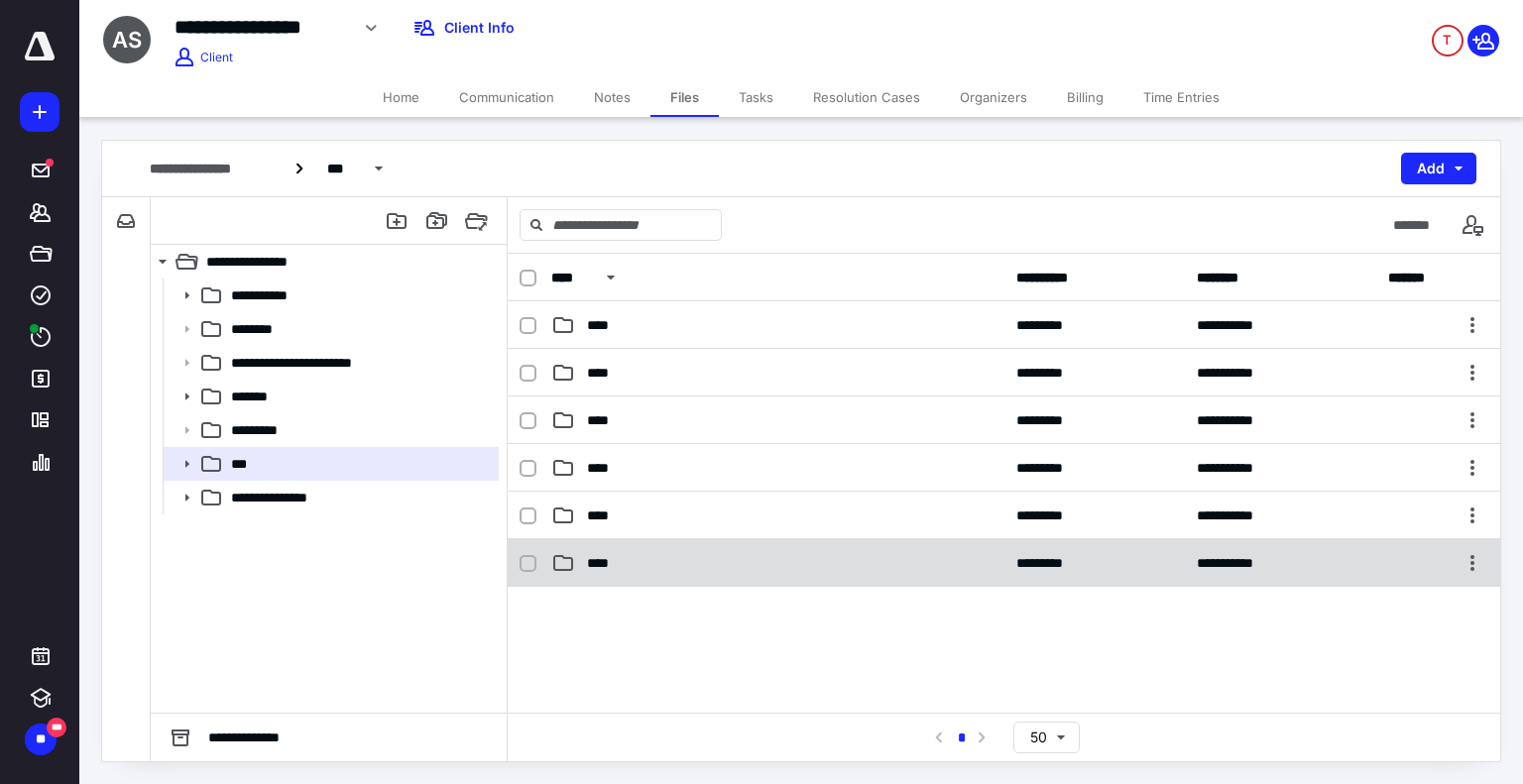 click on "**********" at bounding box center [1003, 563] 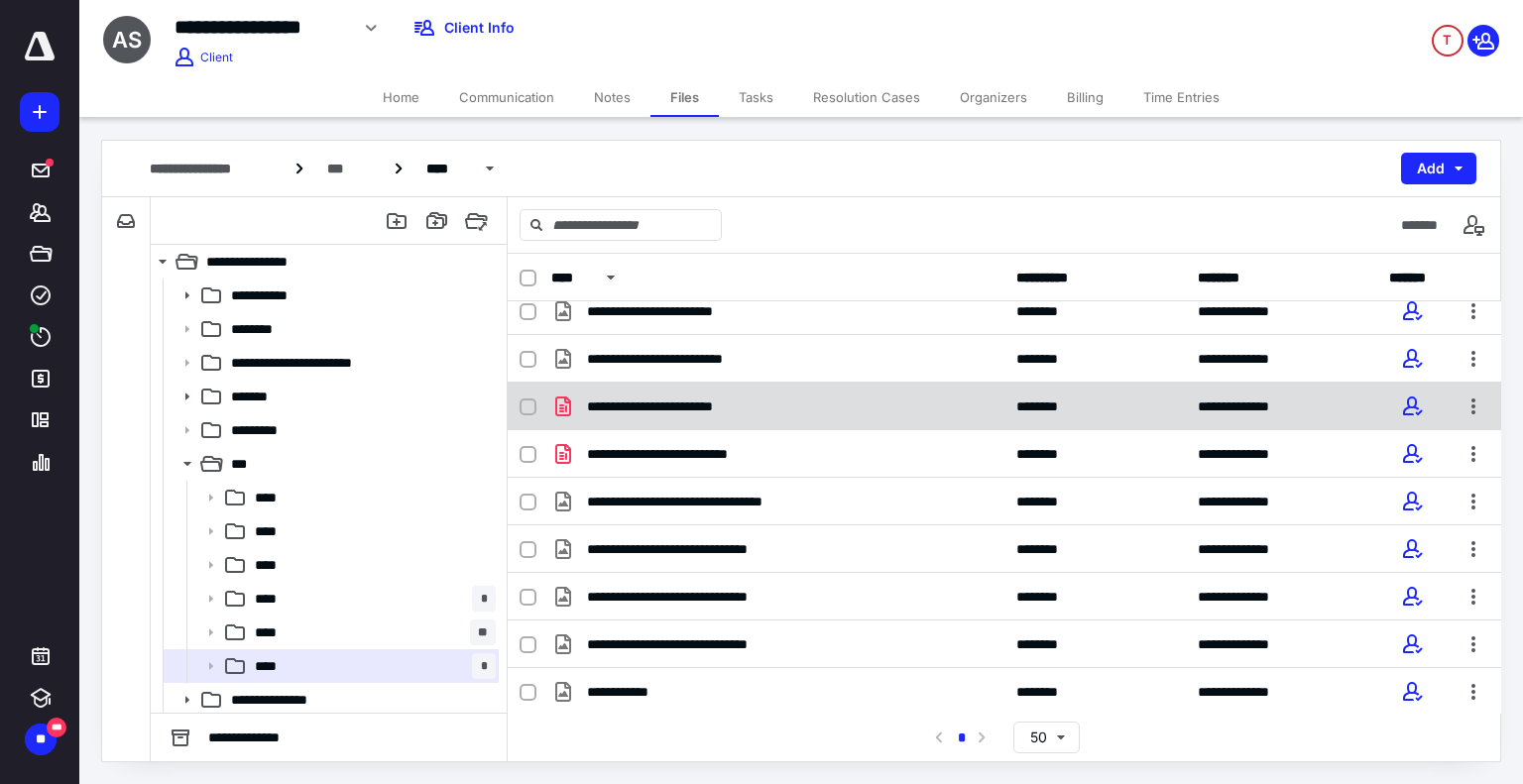 scroll, scrollTop: 0, scrollLeft: 0, axis: both 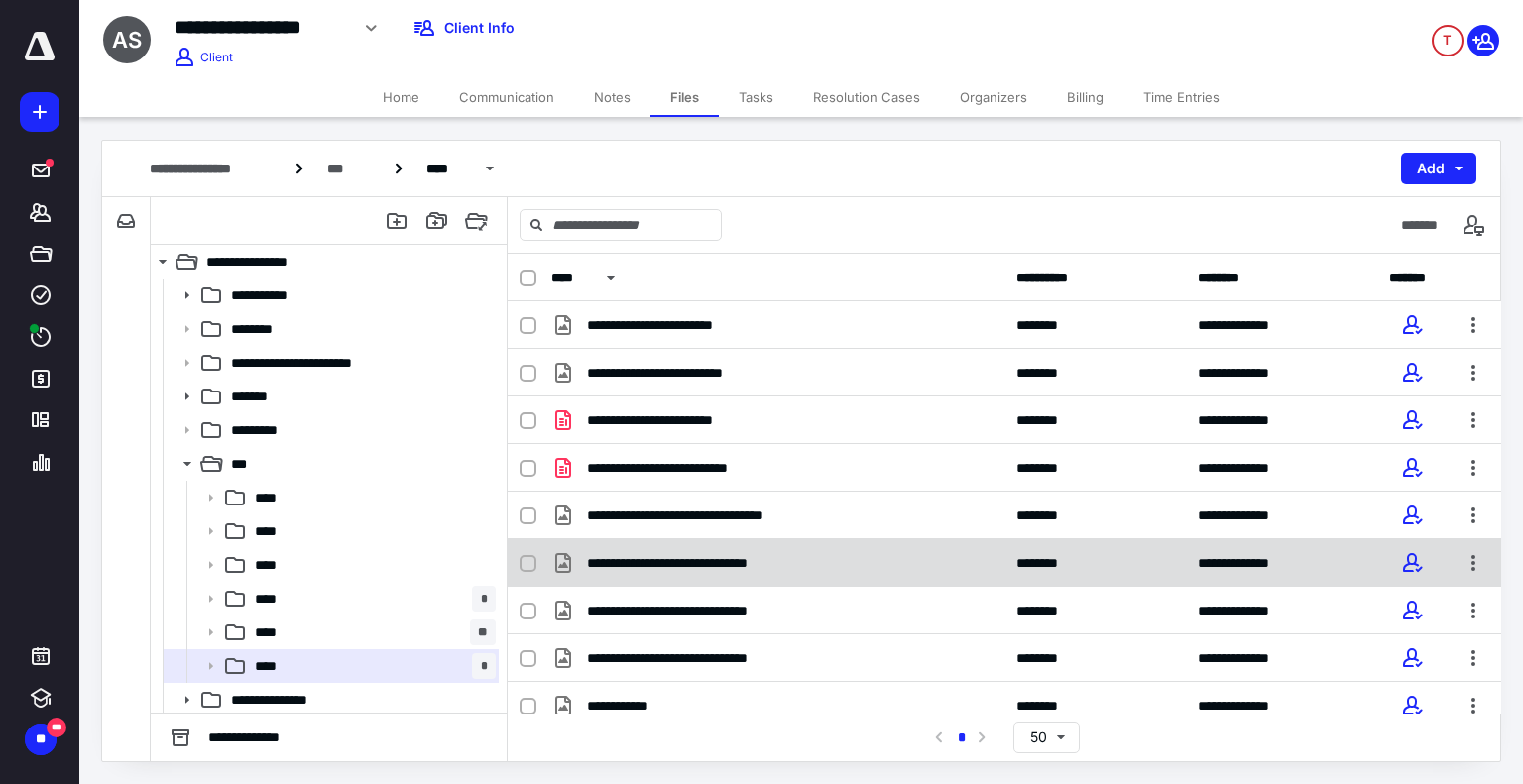click 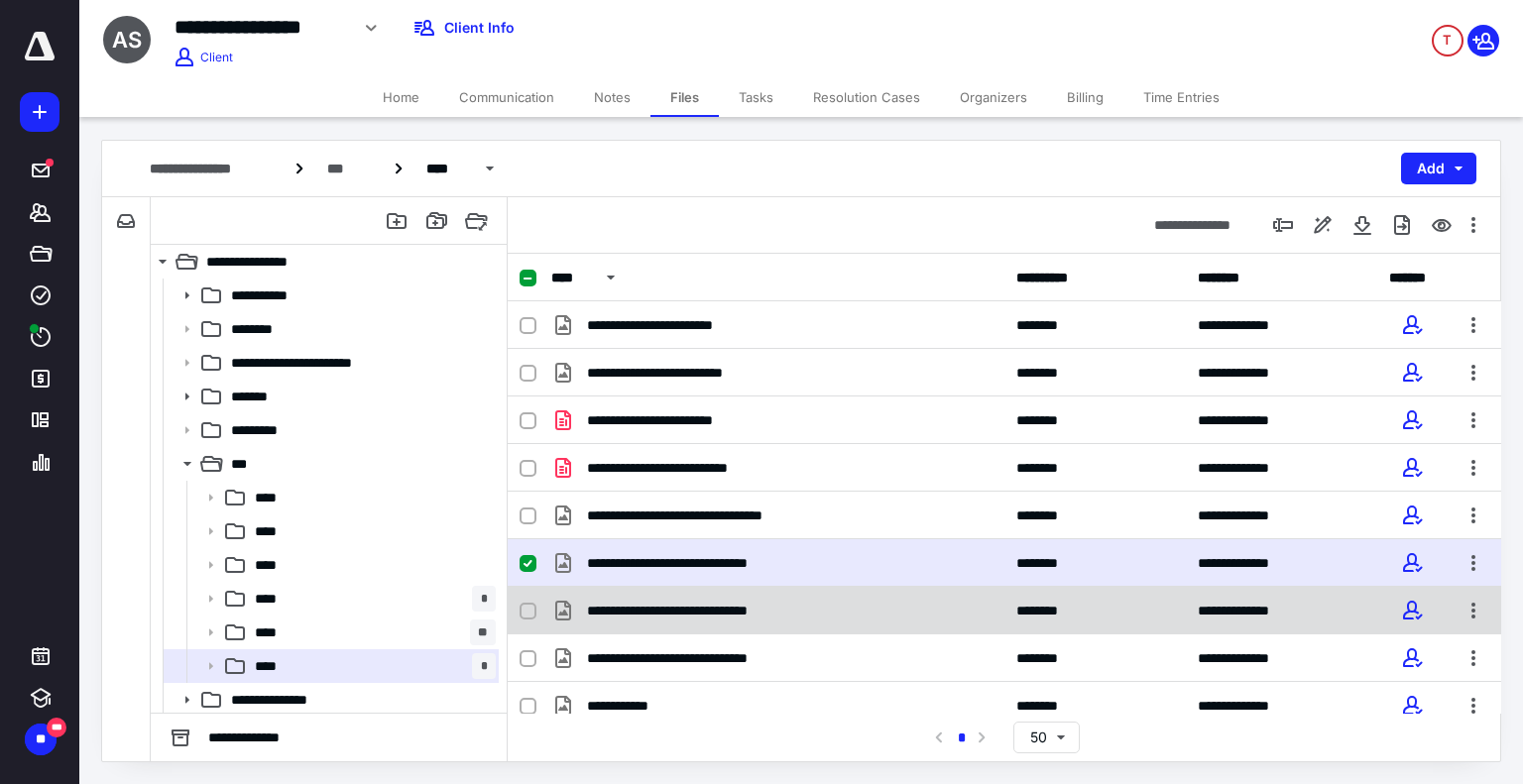 click at bounding box center (527, 612) 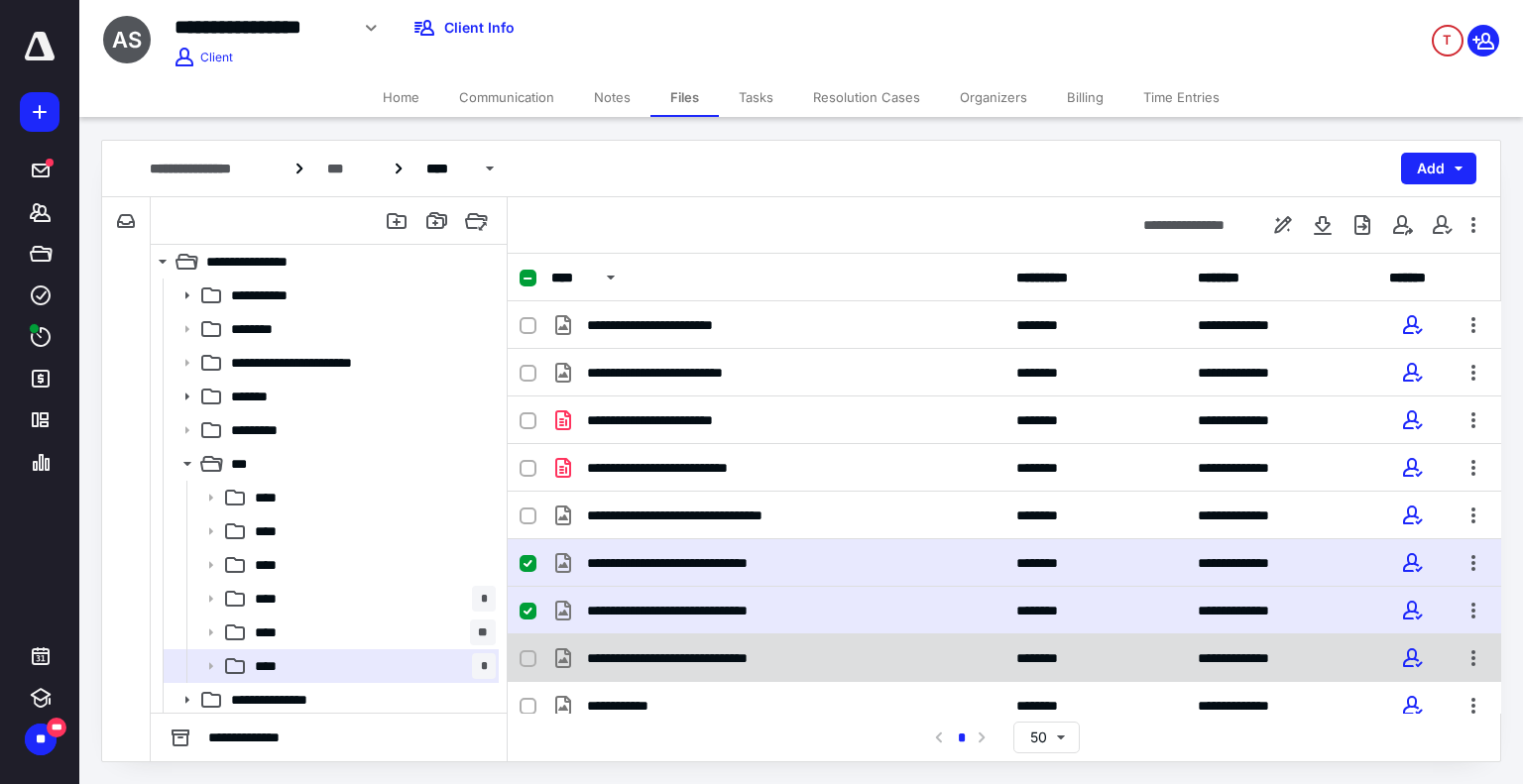 click 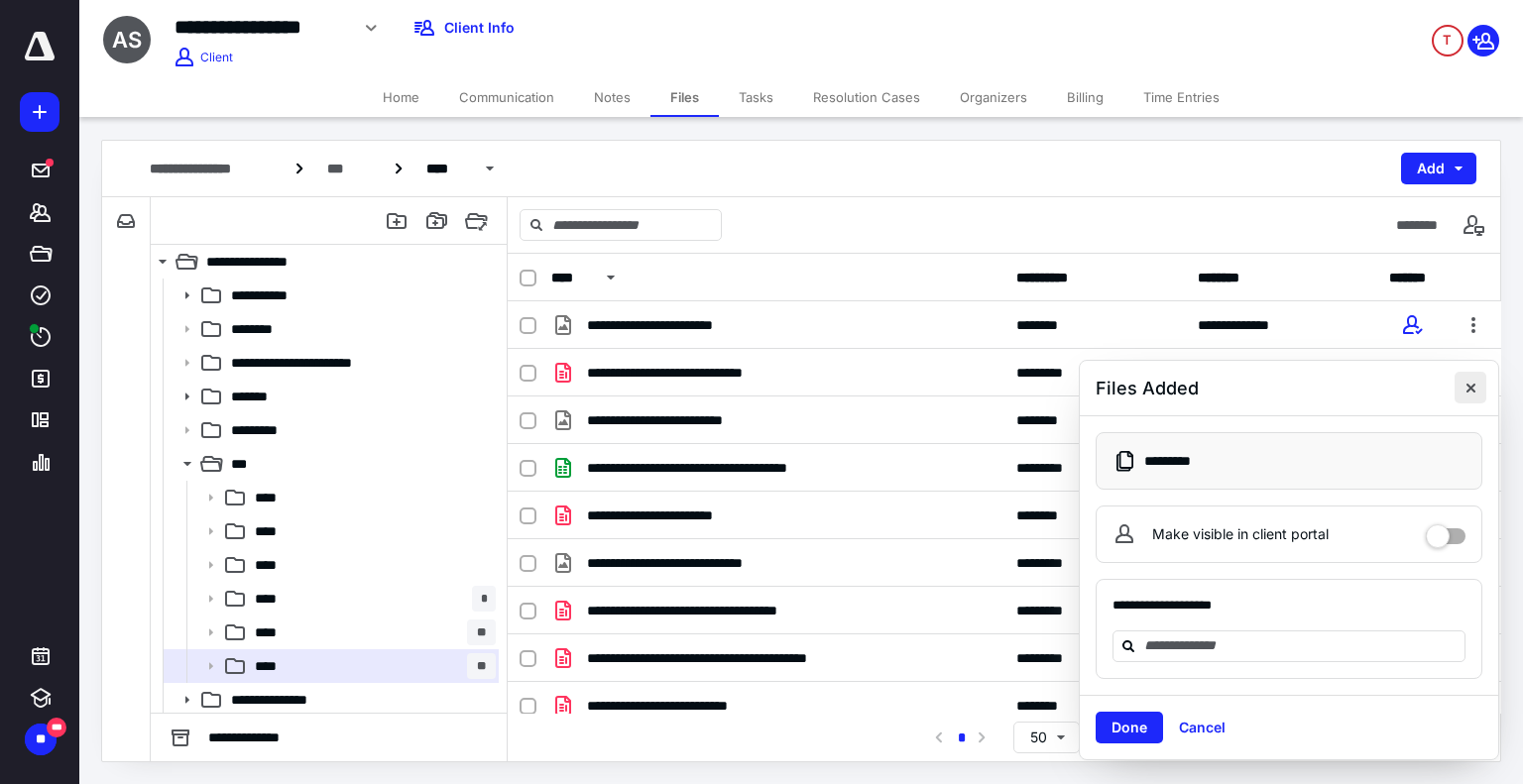 click at bounding box center (1470, 388) 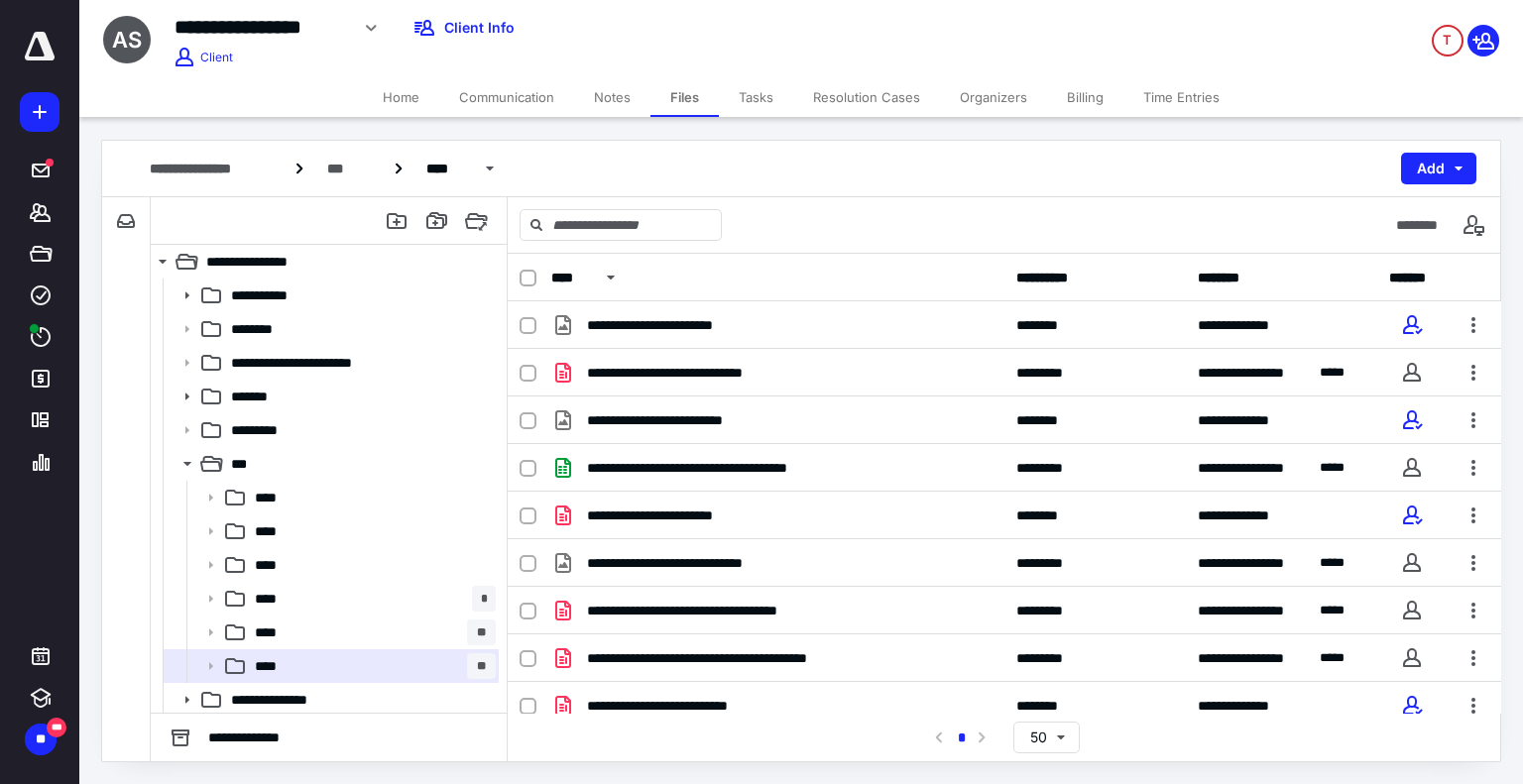 click on "**********" at bounding box center [1004, 420] 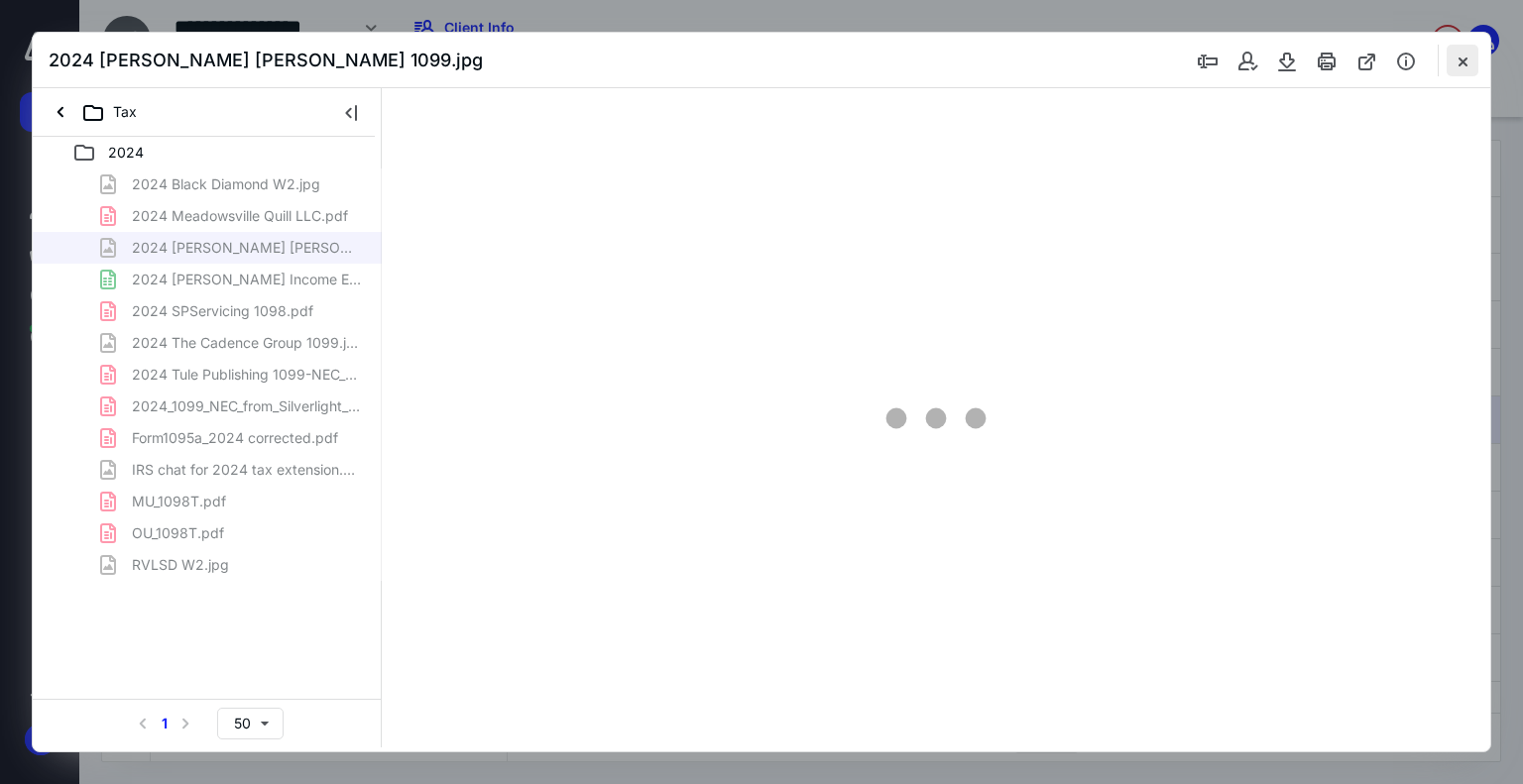 scroll, scrollTop: 0, scrollLeft: 0, axis: both 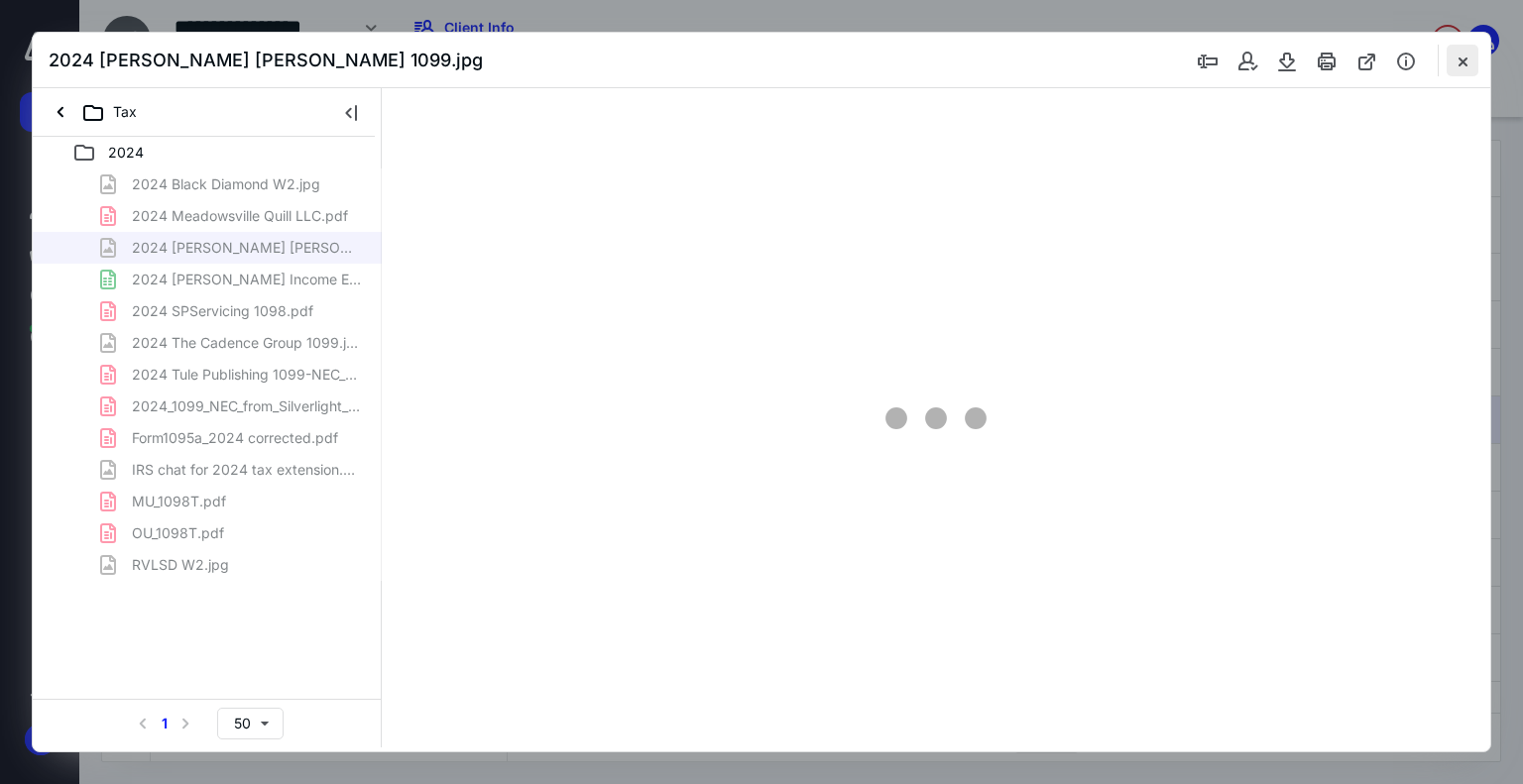 click at bounding box center [1463, 60] 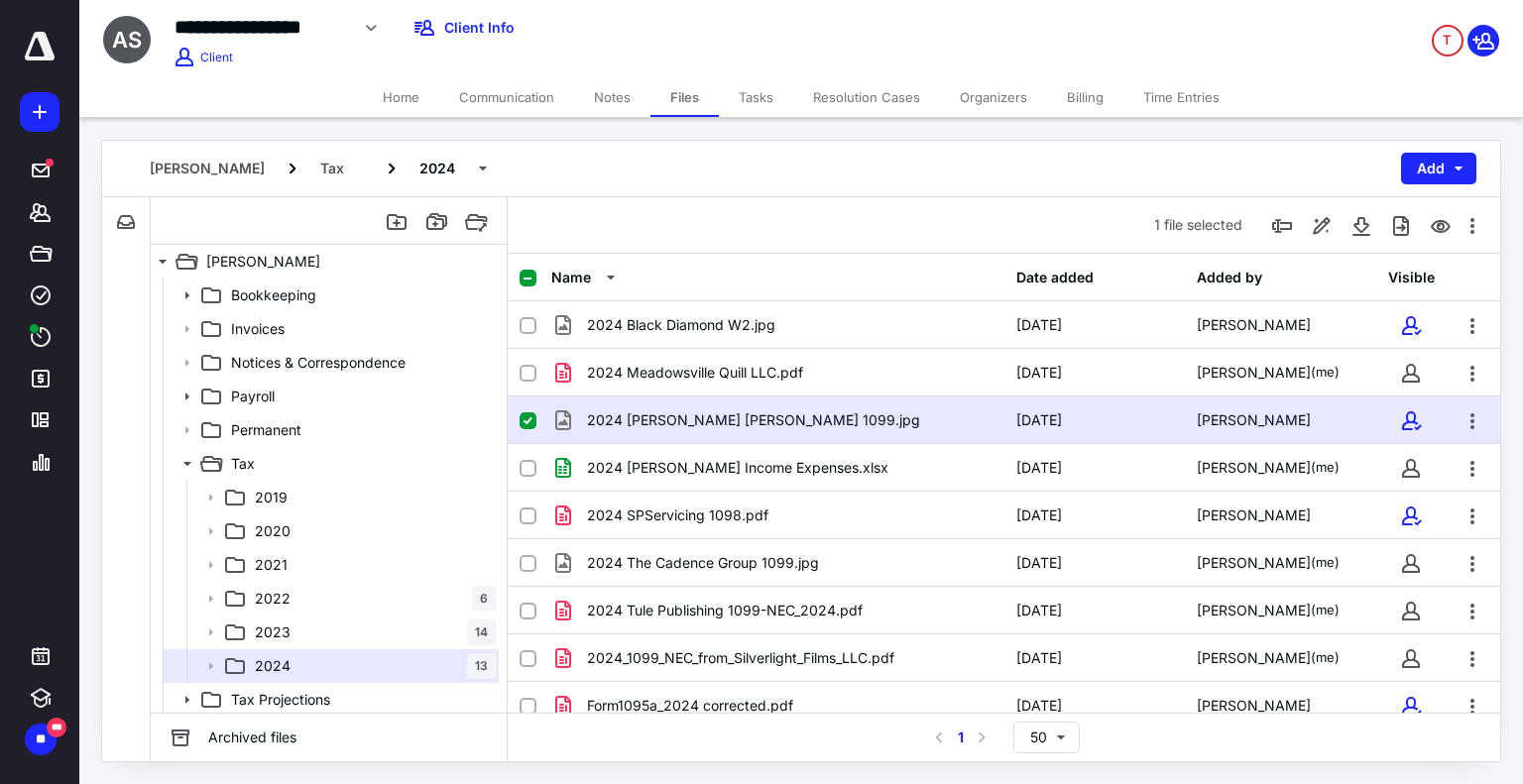 drag, startPoint x: 1032, startPoint y: 207, endPoint x: 962, endPoint y: 204, distance: 70.064256 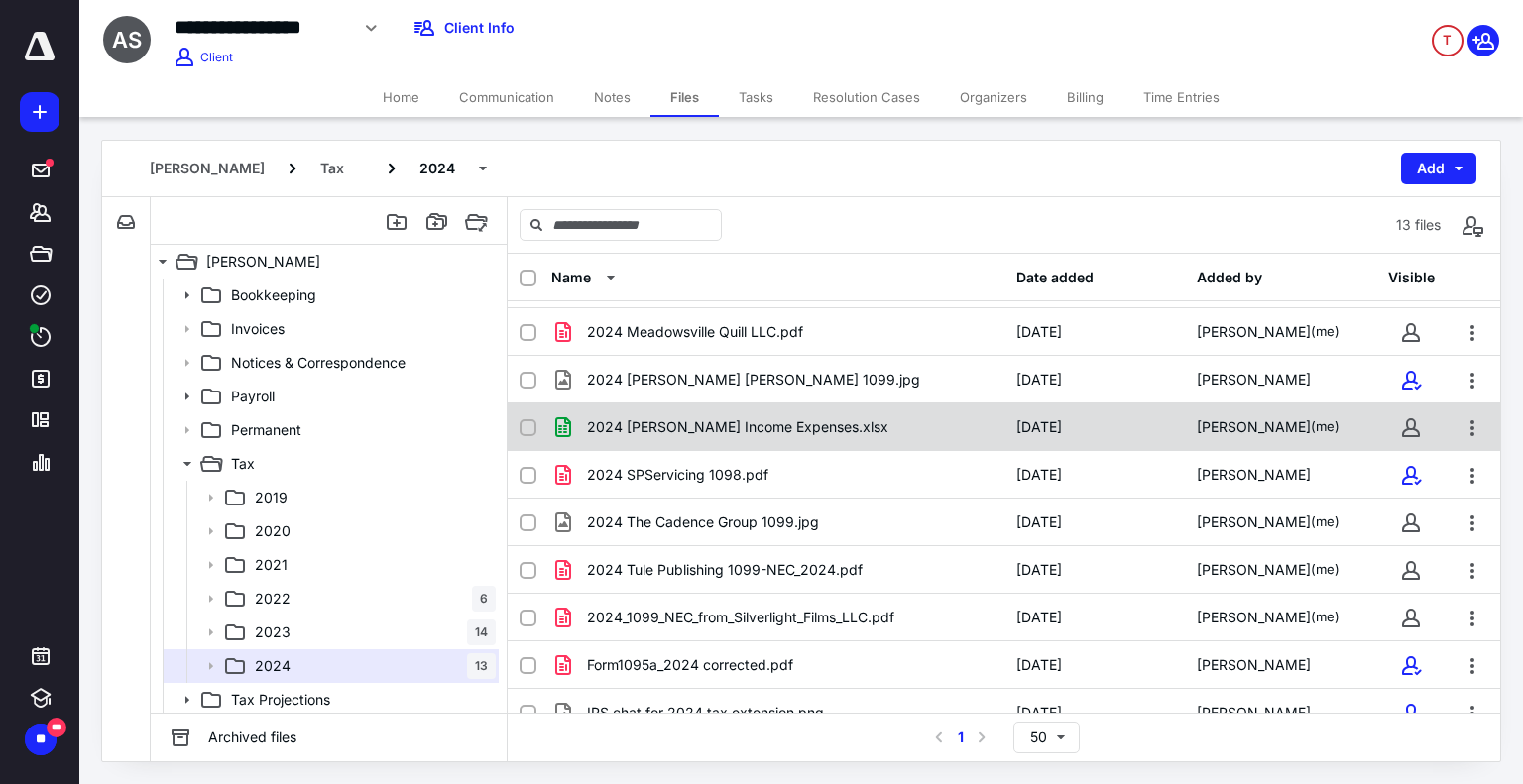 scroll, scrollTop: 0, scrollLeft: 0, axis: both 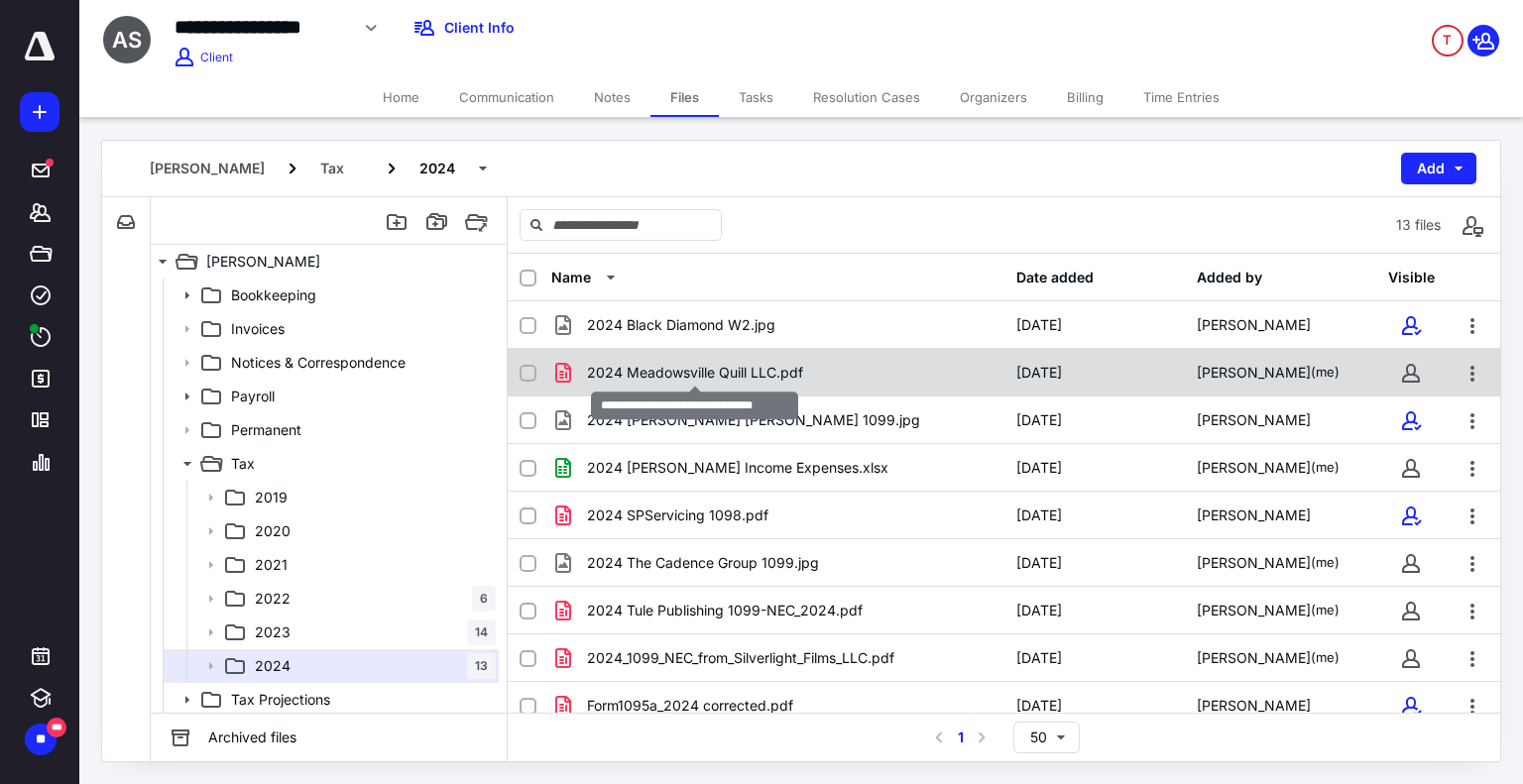 click on "2024 Meadowsville Quill LLC.pdf" at bounding box center [695, 373] 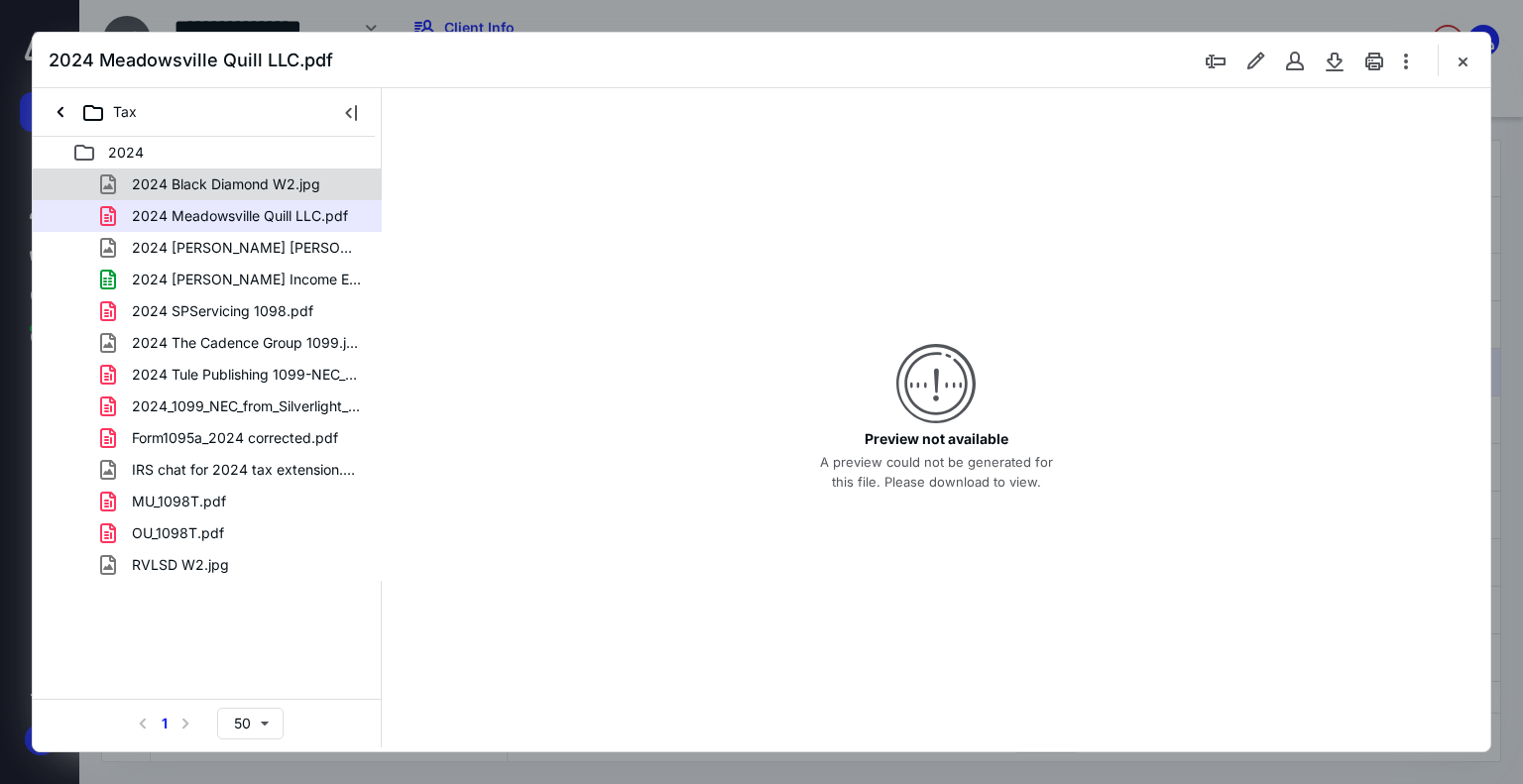 click on "2024 Black Diamond W2.jpg" at bounding box center (214, 184) 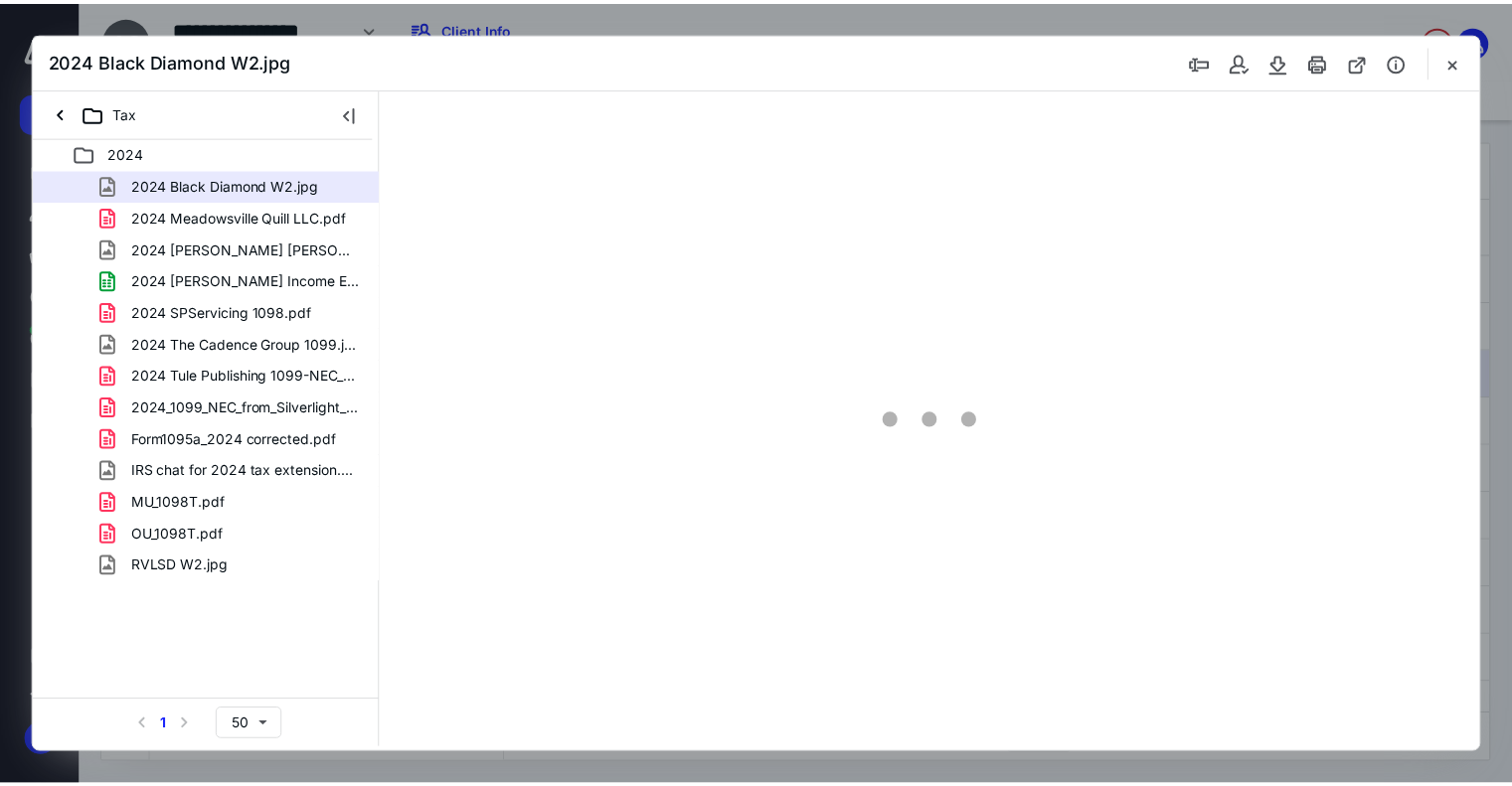 scroll, scrollTop: 0, scrollLeft: 0, axis: both 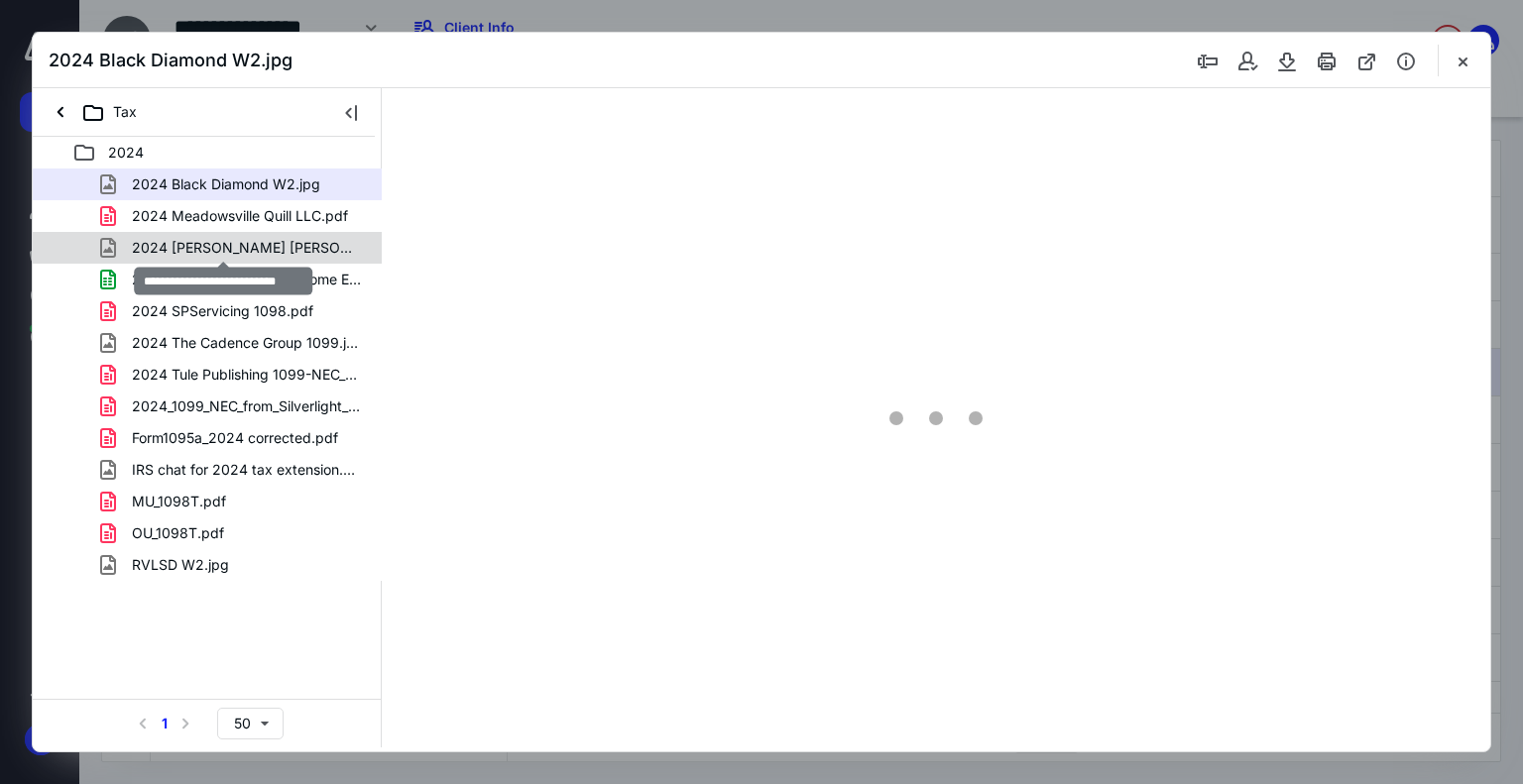 type on "74" 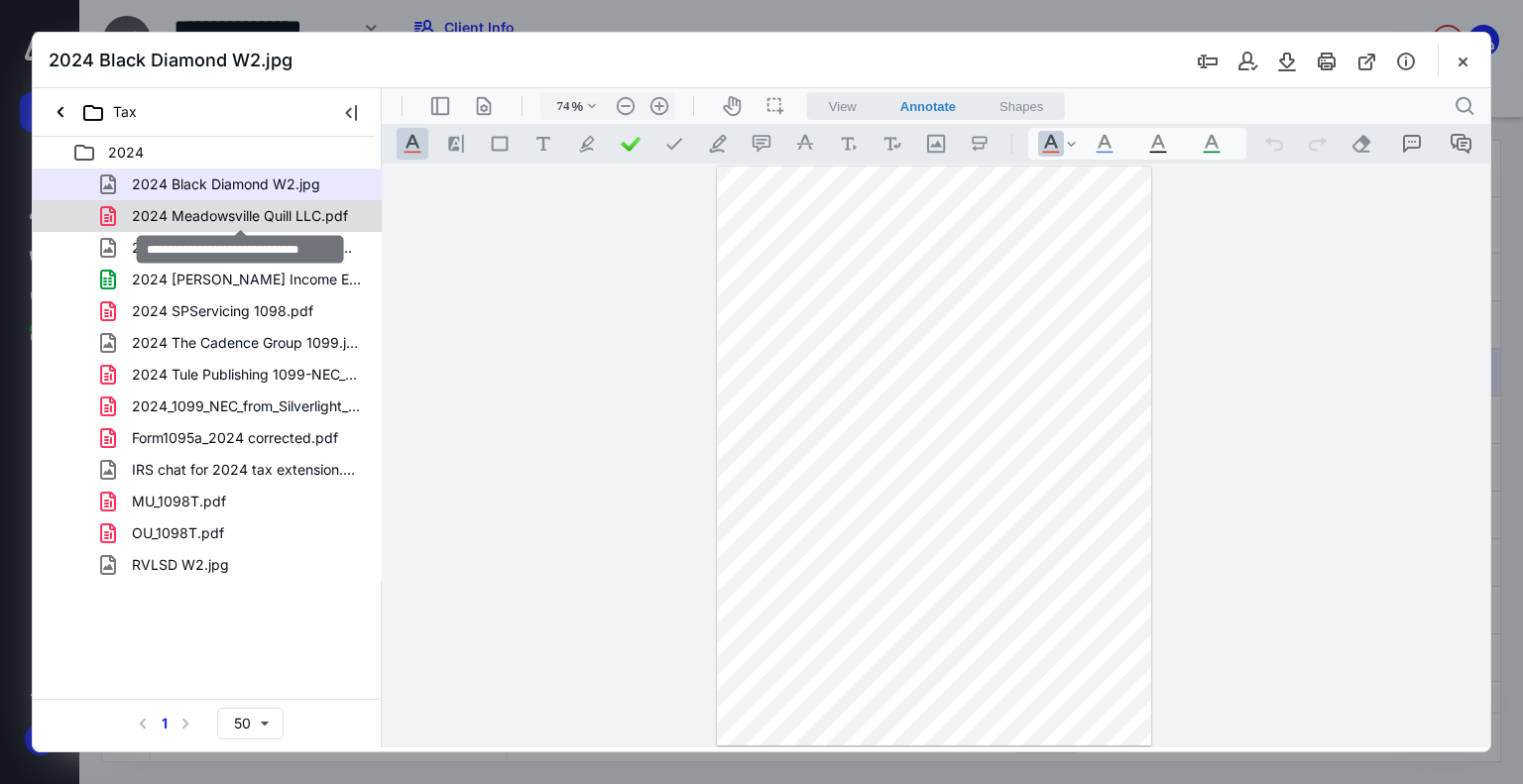 click on "2024 Meadowsville Quill LLC.pdf" at bounding box center (240, 216) 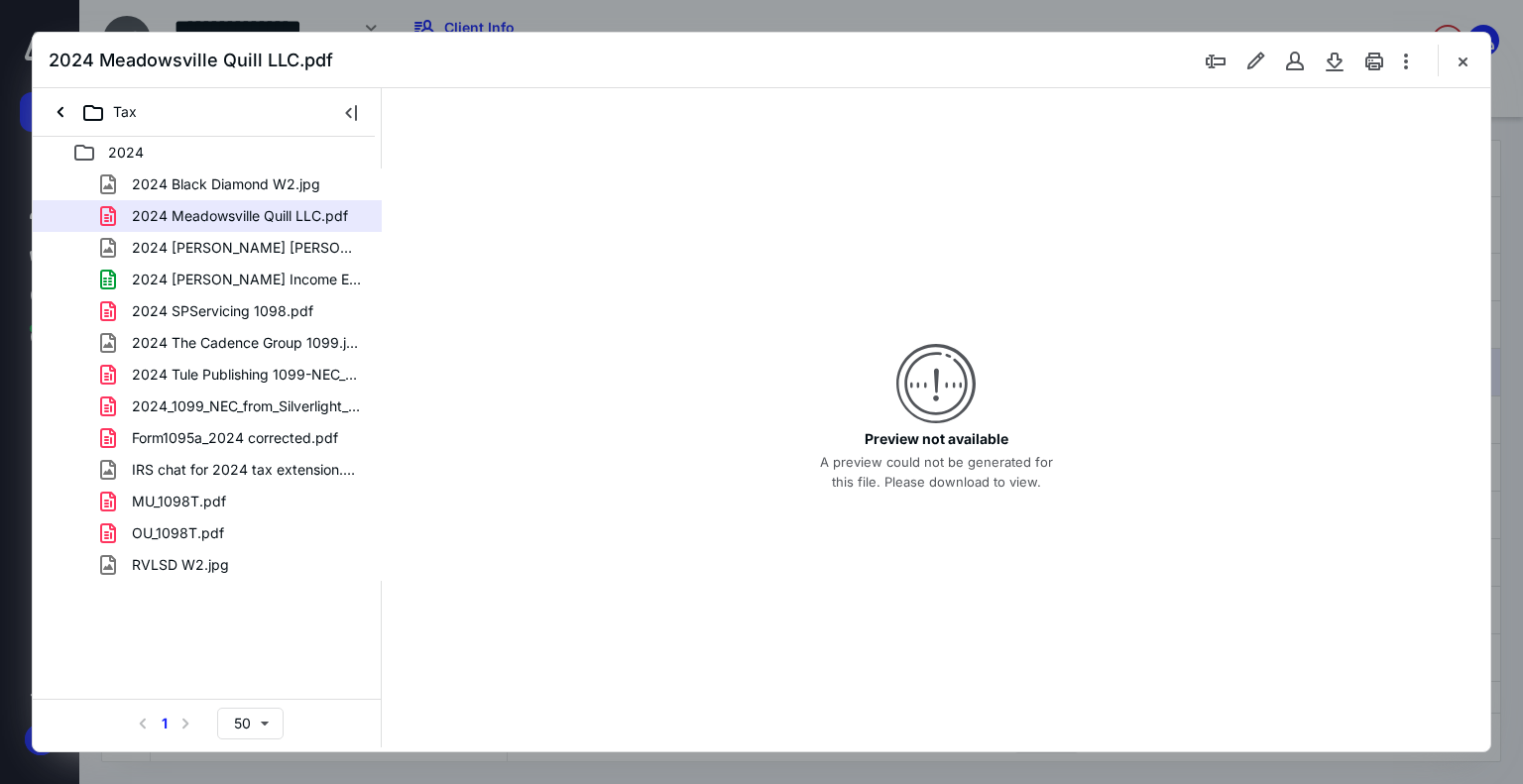 click on "2024 Meadowsville Quill LLC.pdf" at bounding box center (762, 60) 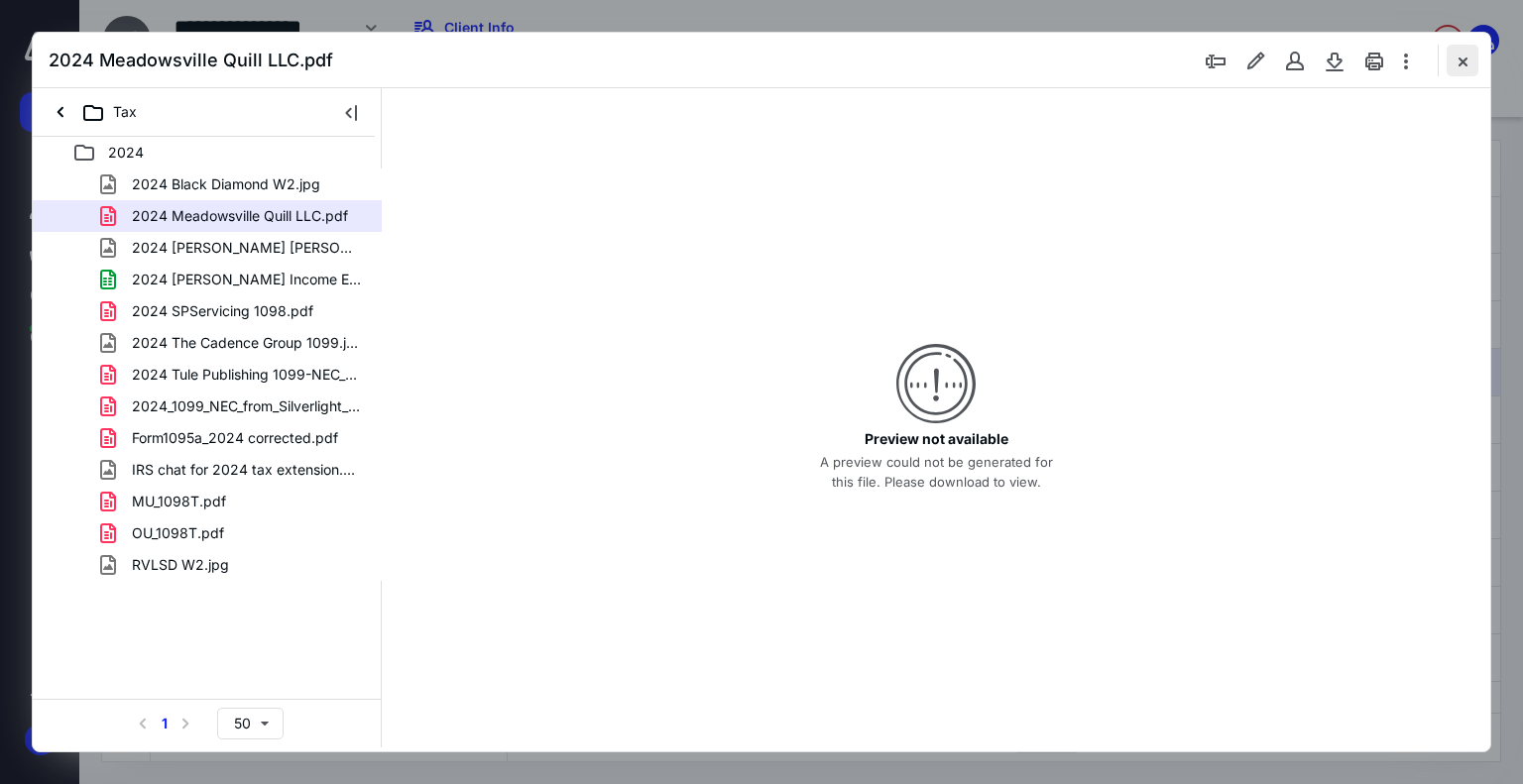 click at bounding box center [1463, 60] 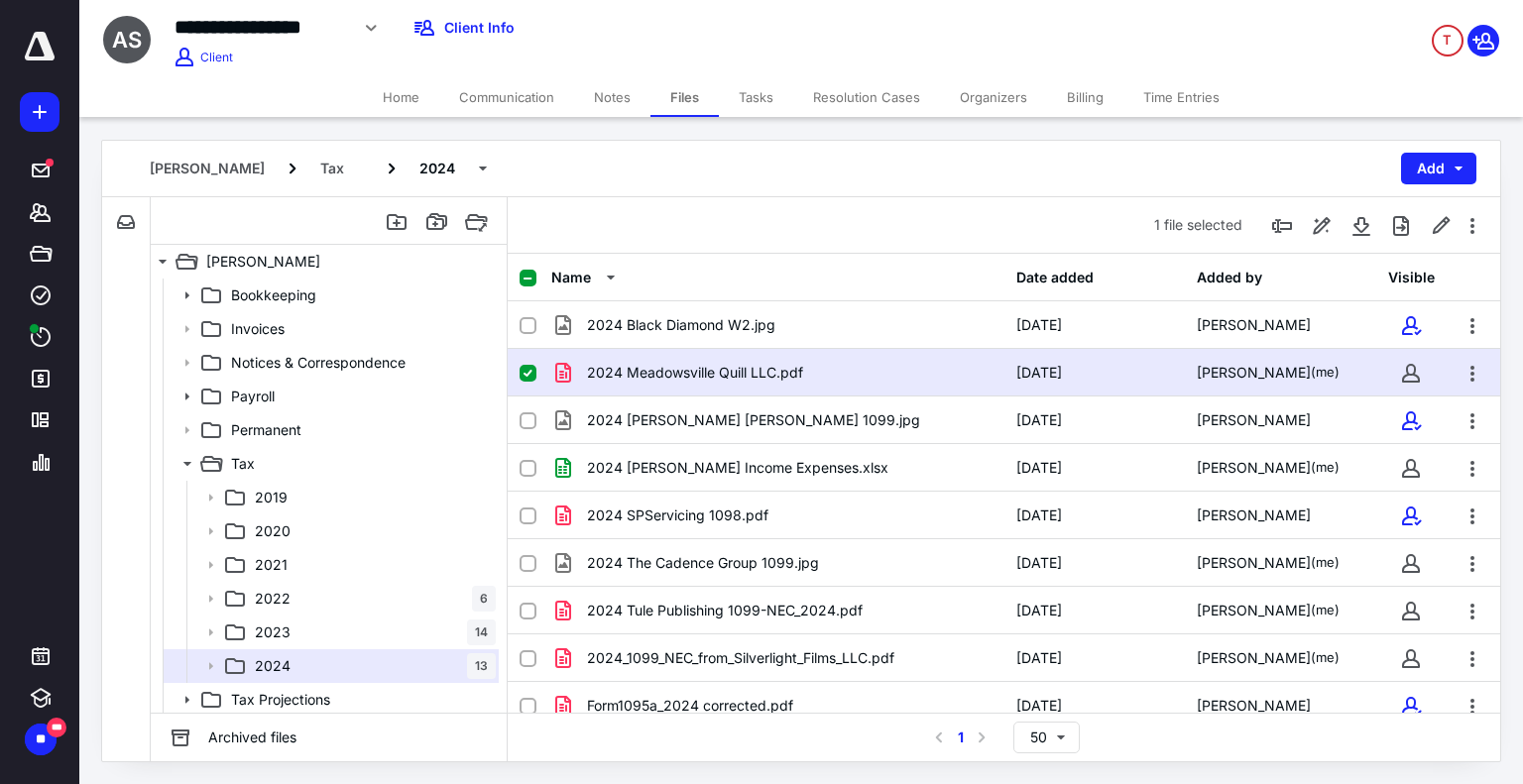 click on "Tasks" at bounding box center (756, 97) 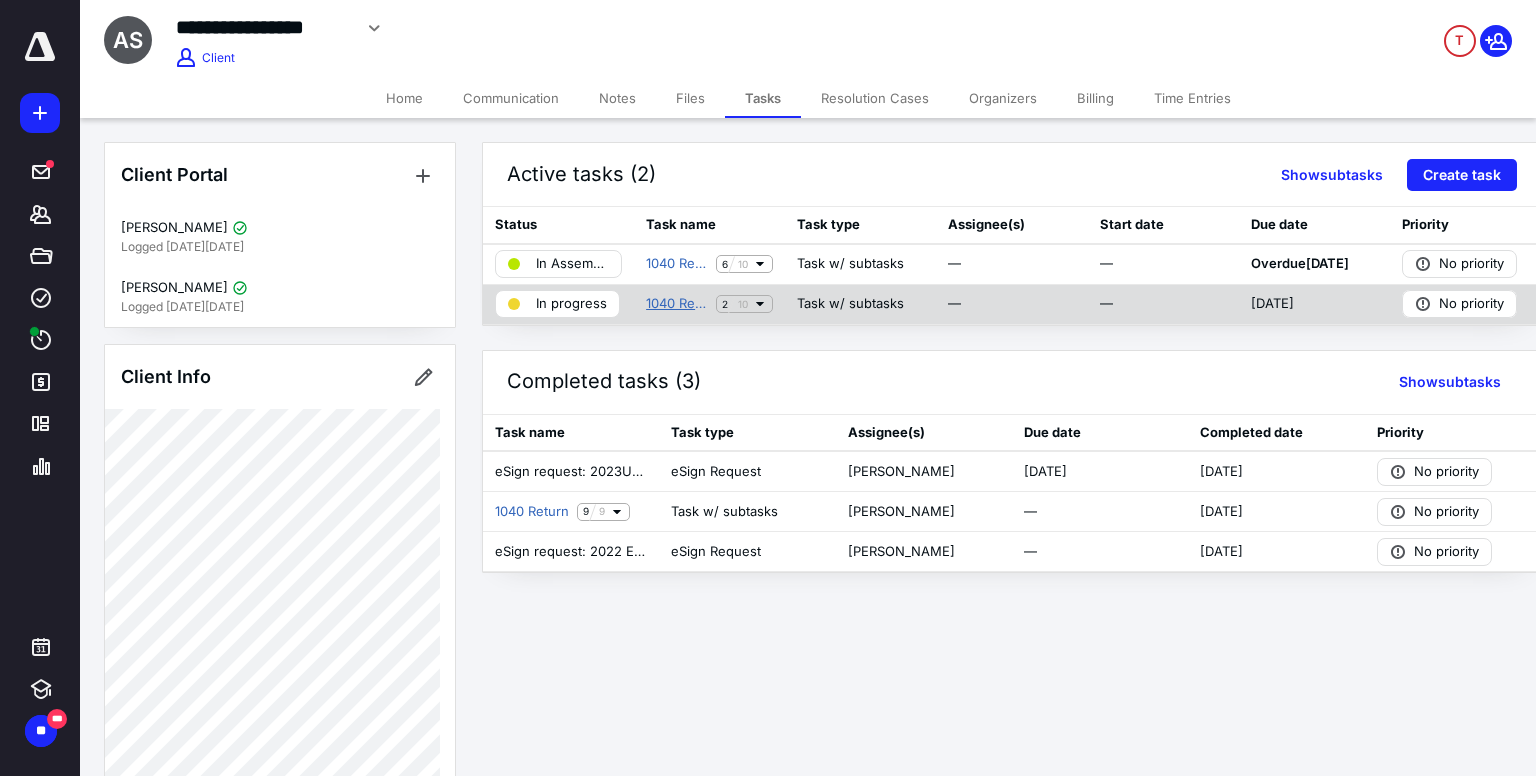 click on "1040 Return - [PERSON_NAME] 2024" at bounding box center [677, 304] 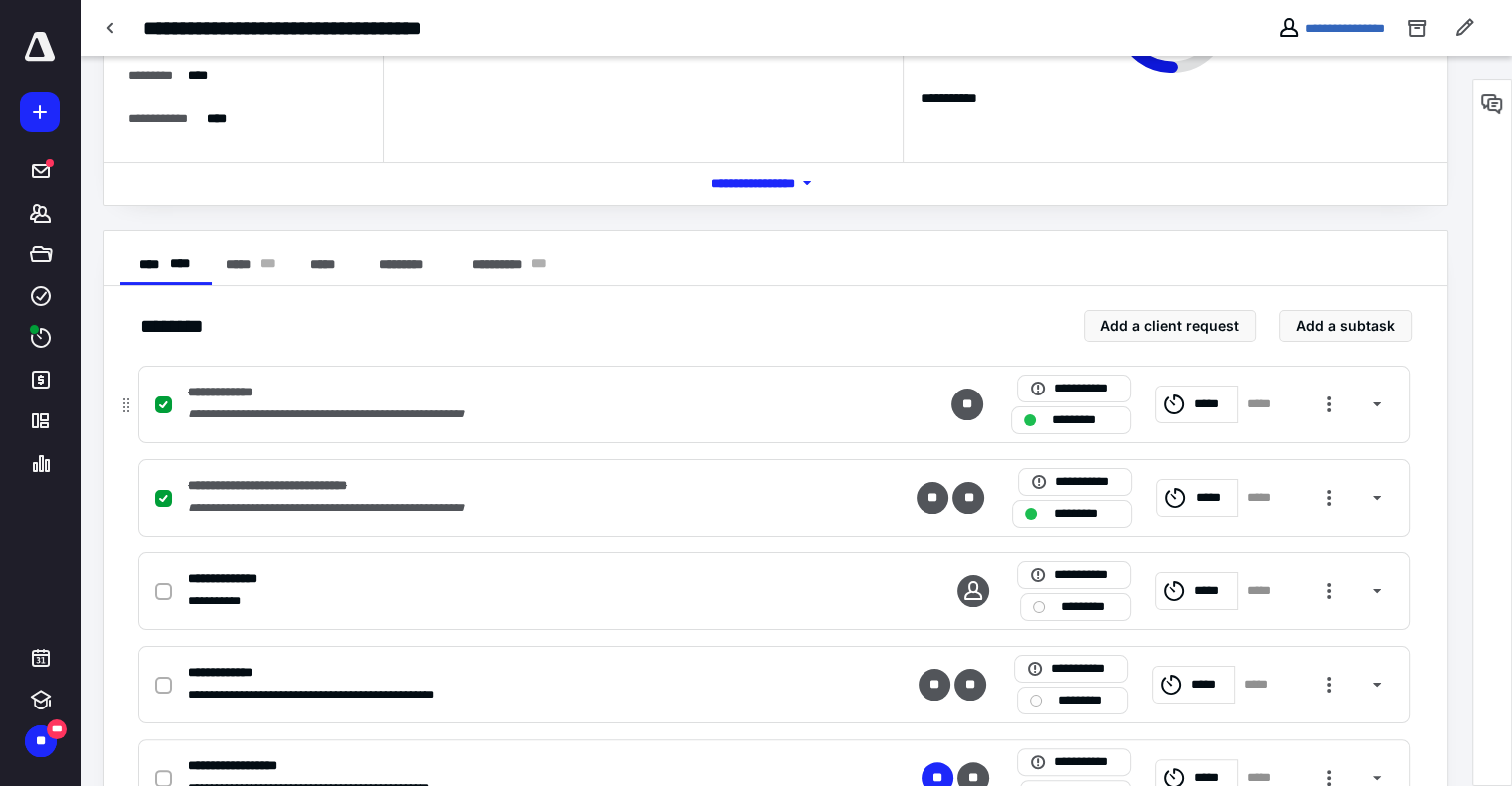 scroll, scrollTop: 207, scrollLeft: 0, axis: vertical 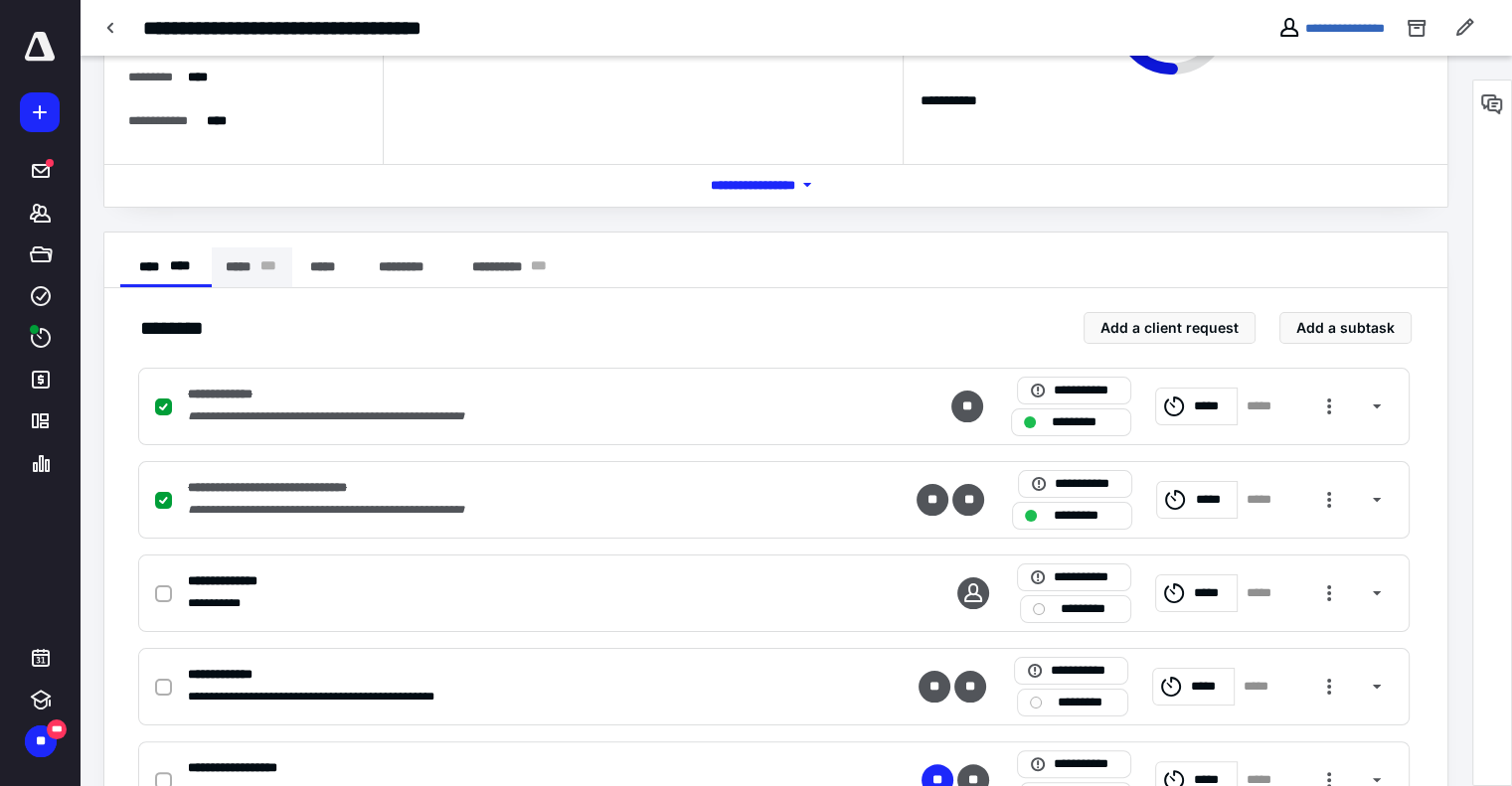 click on "***** * * *" at bounding box center [252, 267] 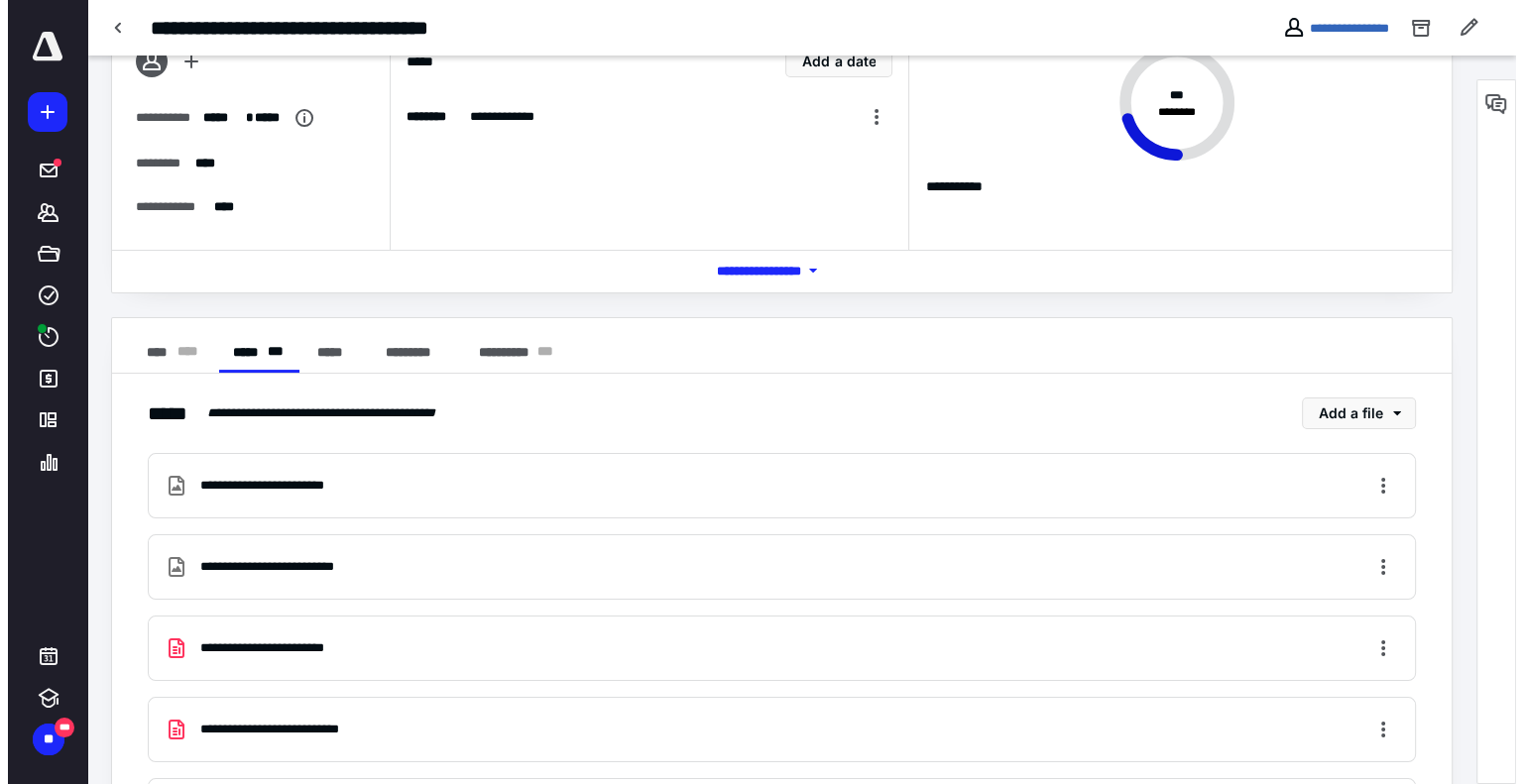 scroll, scrollTop: 119, scrollLeft: 0, axis: vertical 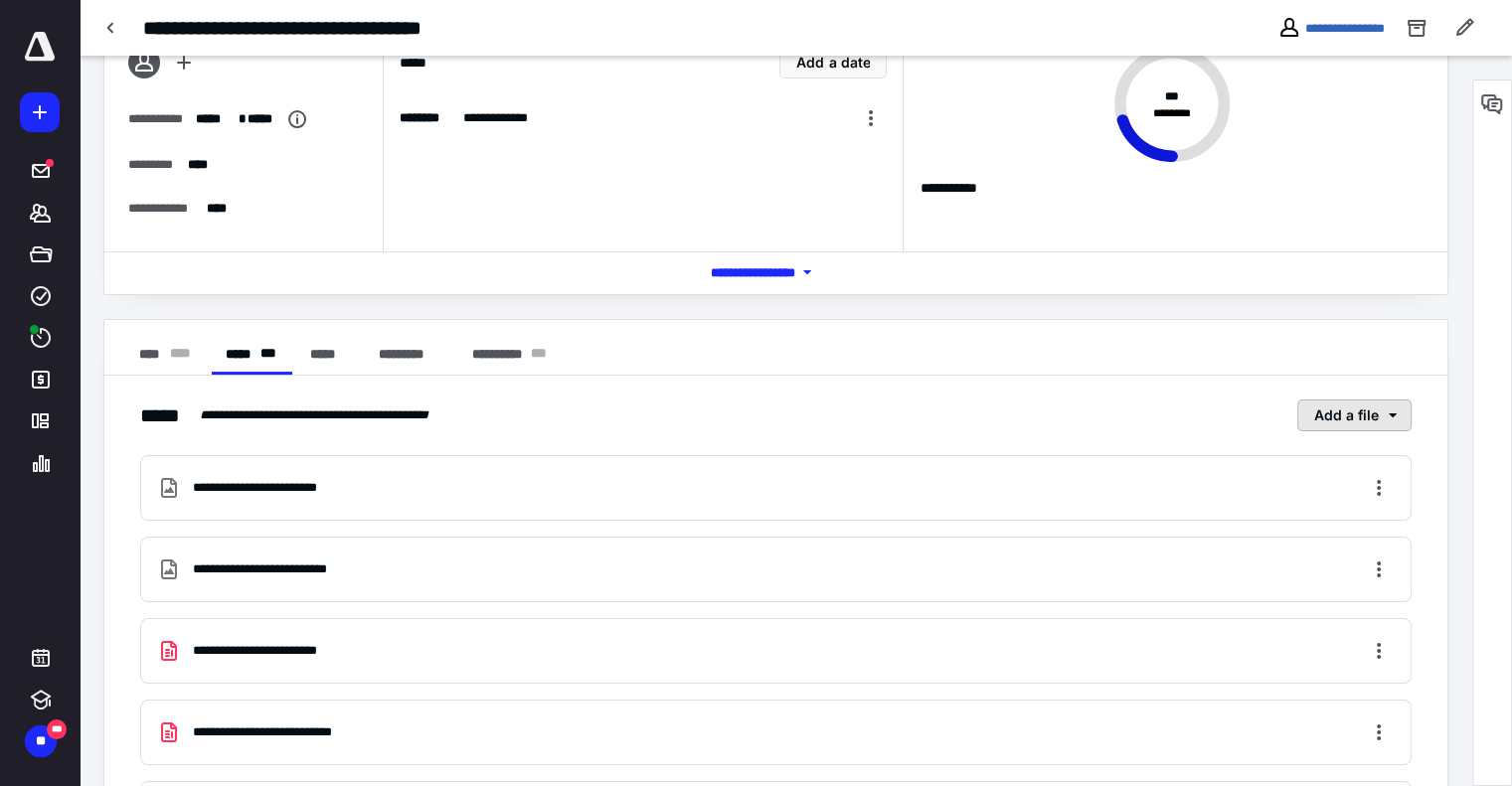 click on "Add a file" at bounding box center [1354, 415] 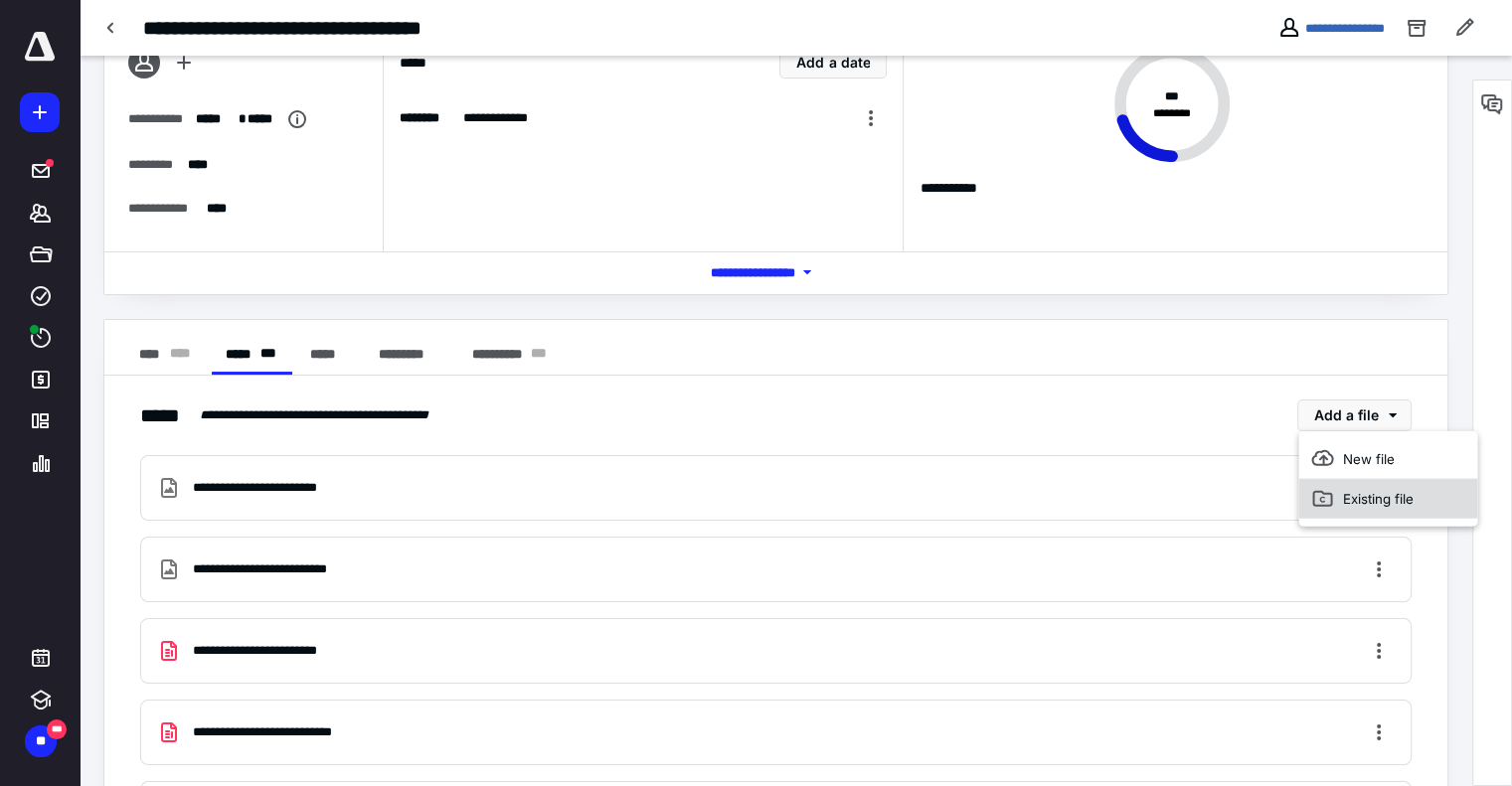 click on "Existing file" at bounding box center (1388, 499) 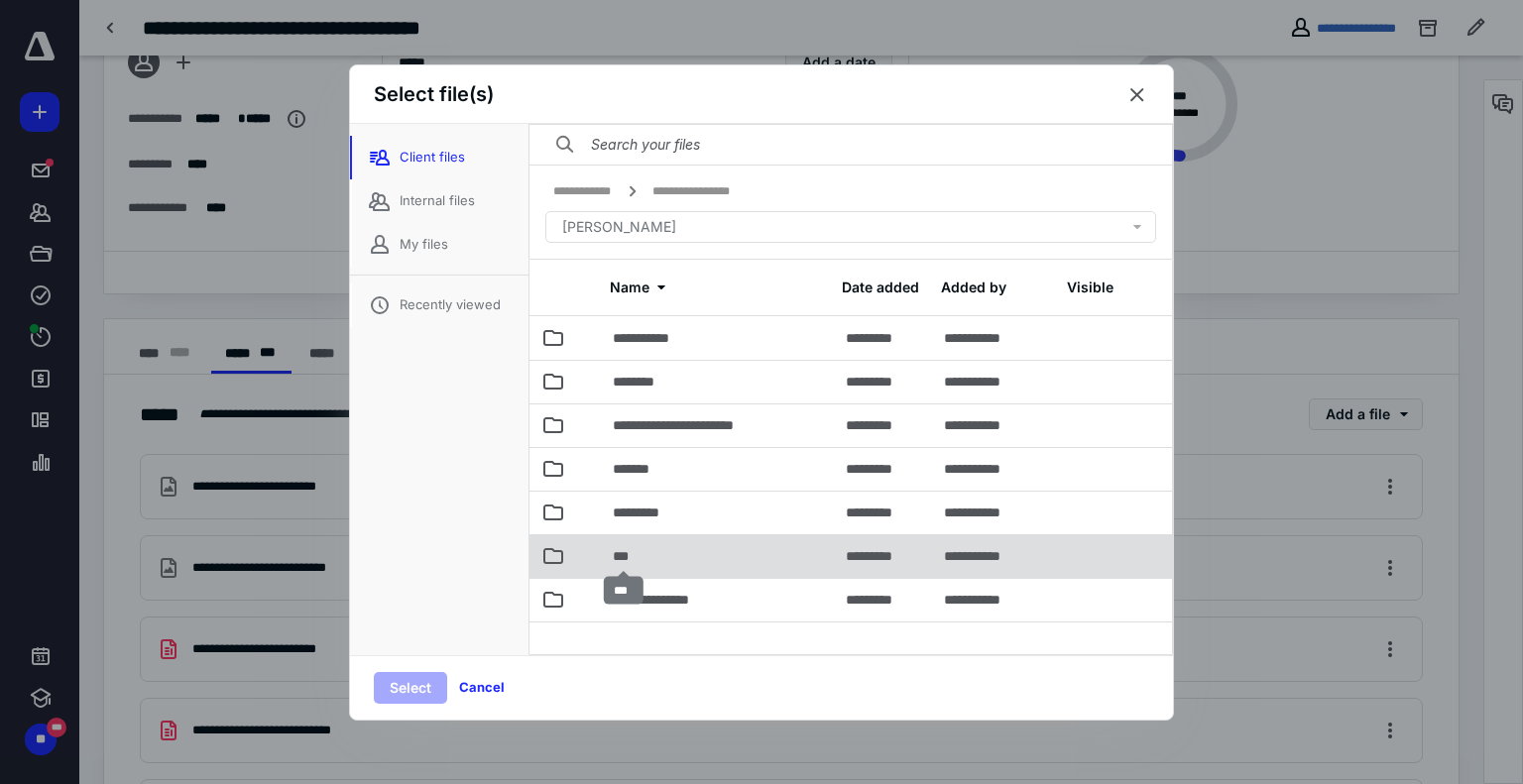 click on "***" at bounding box center (625, 556) 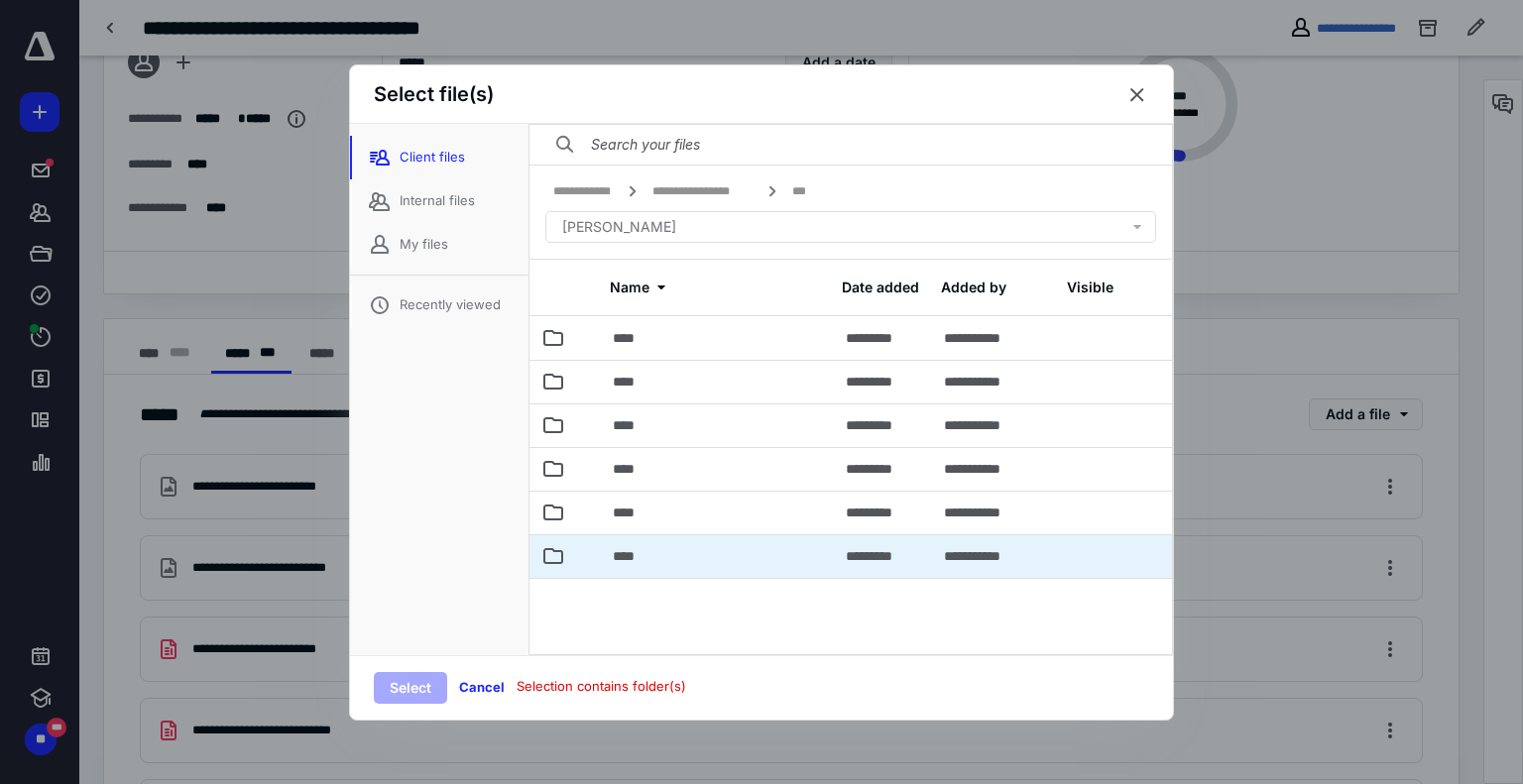 click on "****" at bounding box center [717, 556] 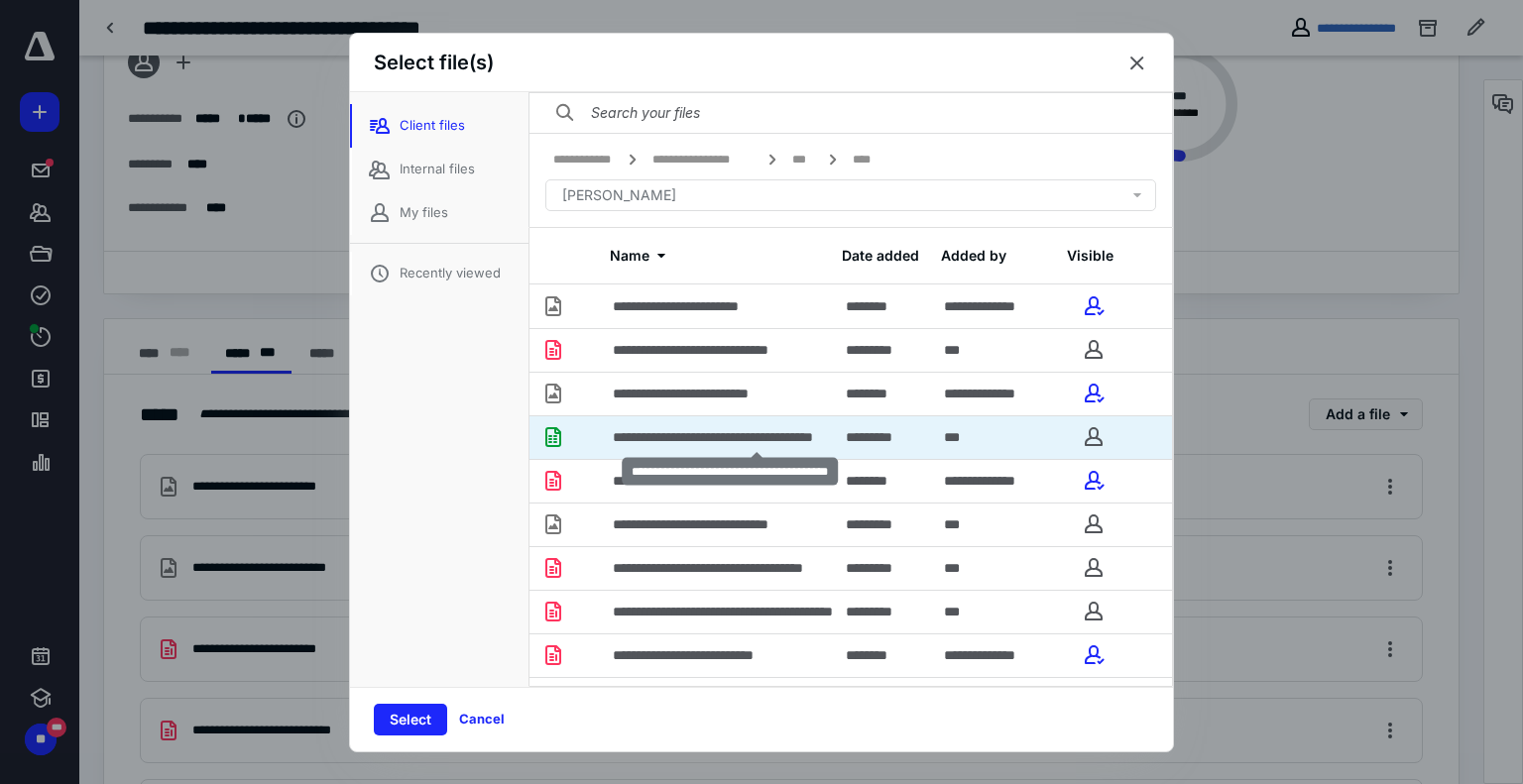 click on "**********" at bounding box center (757, 437) 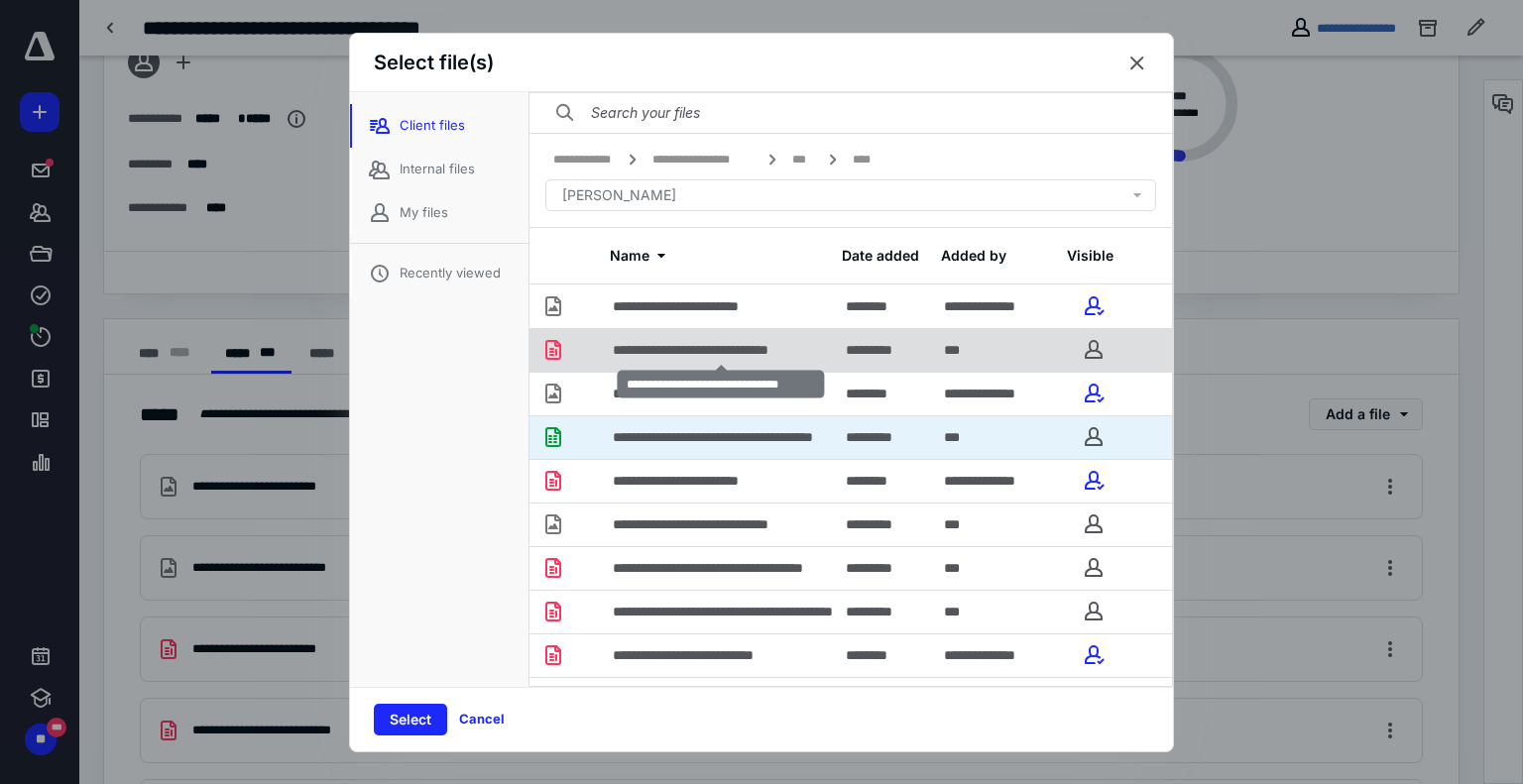 click on "**********" at bounding box center [721, 350] 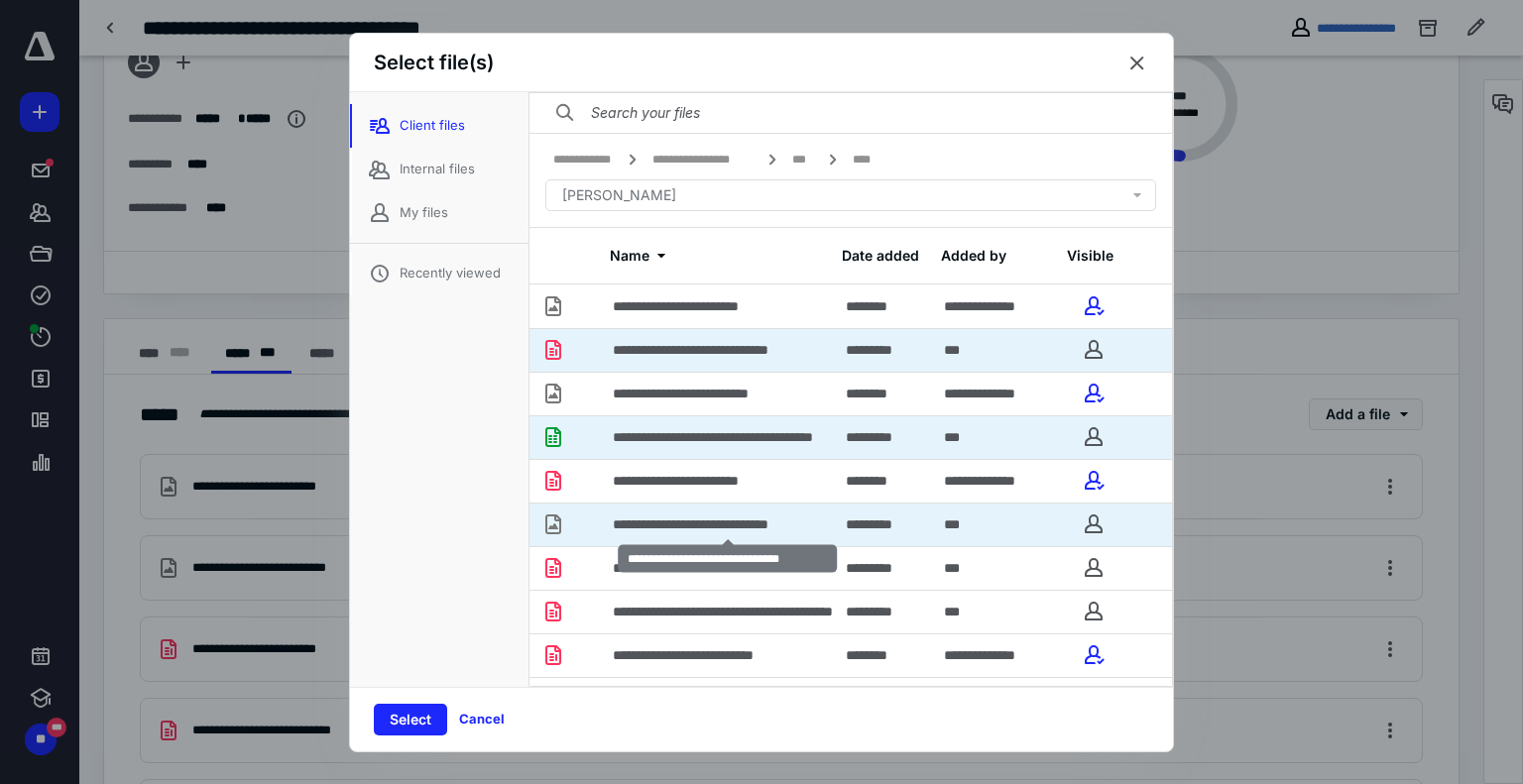 click on "**********" at bounding box center [728, 524] 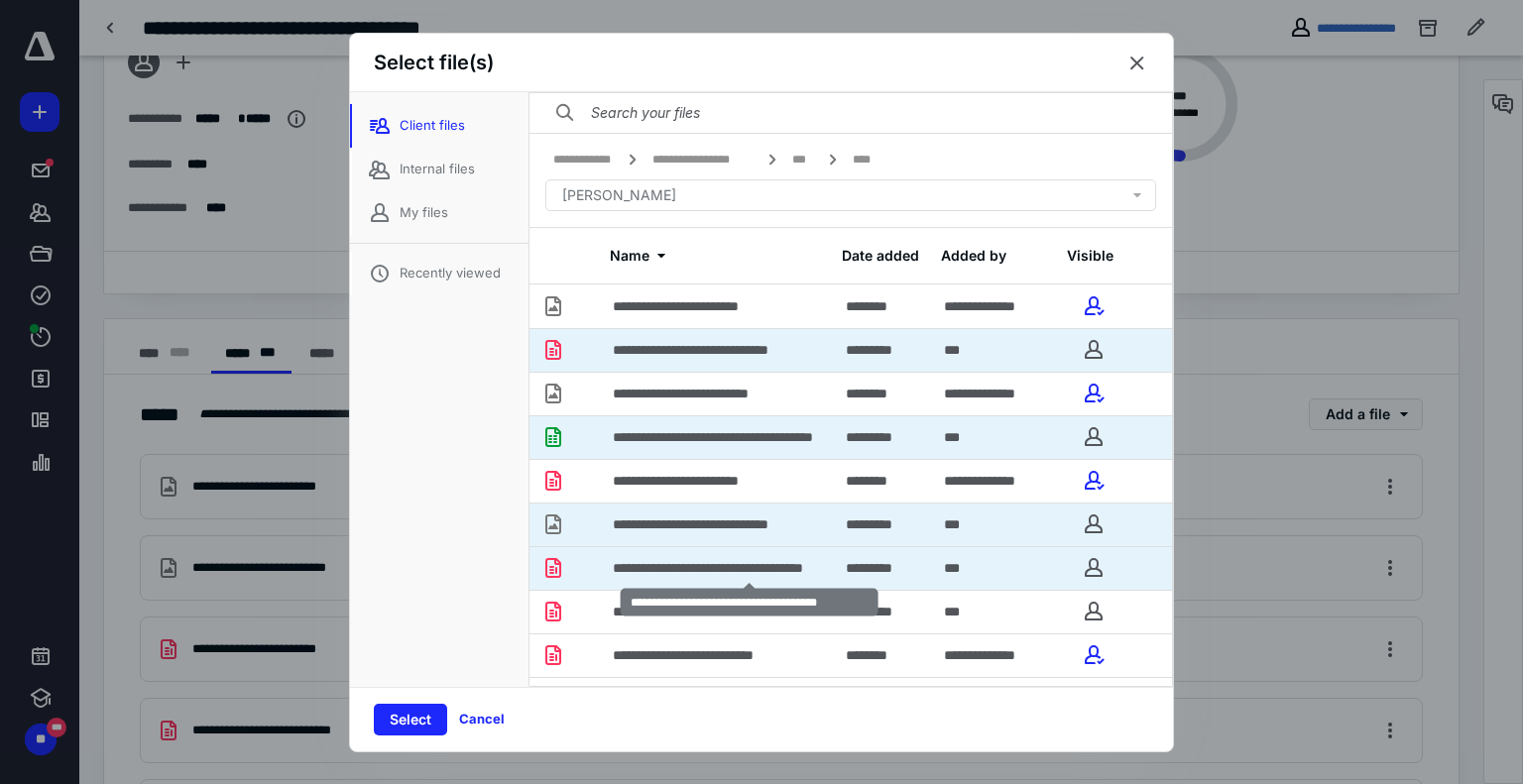 click on "**********" at bounding box center [750, 568] 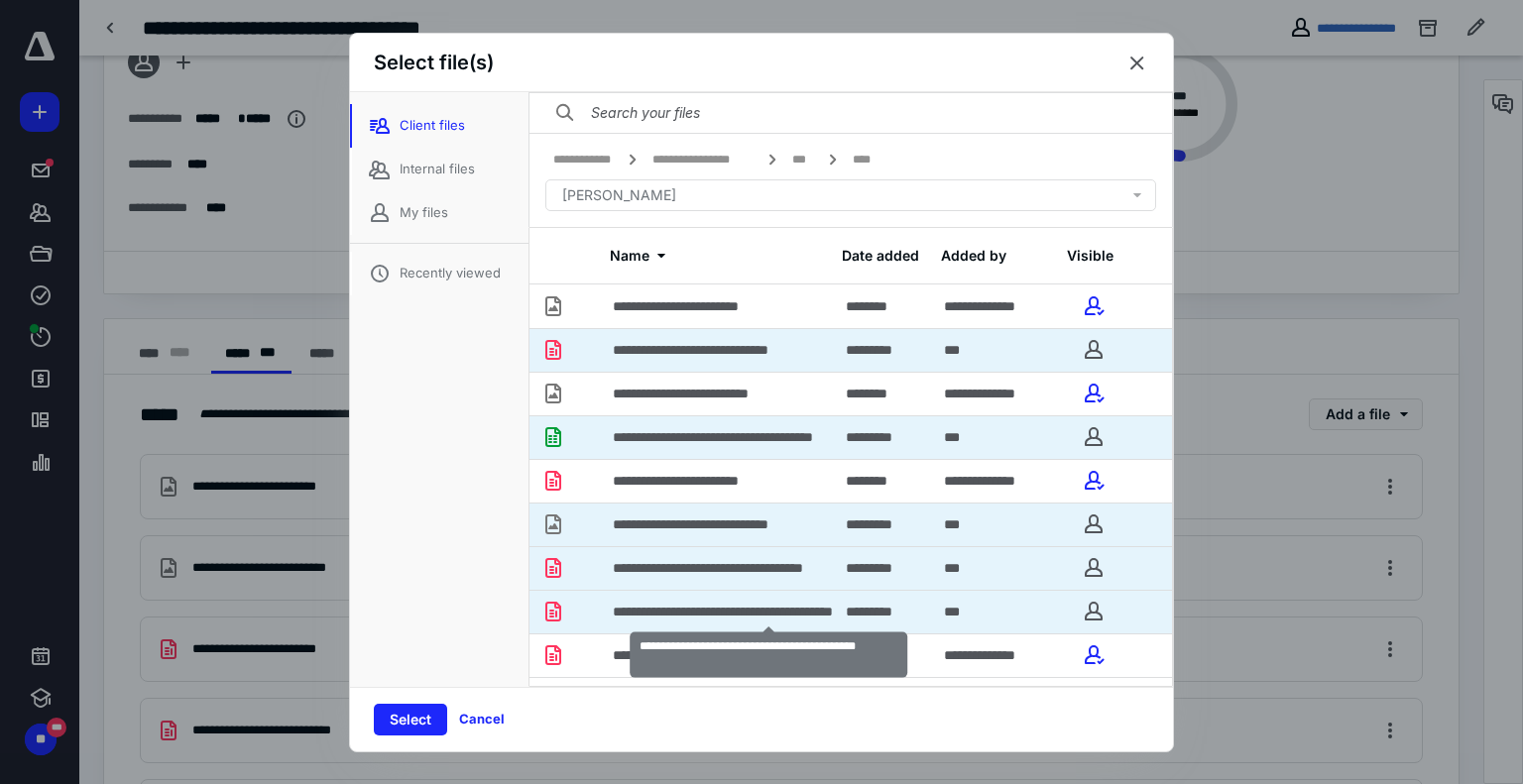 click on "**********" at bounding box center [769, 612] 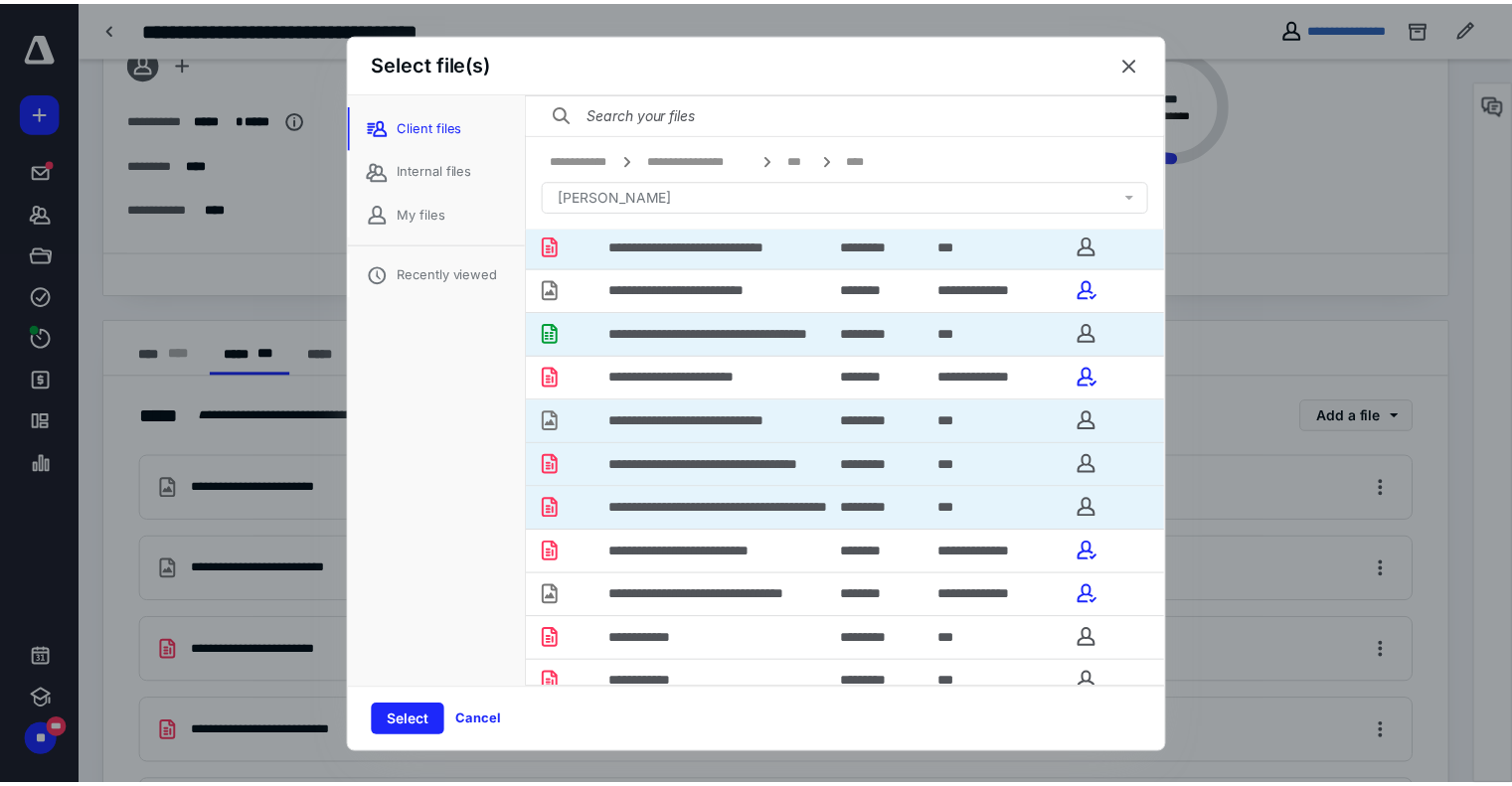 scroll, scrollTop: 166, scrollLeft: 0, axis: vertical 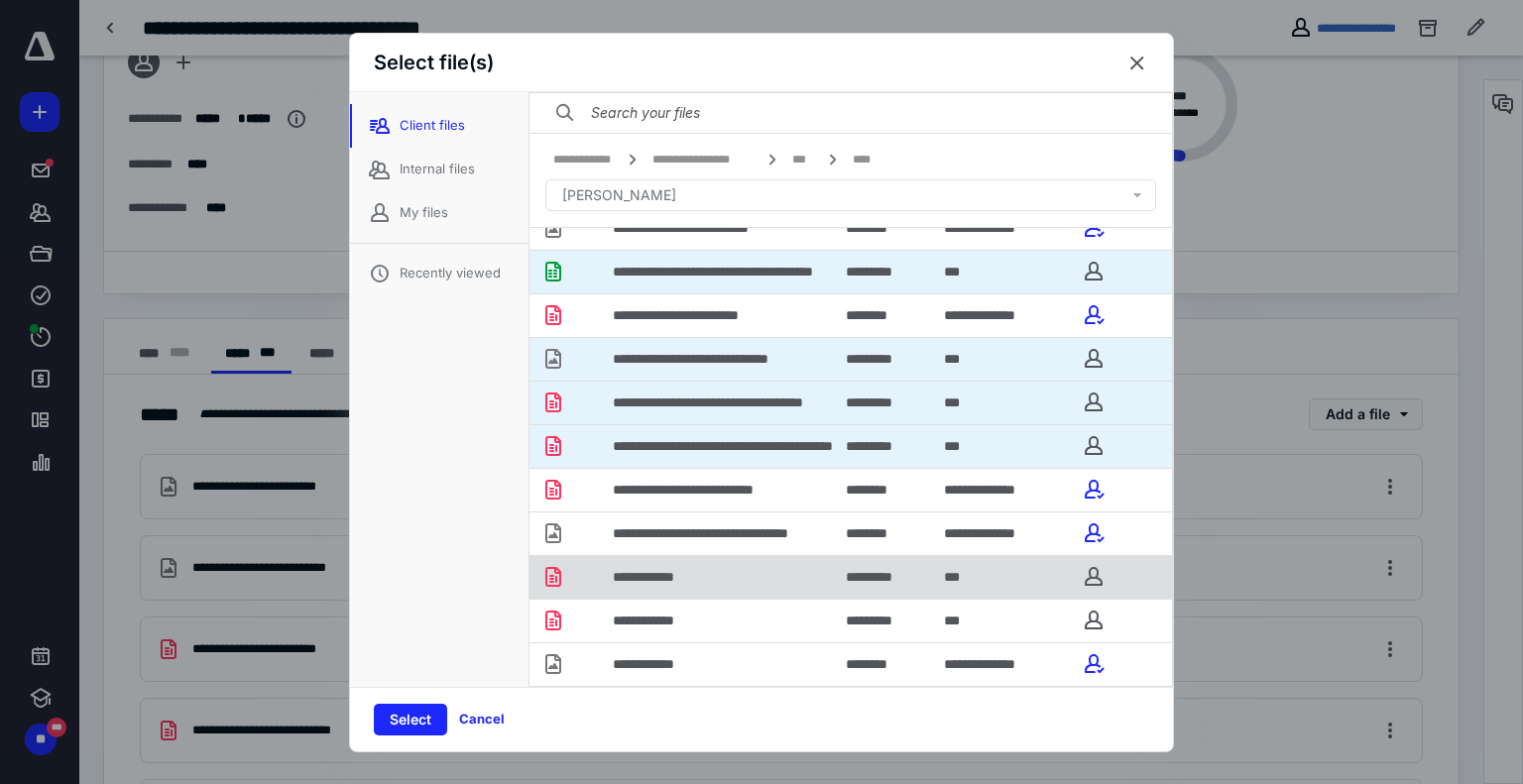 click on "**********" at bounding box center (717, 577) 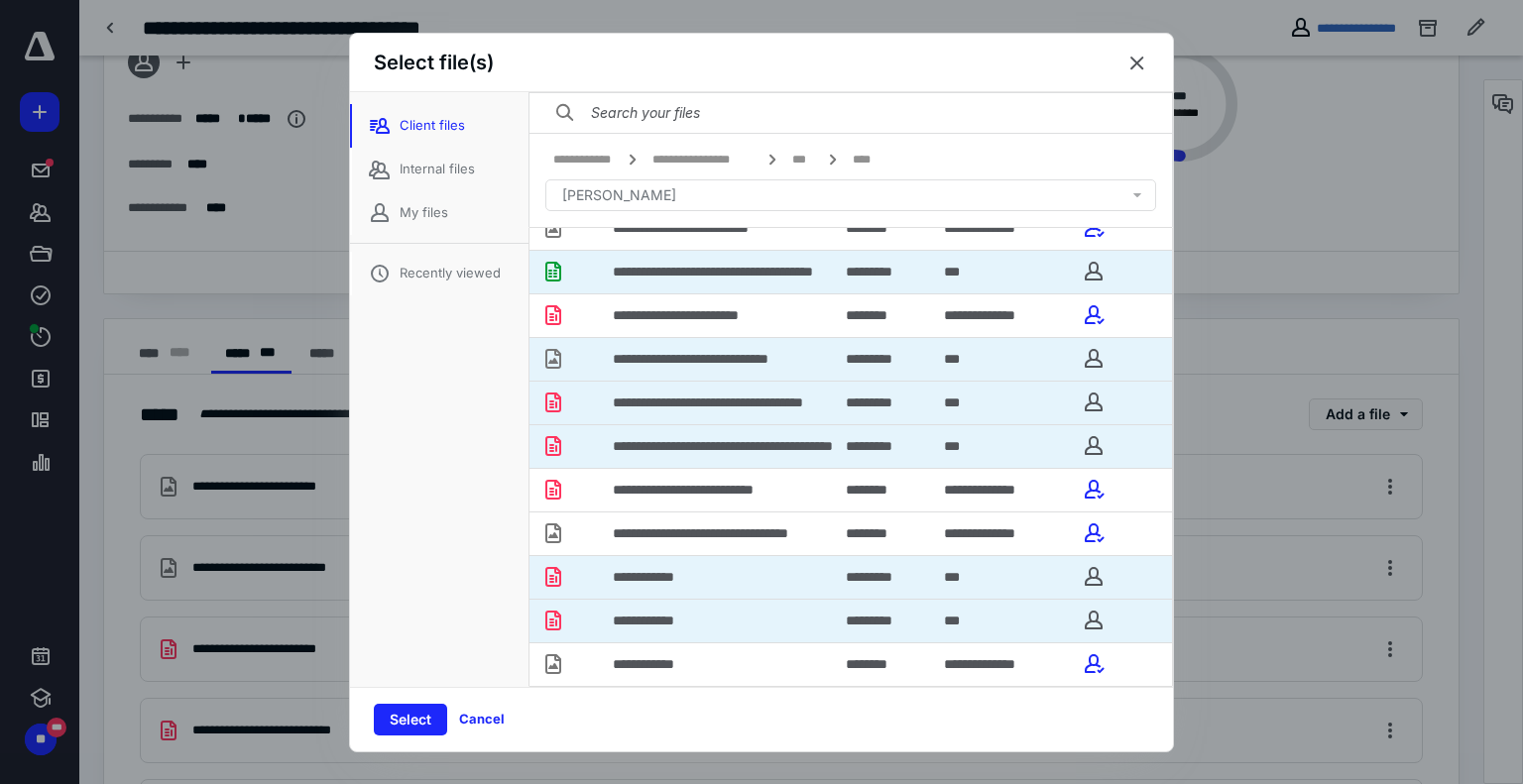 click on "**********" at bounding box center [717, 620] 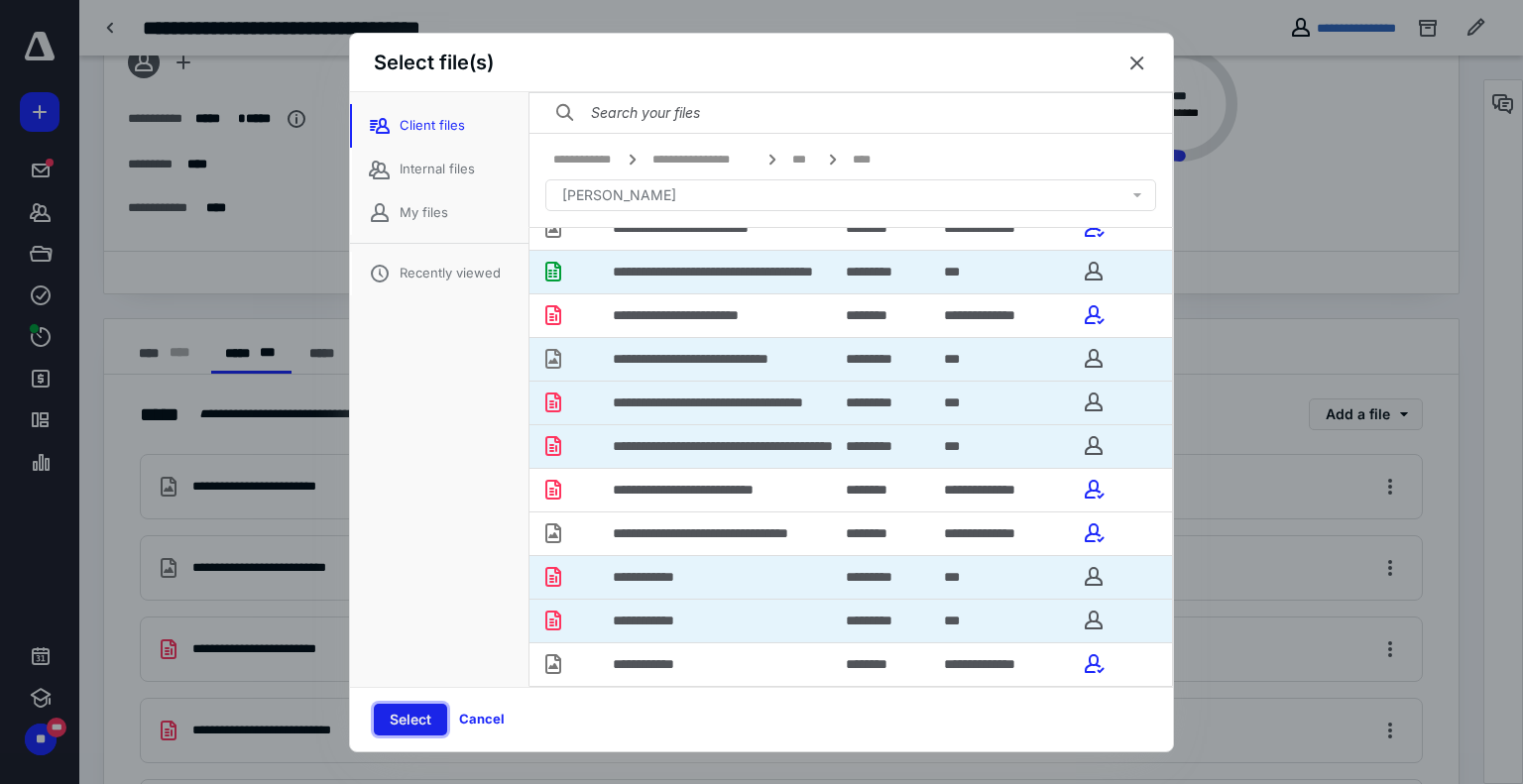 click on "Select" at bounding box center [410, 720] 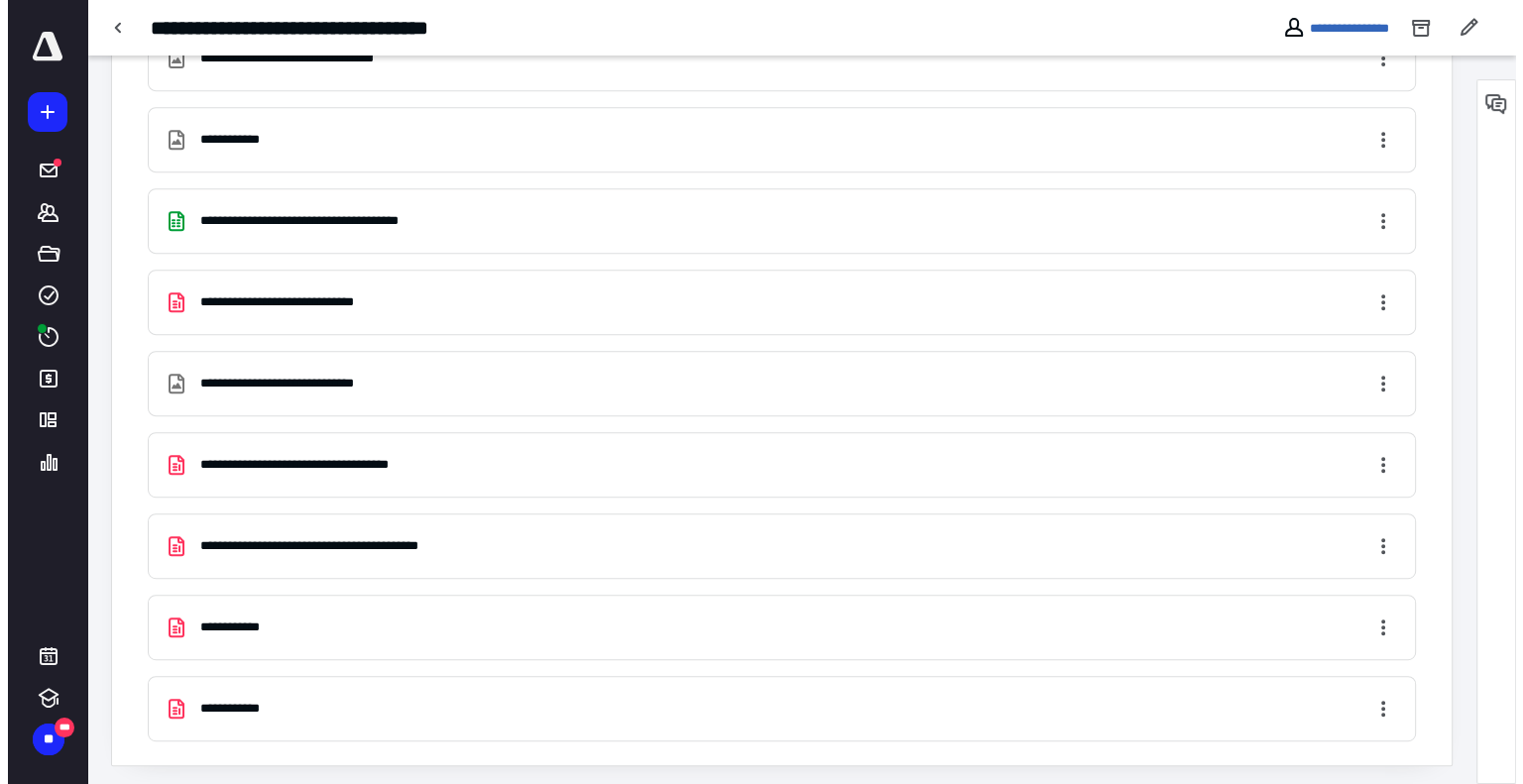 scroll, scrollTop: 872, scrollLeft: 0, axis: vertical 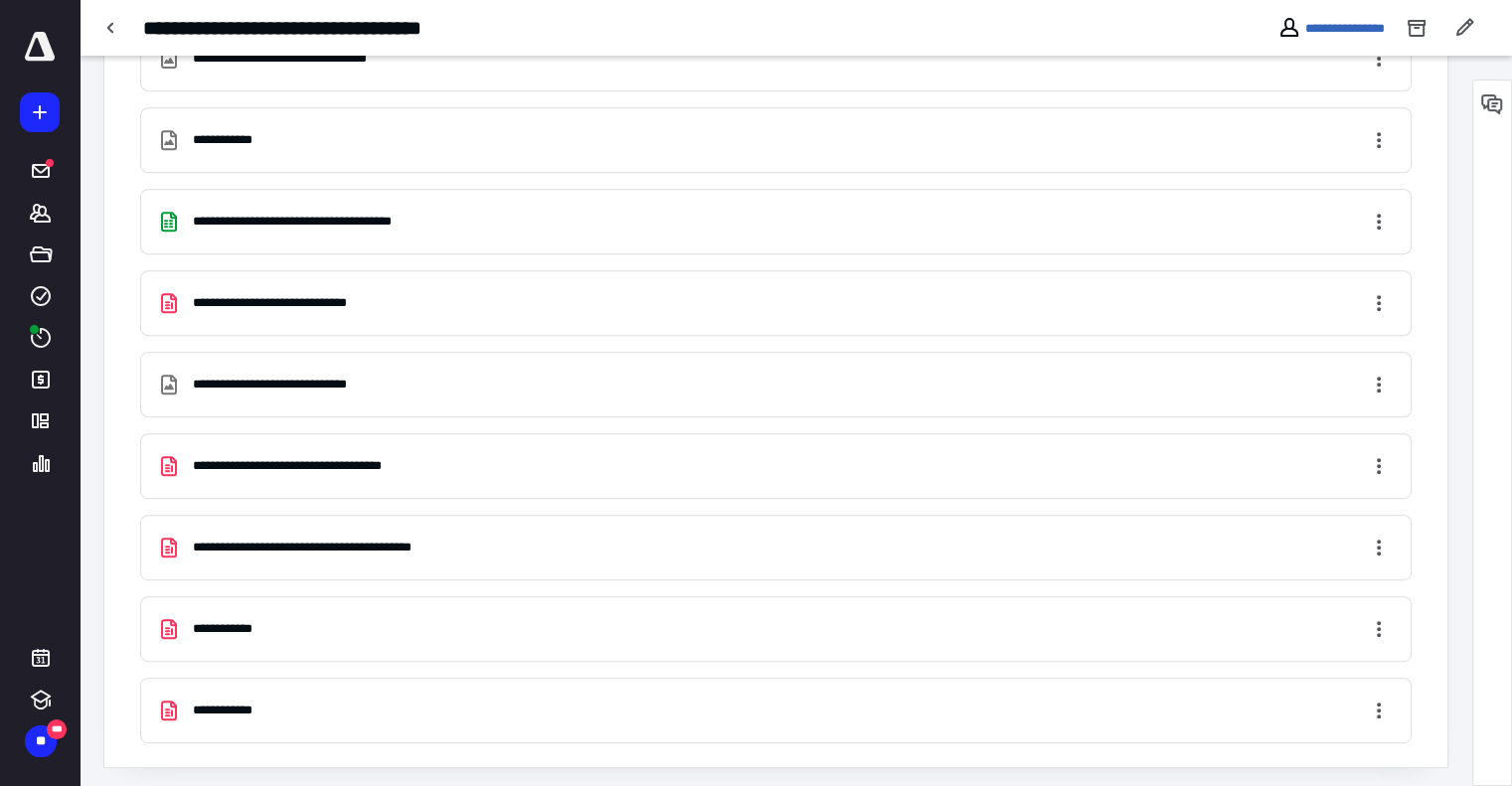 click on "**********" at bounding box center [775, 710] 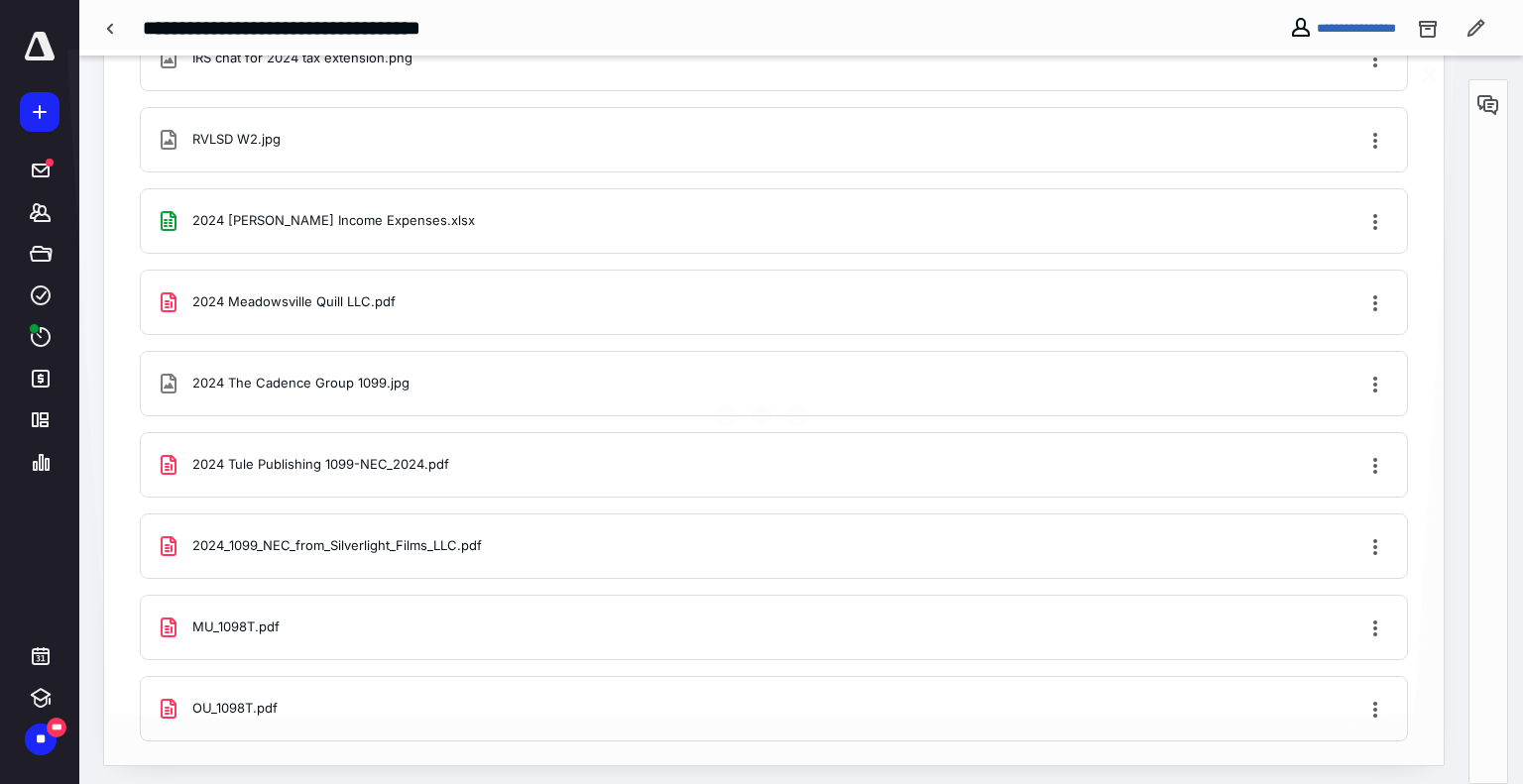 click at bounding box center [762, 405] 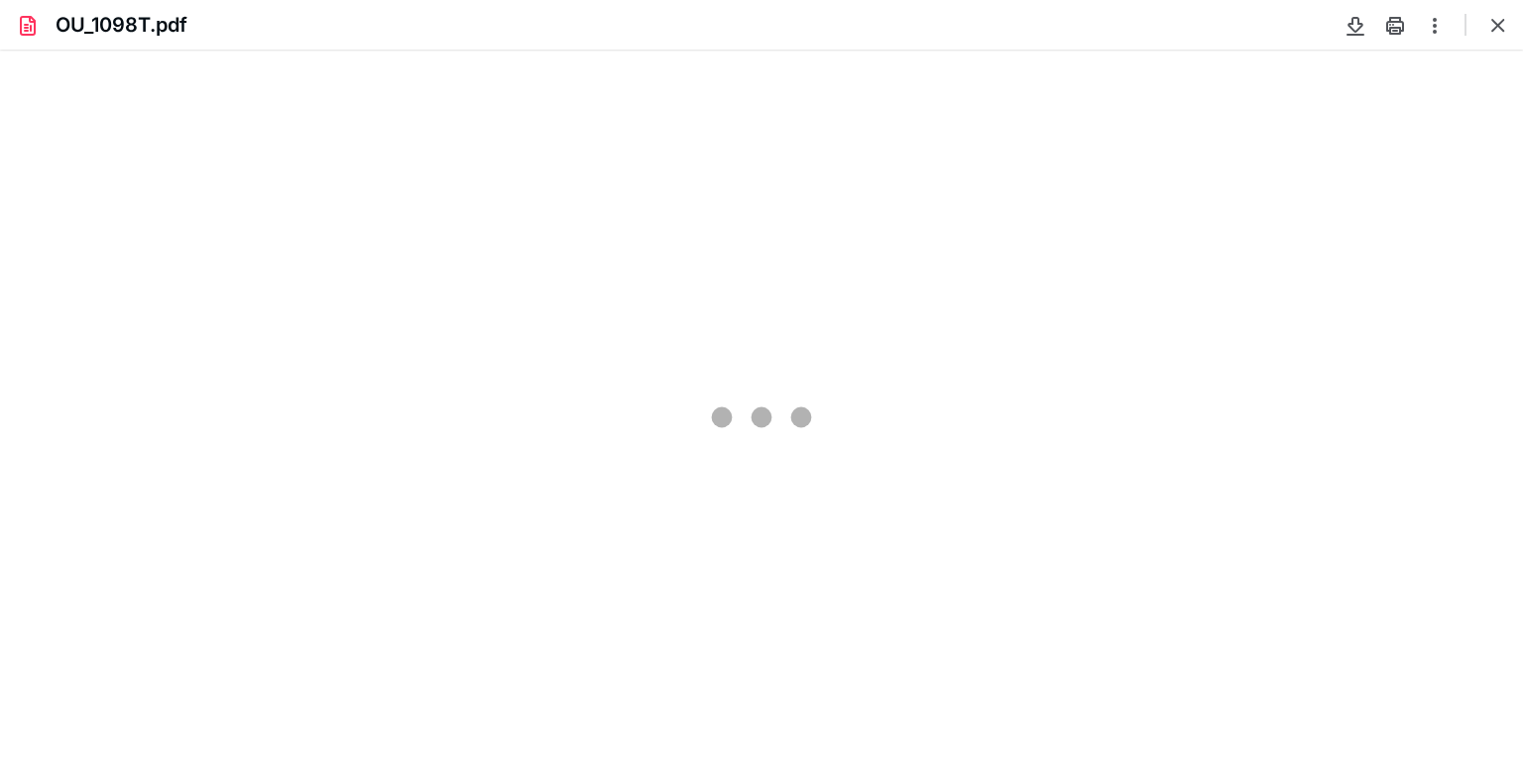 scroll, scrollTop: 0, scrollLeft: 0, axis: both 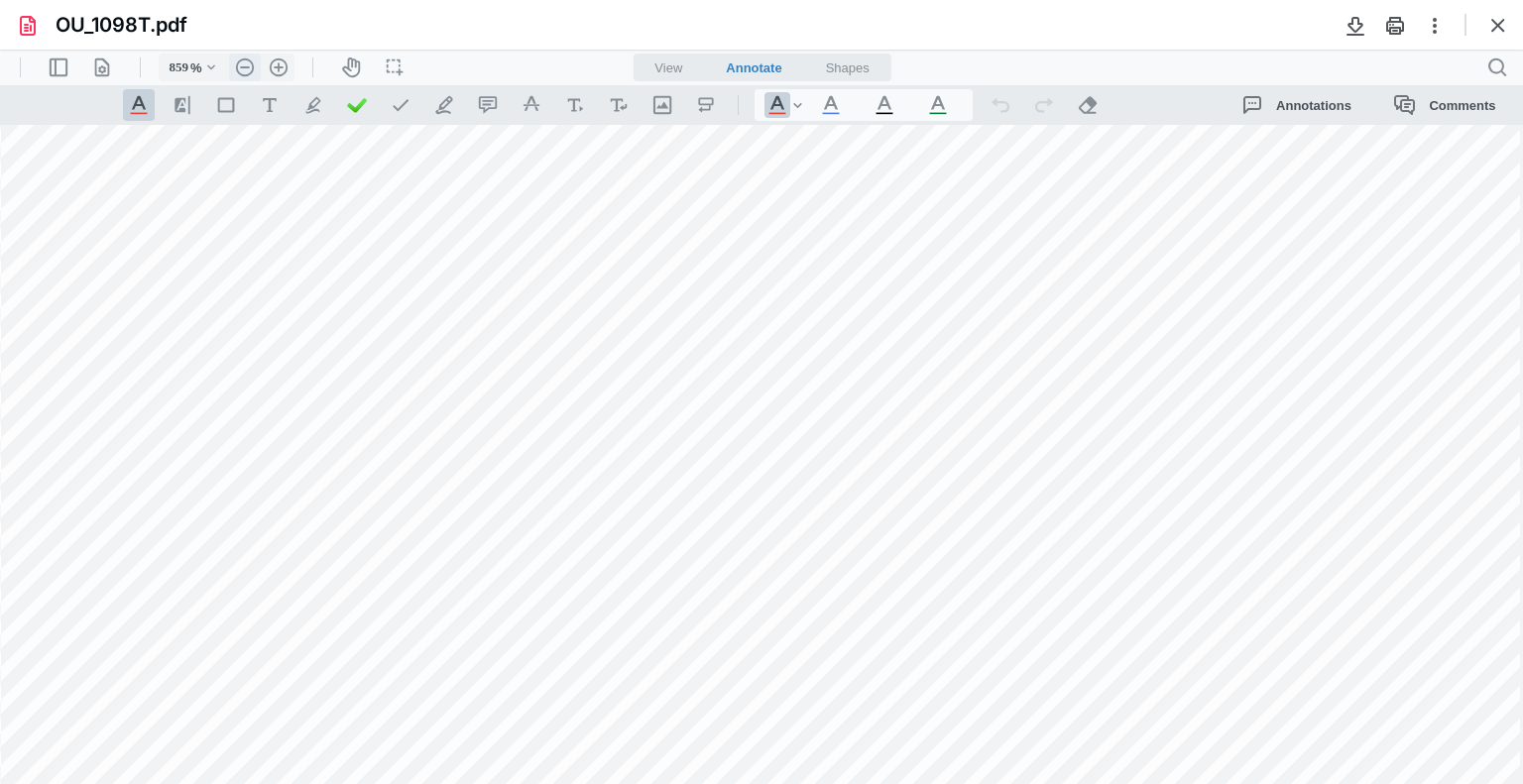 click on ".cls-1{fill:#abb0c4;} icon - header - zoom - out - line" at bounding box center (245, 67) 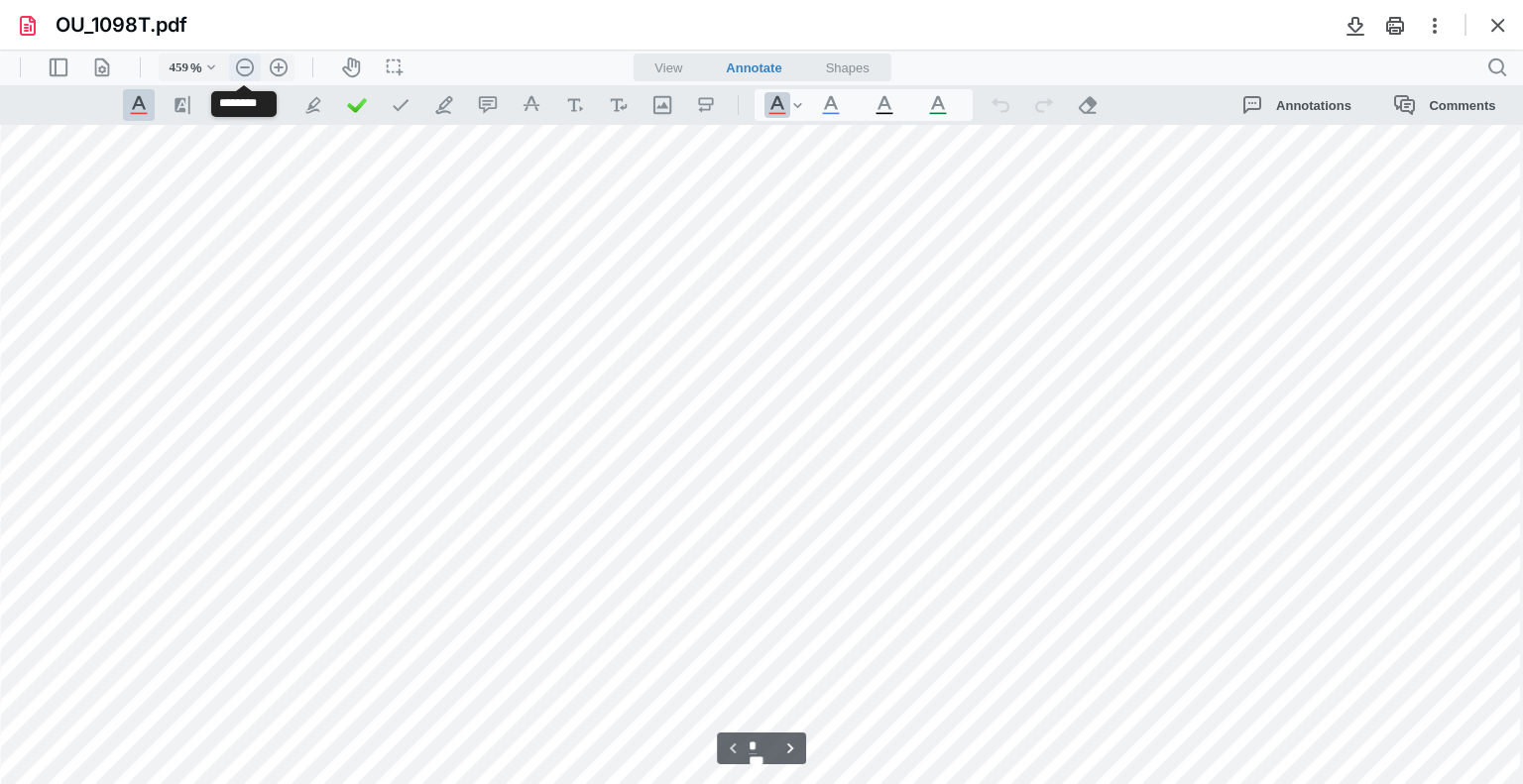 click on ".cls-1{fill:#abb0c4;} icon - header - zoom - out - line" at bounding box center (245, 67) 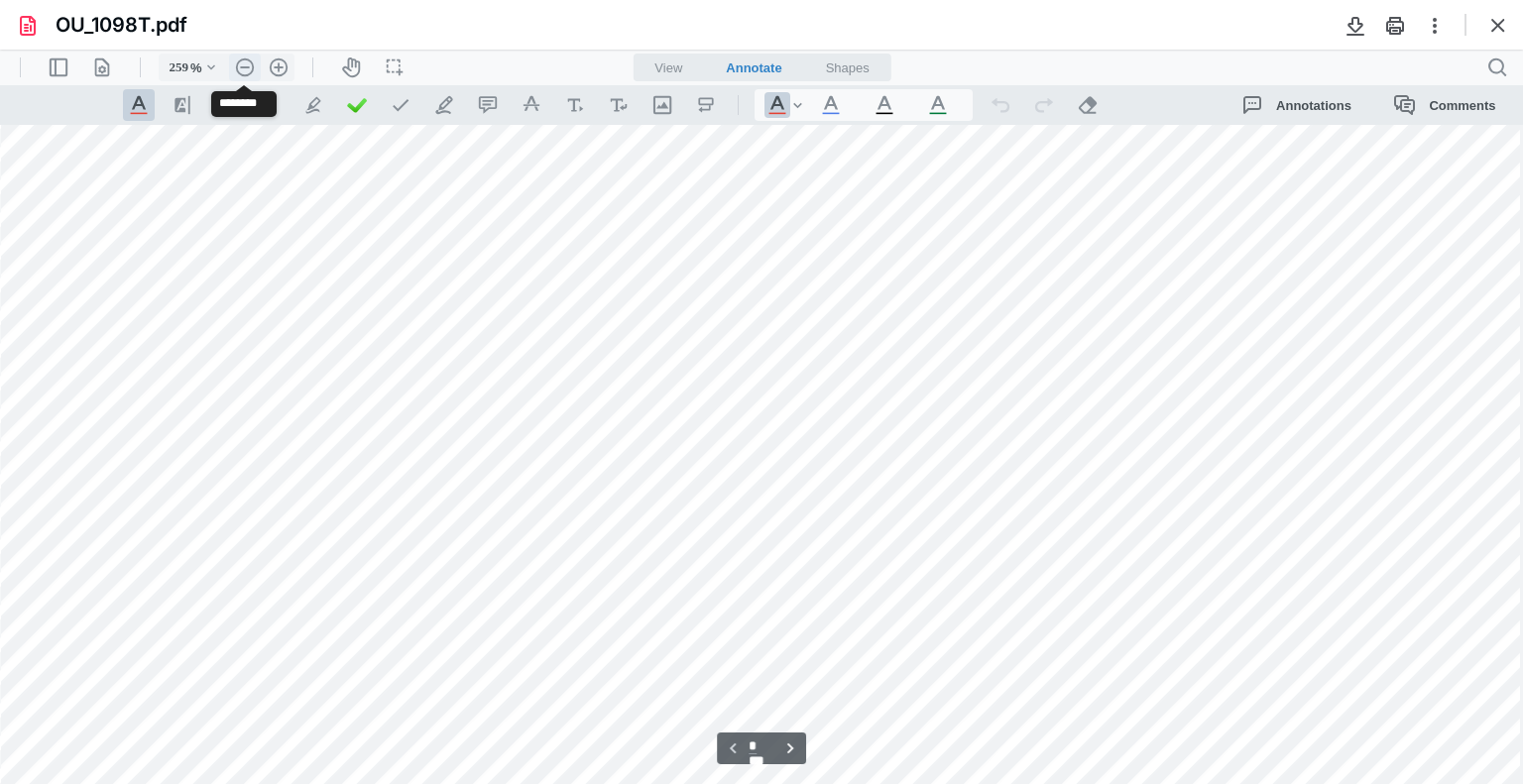 scroll, scrollTop: 698, scrollLeft: 72, axis: both 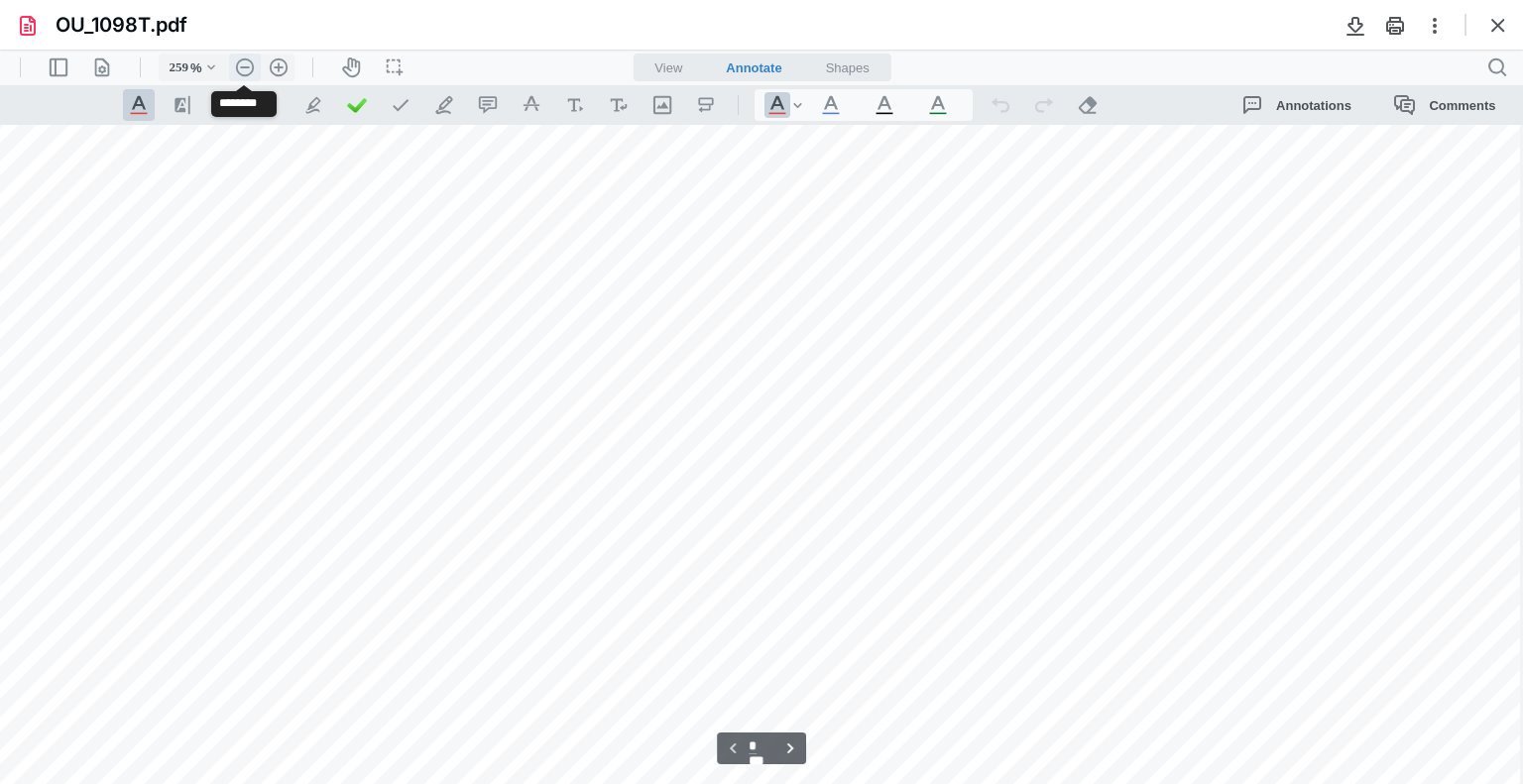 click on ".cls-1{fill:#abb0c4;} icon - header - zoom - out - line" at bounding box center (245, 67) 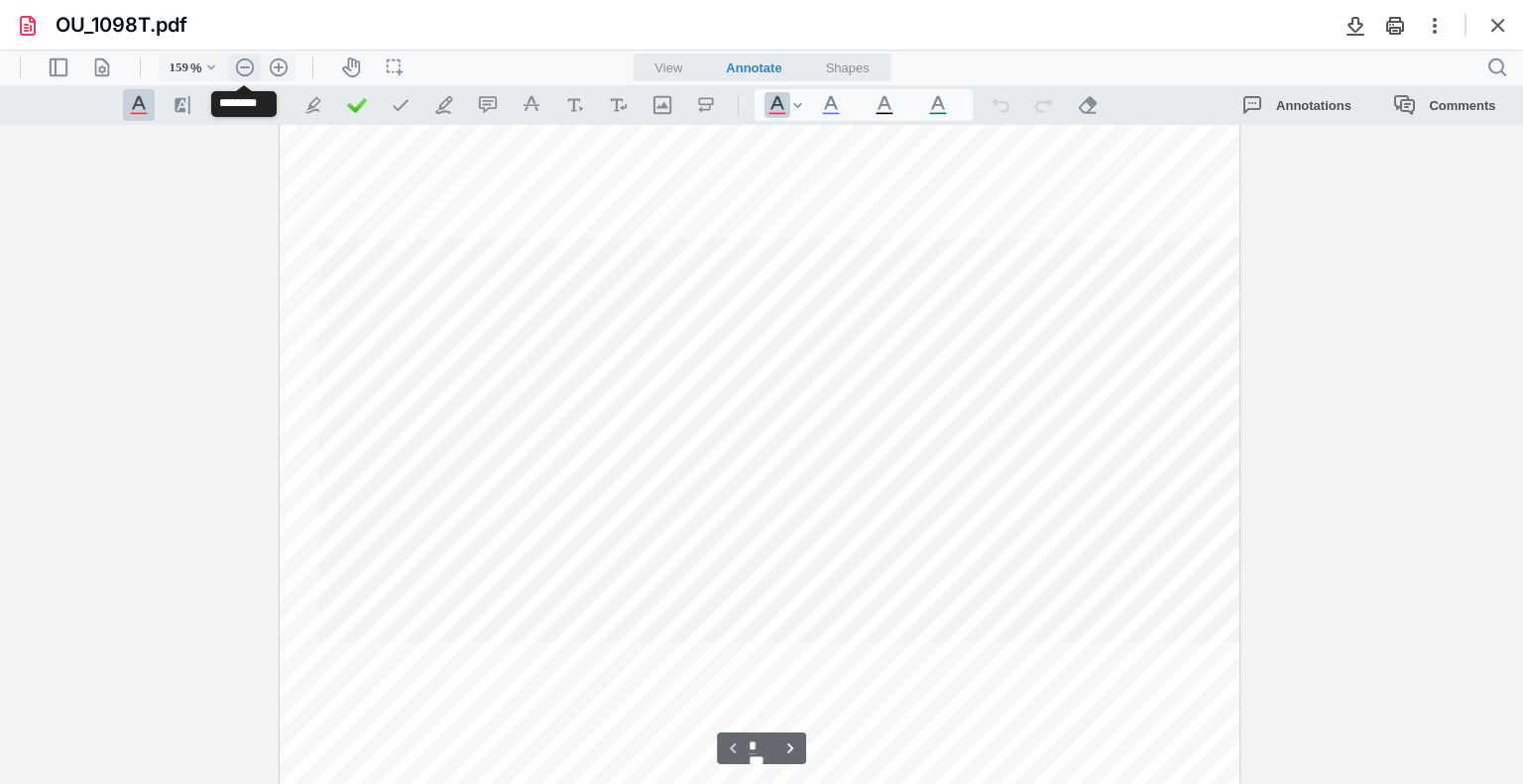 click on ".cls-1{fill:#abb0c4;} icon - header - zoom - out - line" at bounding box center [245, 67] 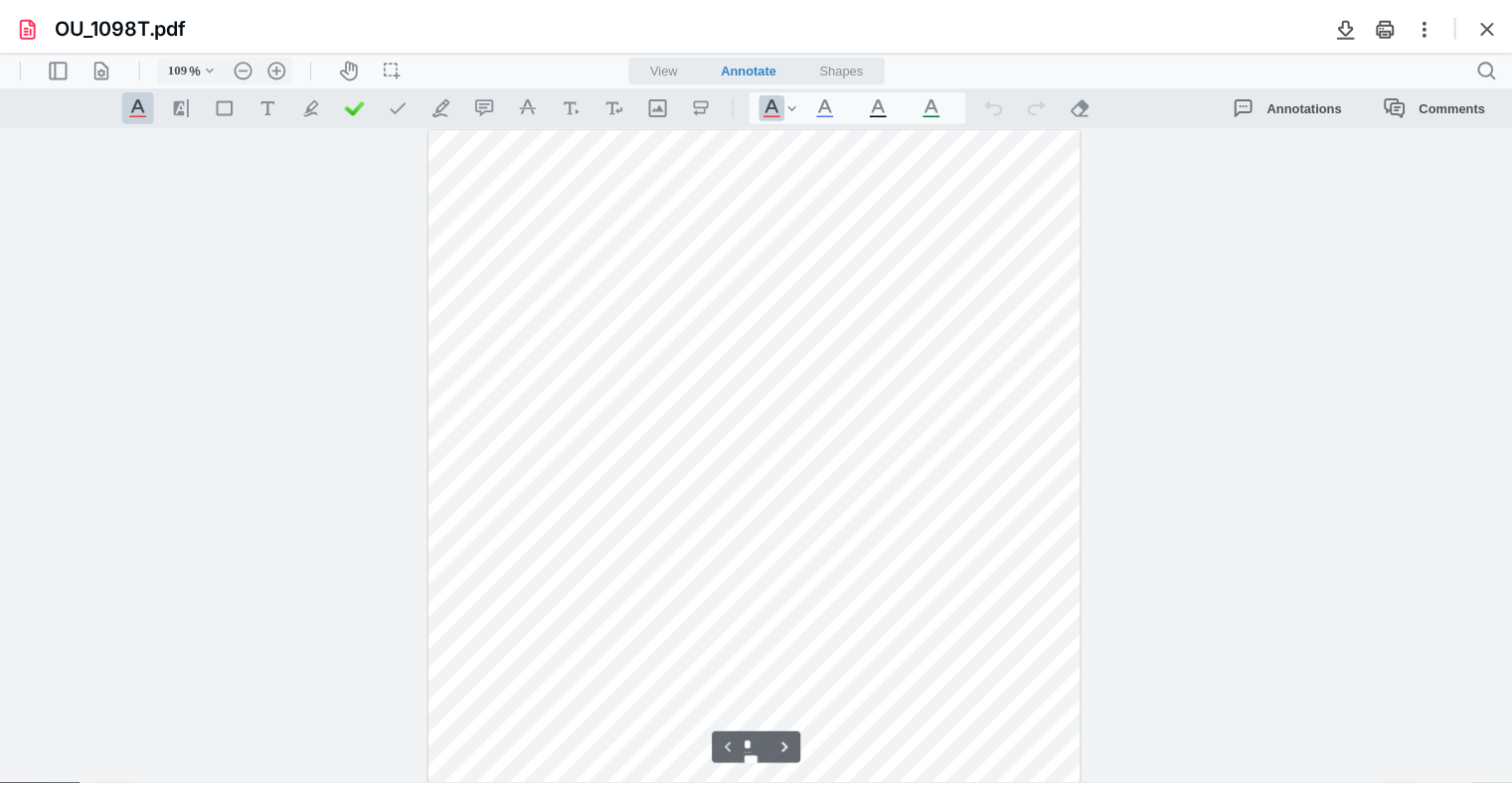 scroll, scrollTop: 0, scrollLeft: 0, axis: both 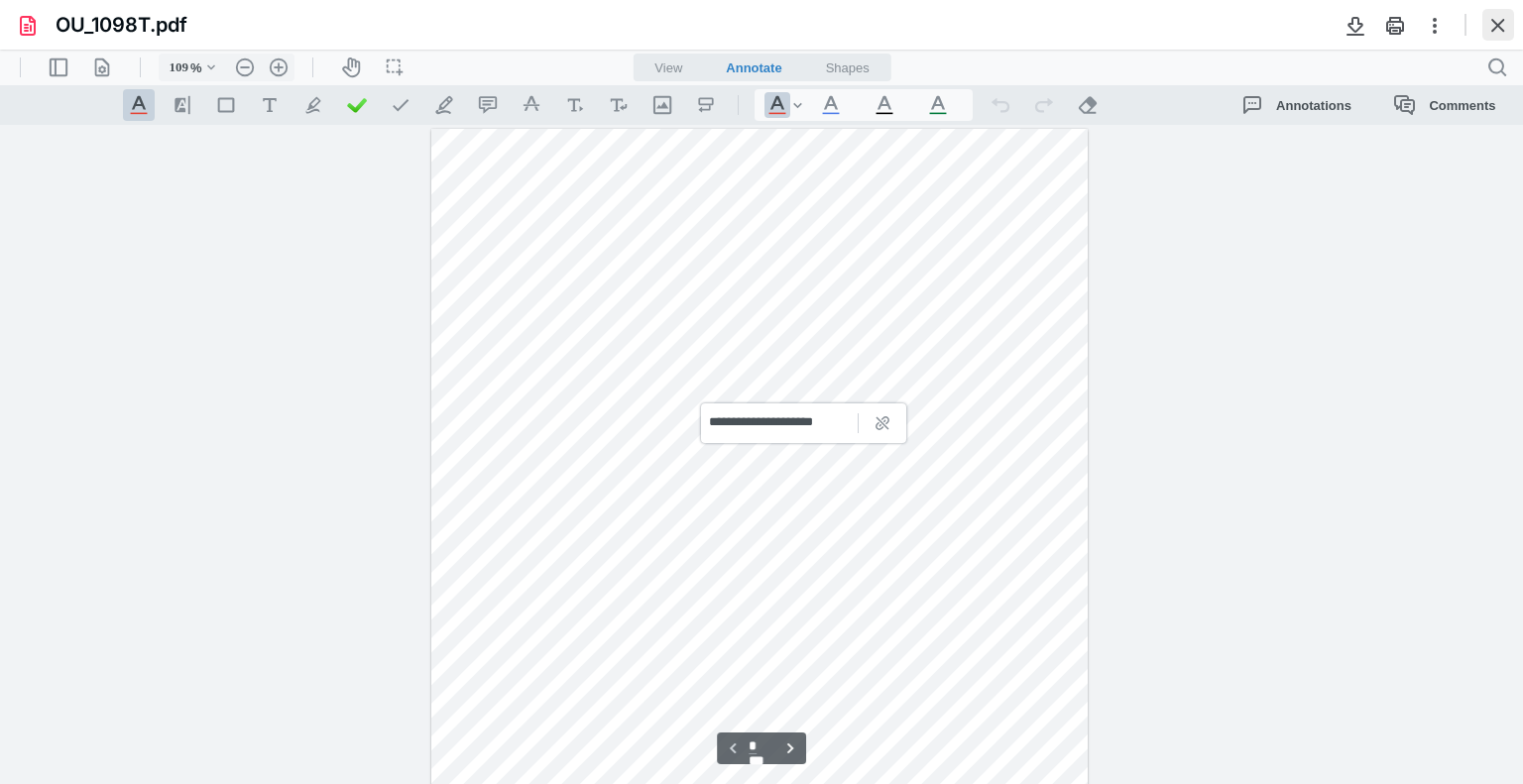 click at bounding box center [1498, 25] 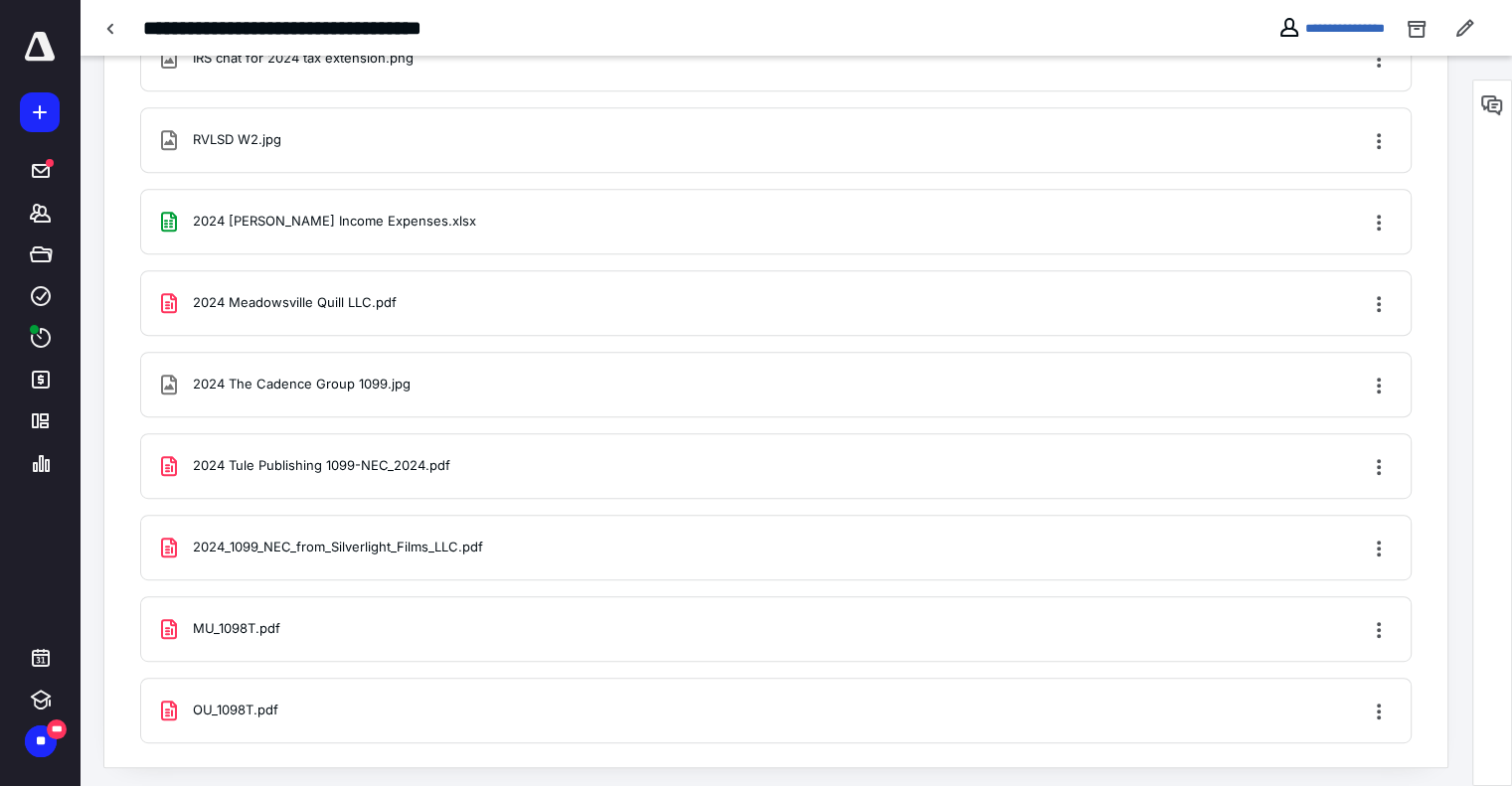 click on "**********" at bounding box center [795, 28] 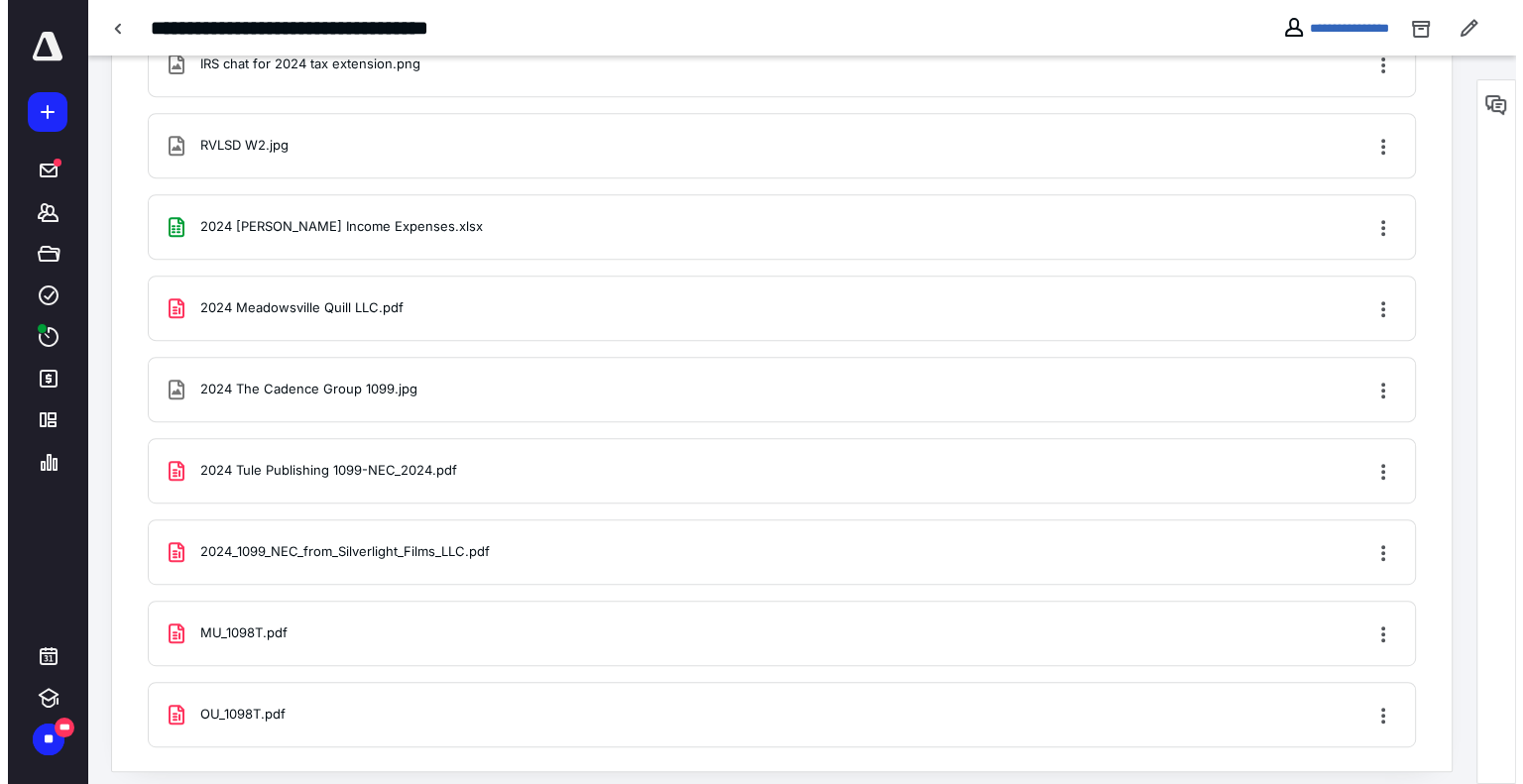 scroll, scrollTop: 872, scrollLeft: 0, axis: vertical 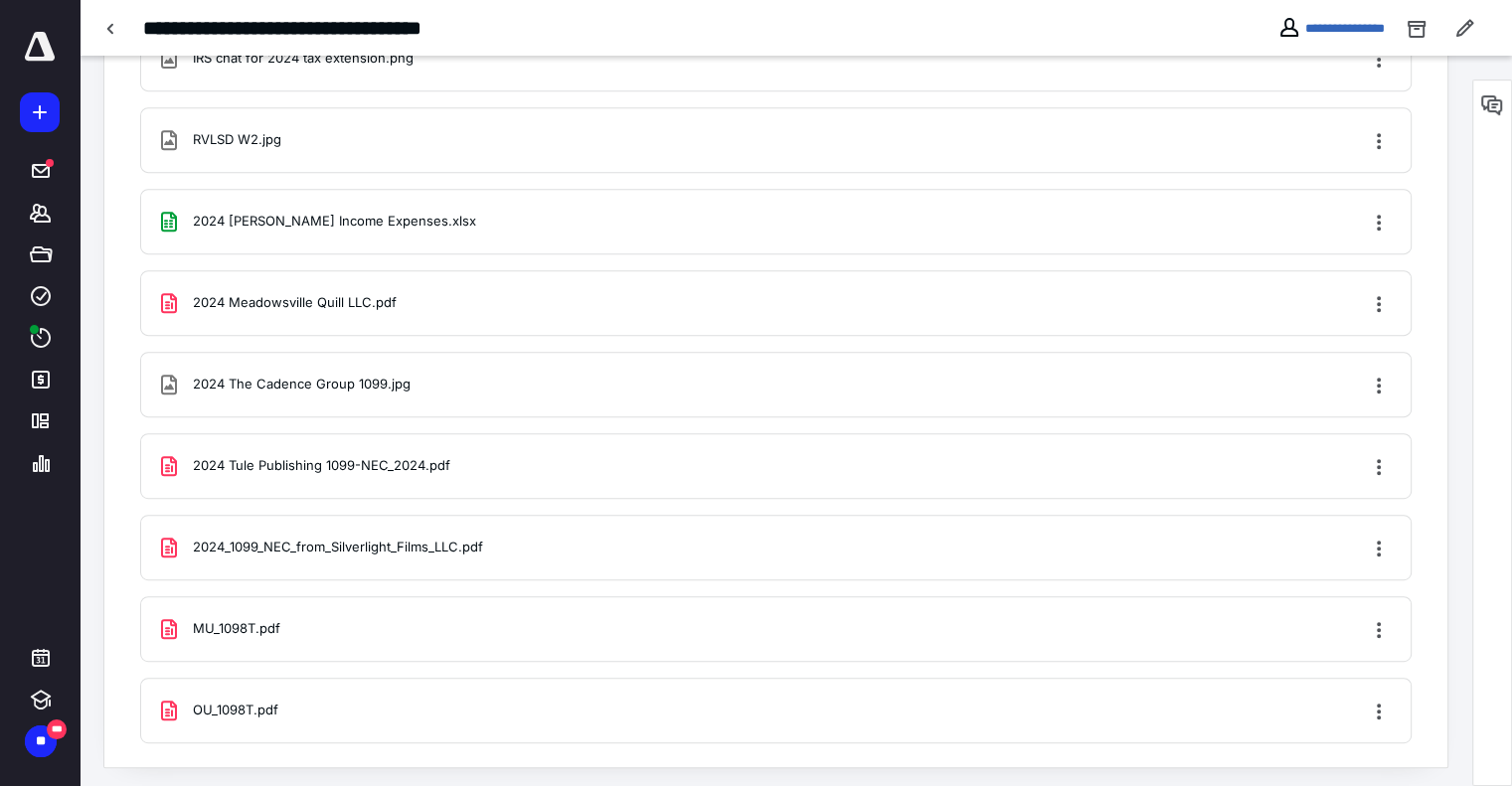 click on "2024 Meadowsville Quill LLC.pdf" at bounding box center (775, 303) 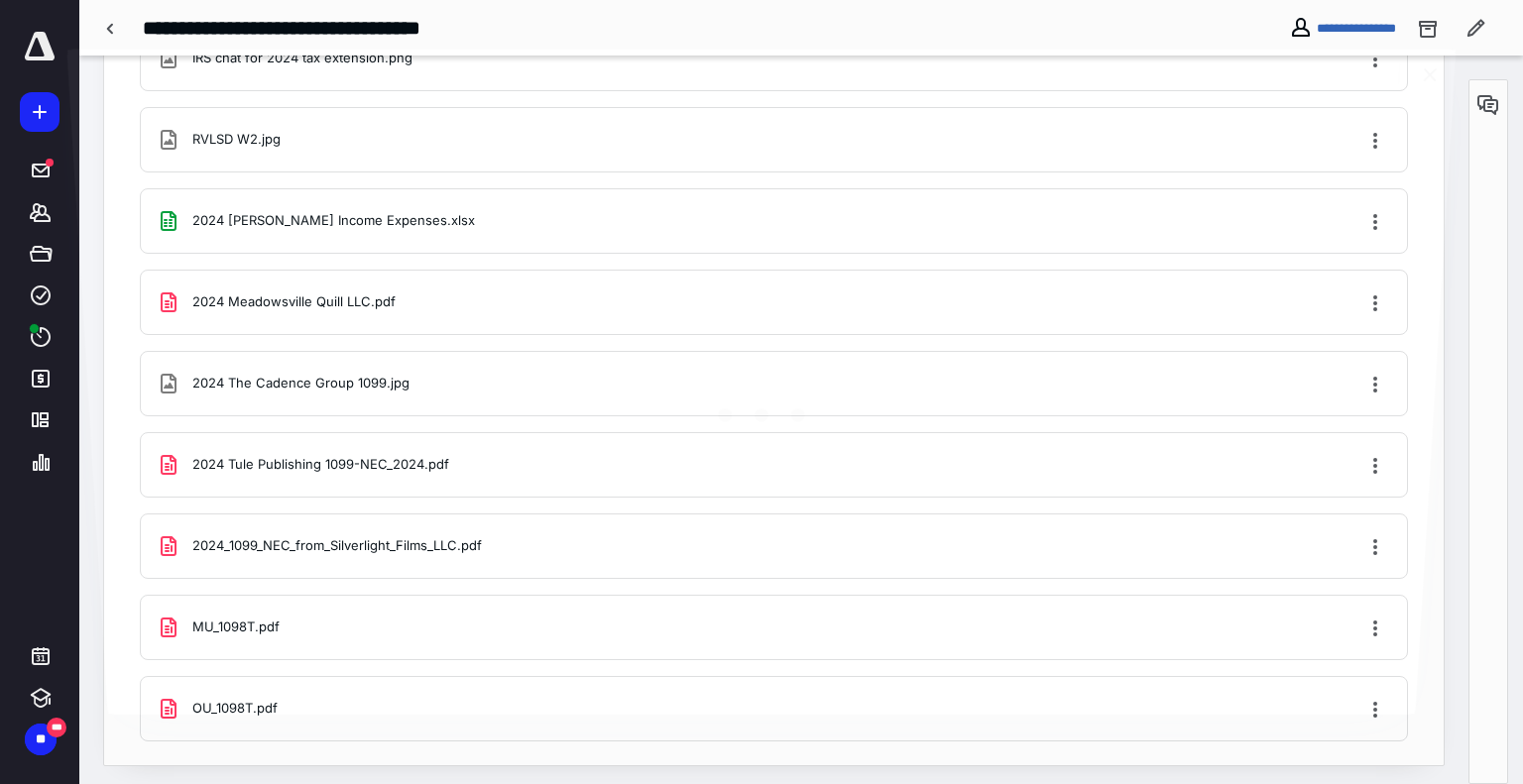 click at bounding box center (762, 405) 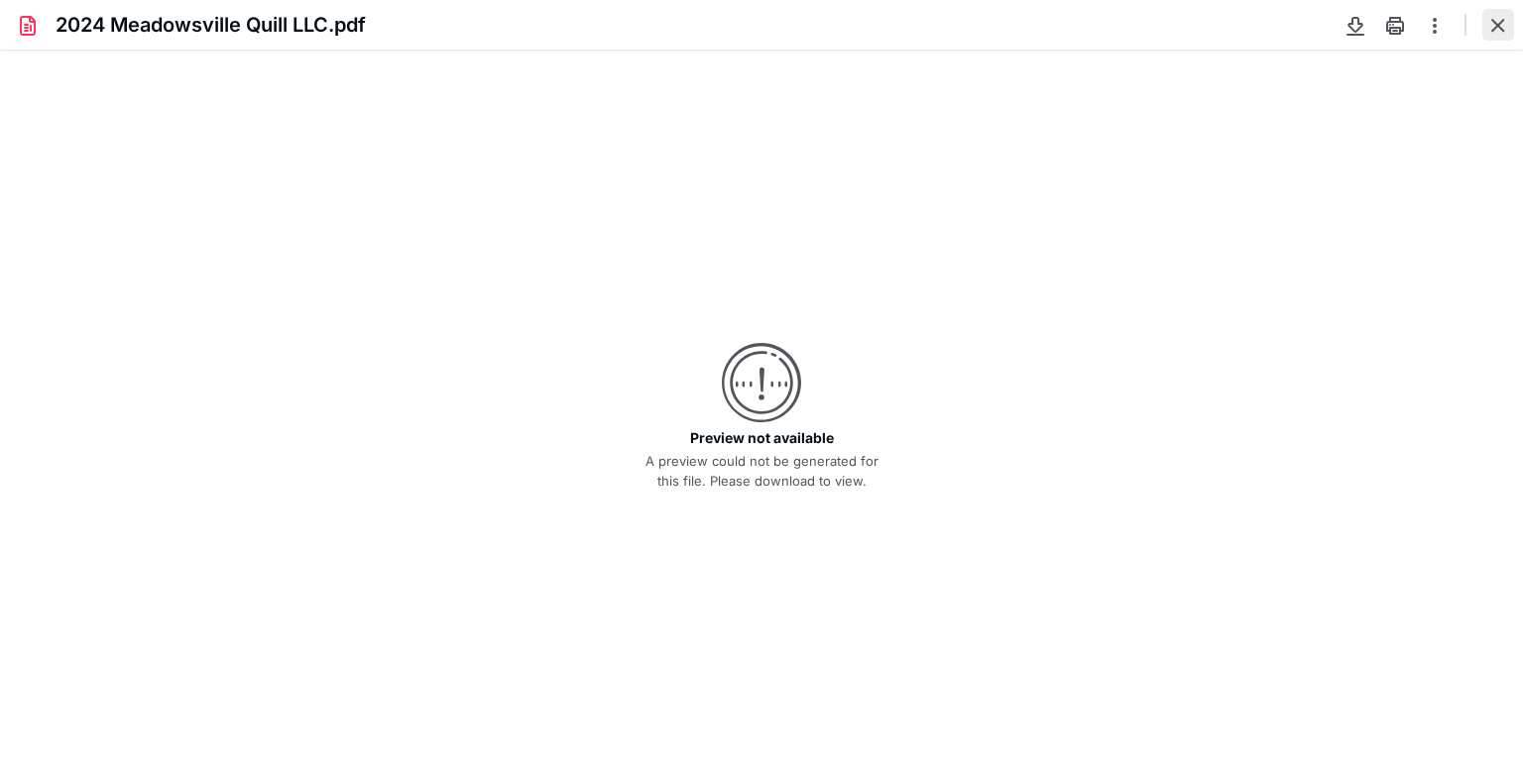 click at bounding box center (1498, 25) 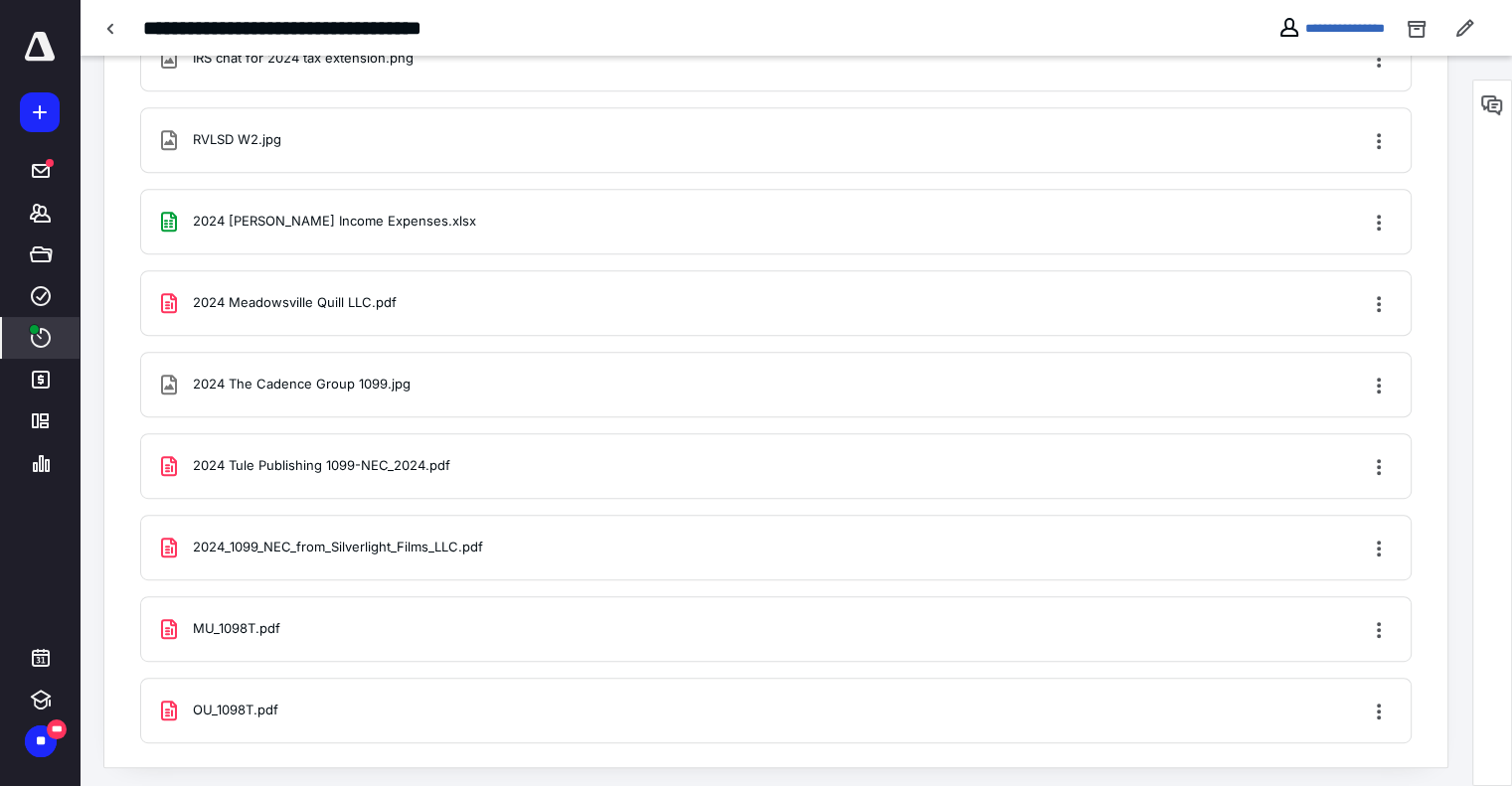 click on "****" at bounding box center (41, 338) 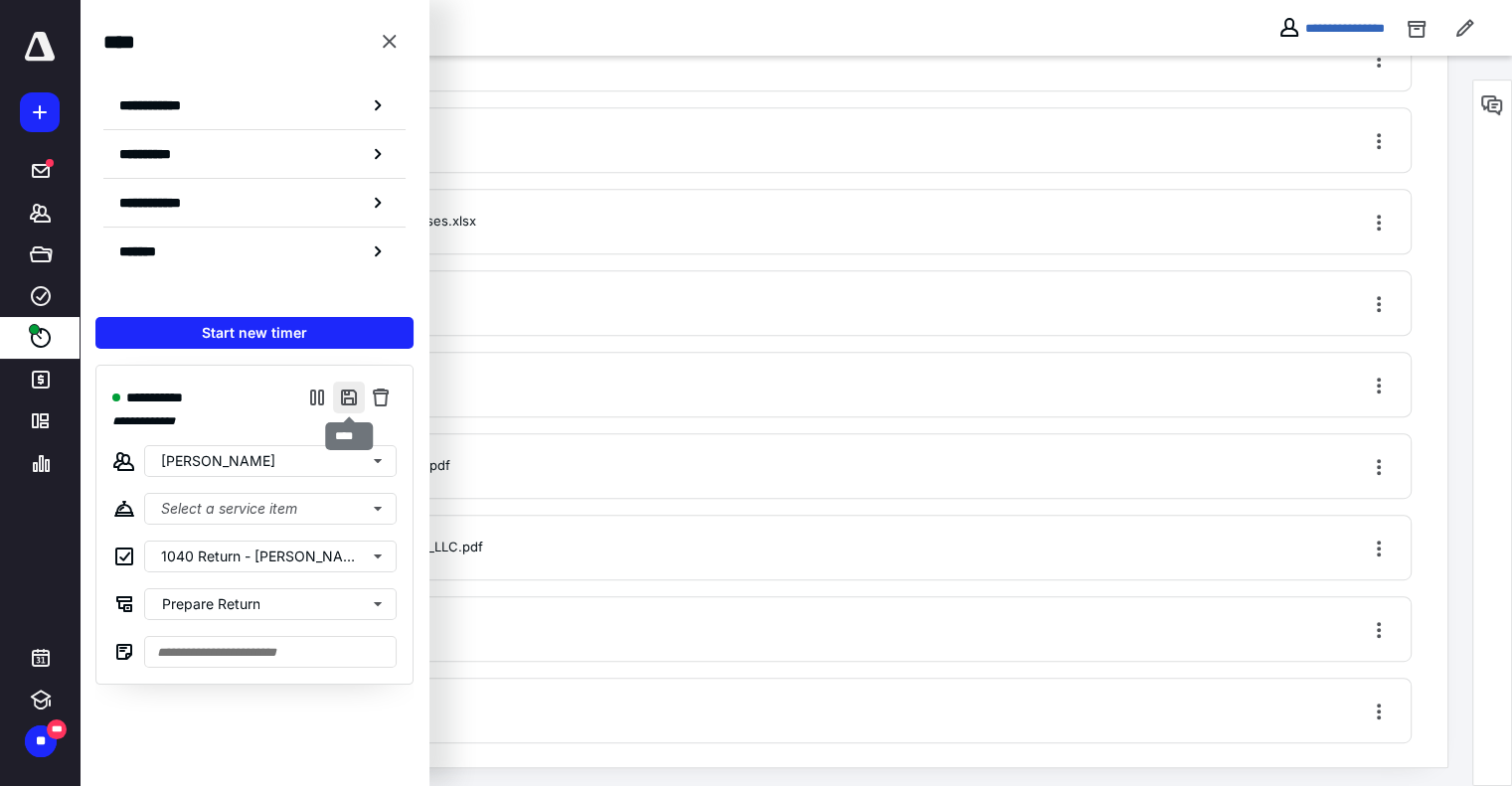 click at bounding box center [349, 397] 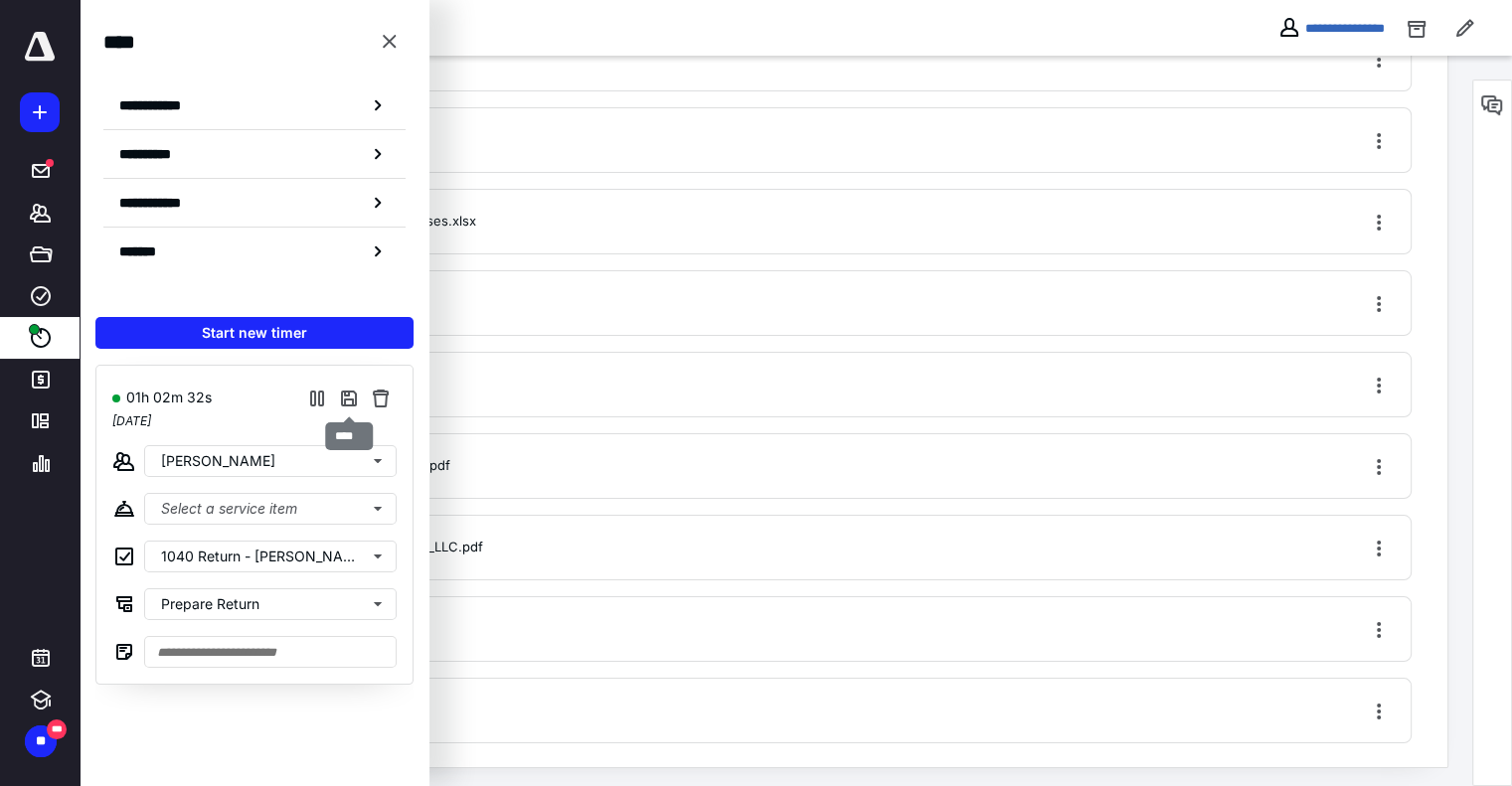 type on "**********" 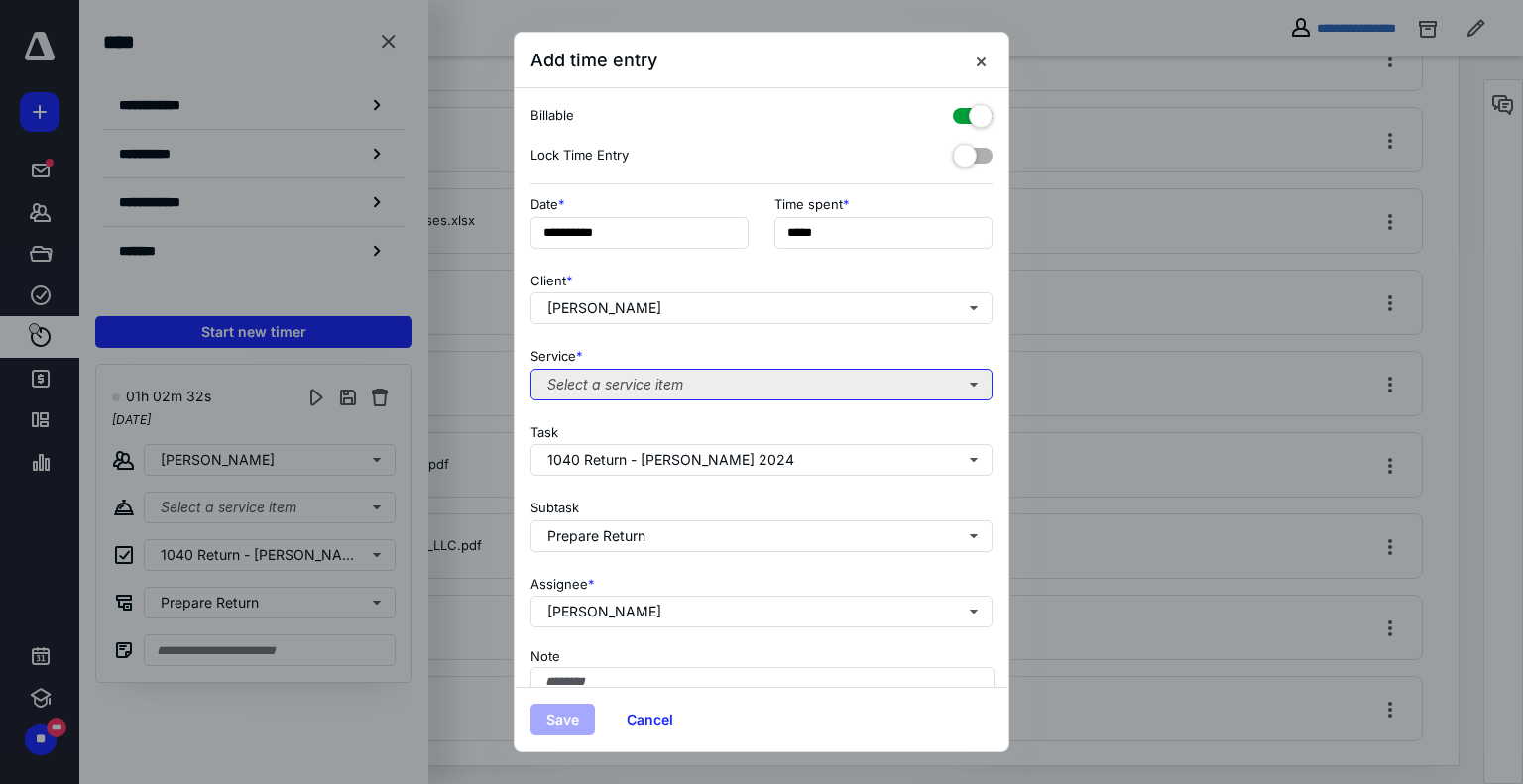 click on "Select a service item" at bounding box center [762, 385] 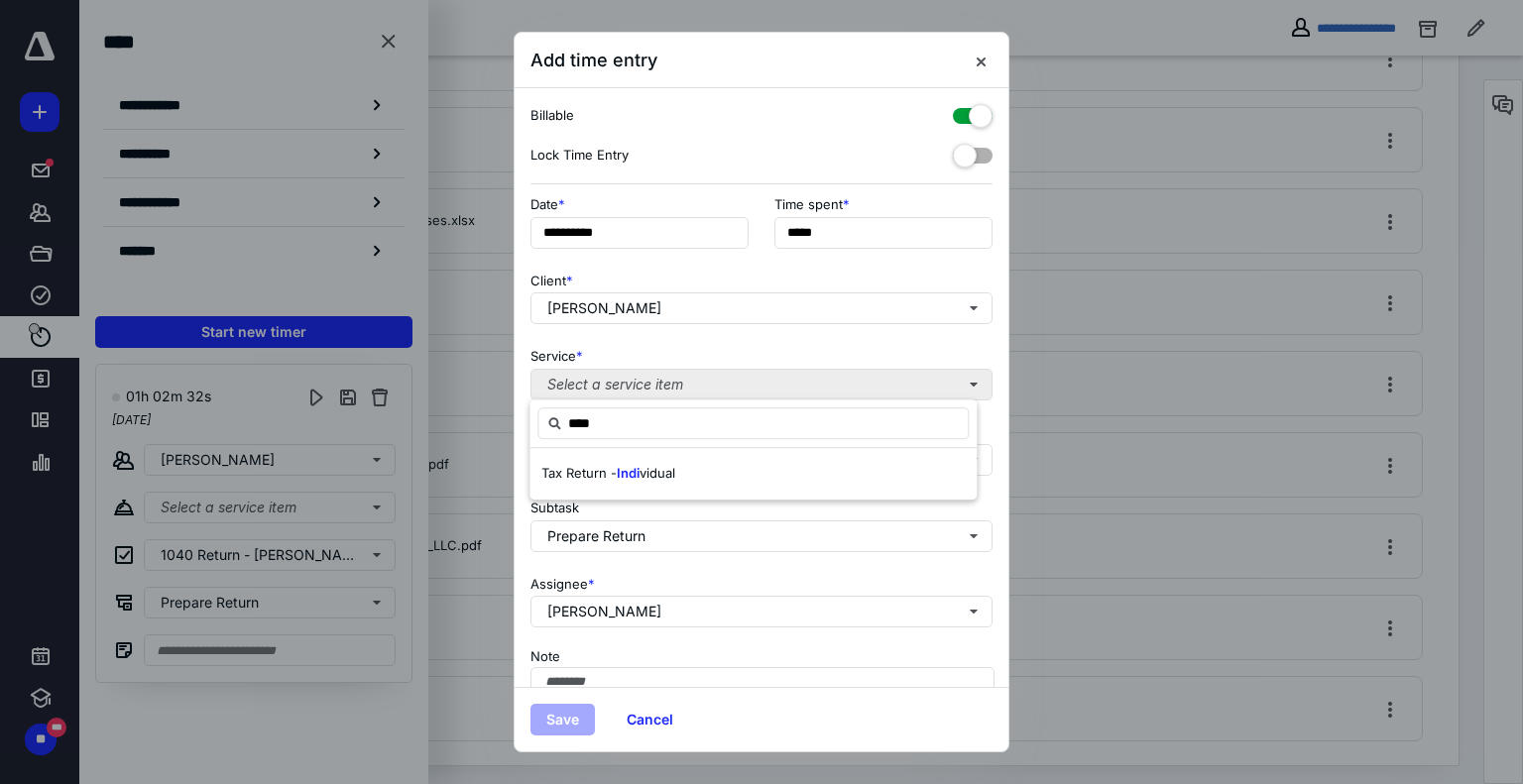 type on "****" 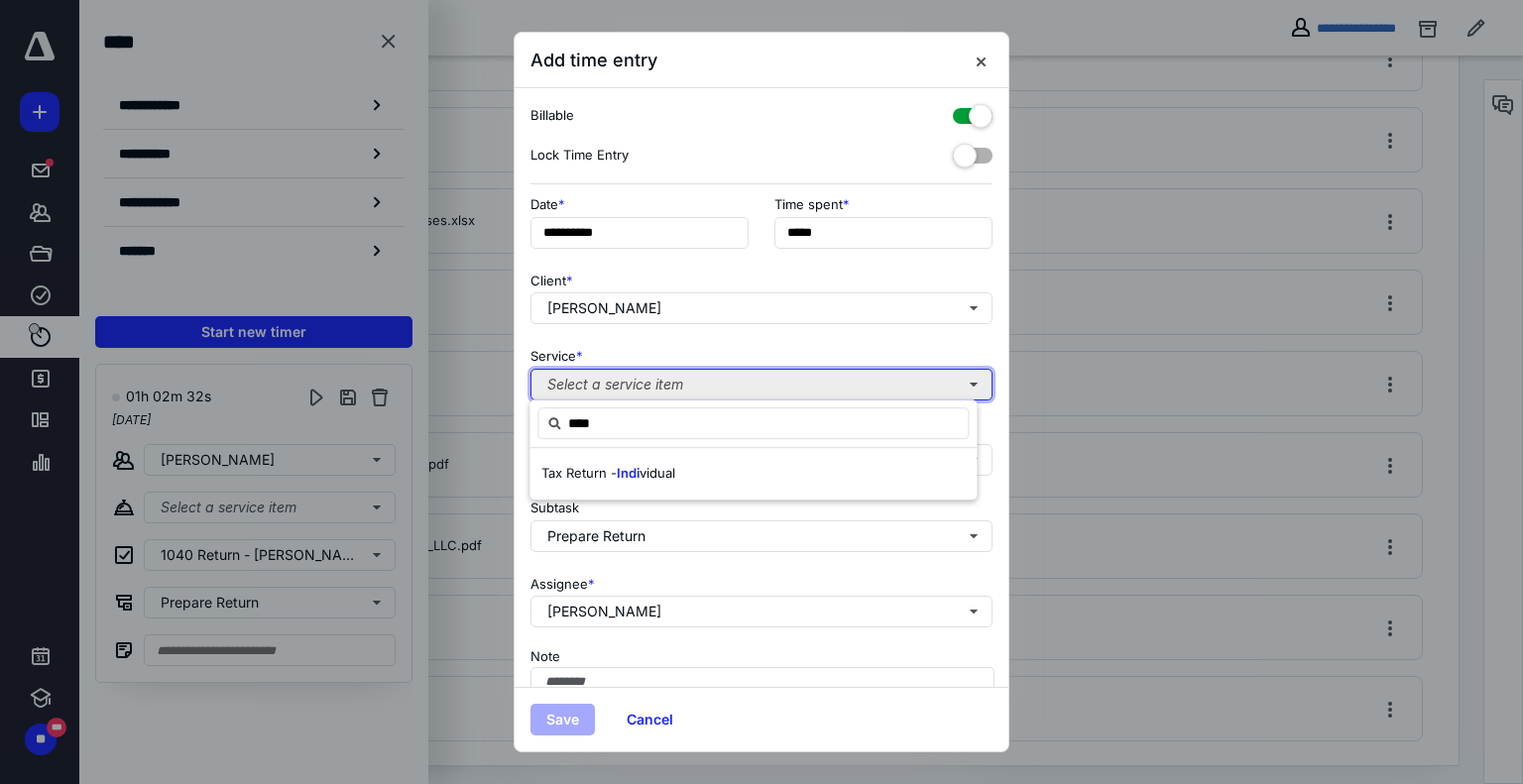 type 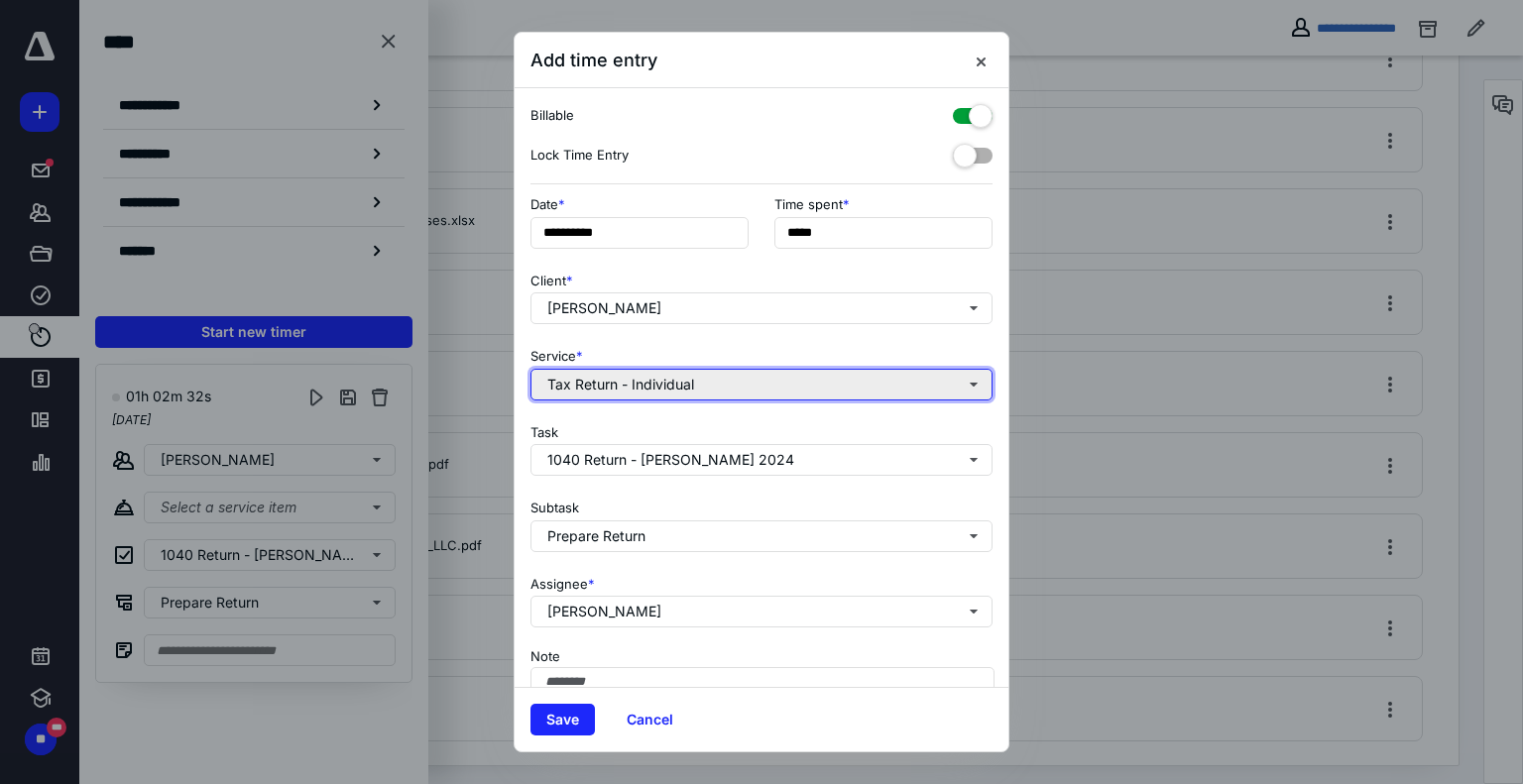type 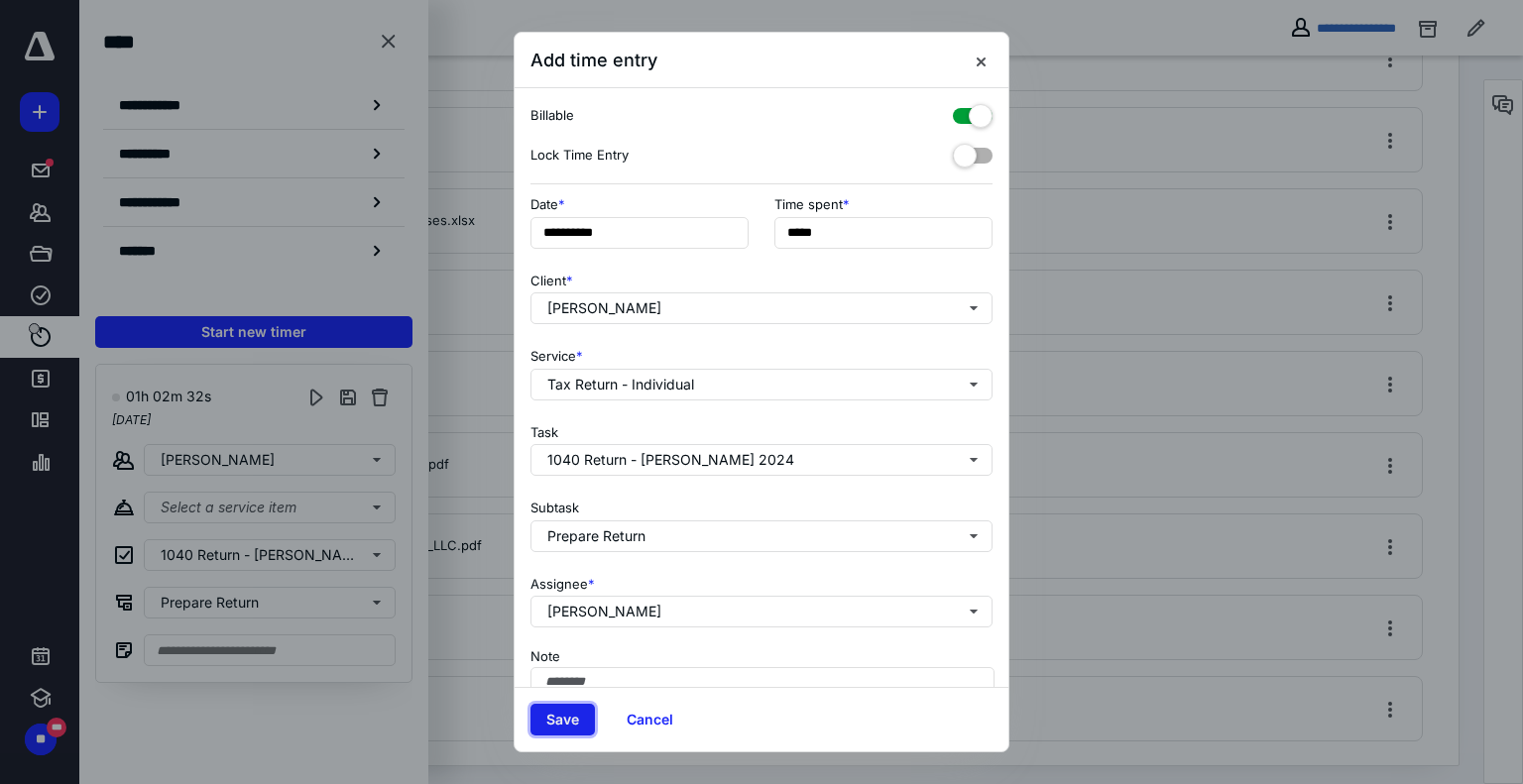 click on "Save" at bounding box center [562, 720] 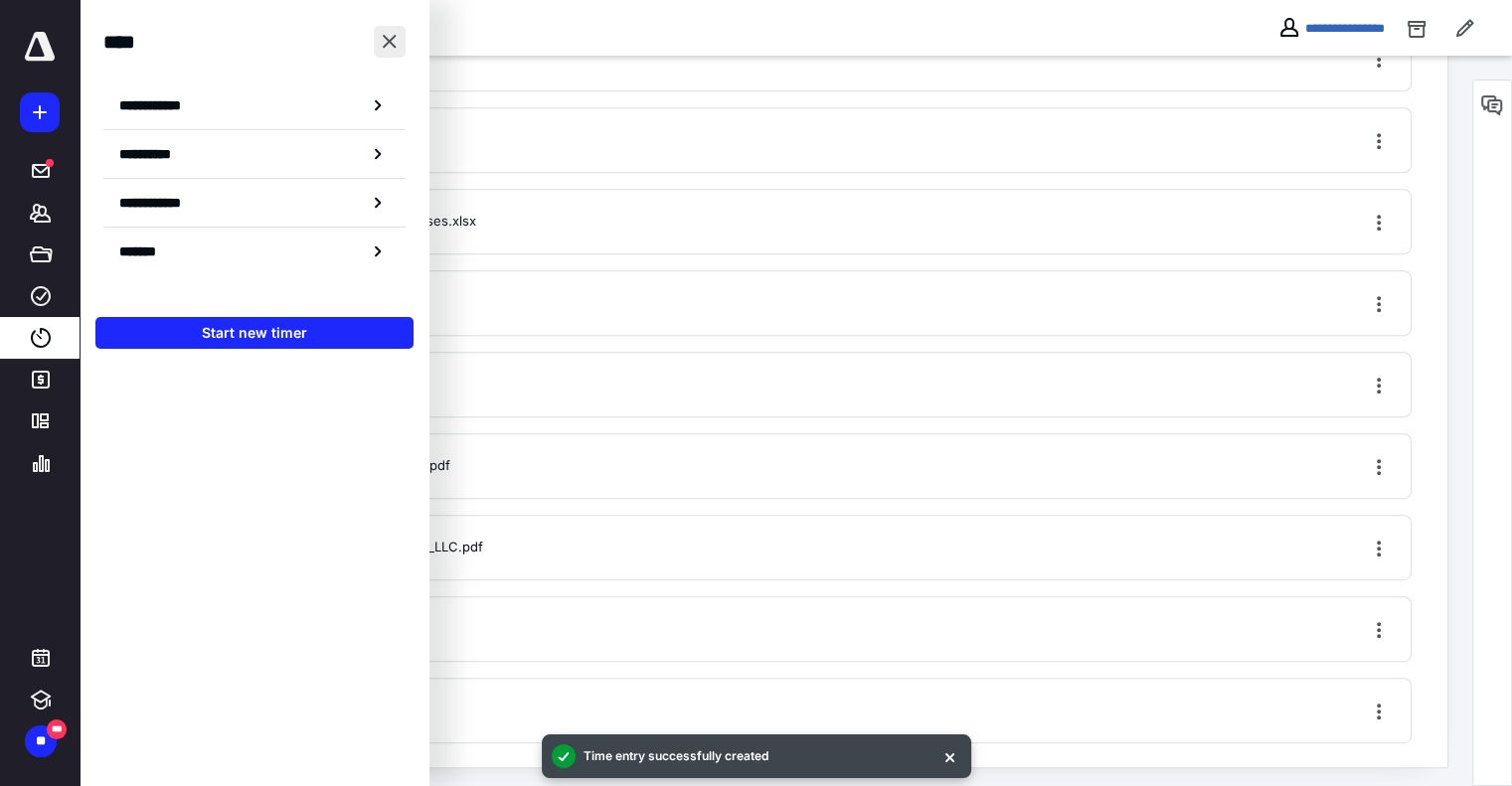 click at bounding box center (390, 42) 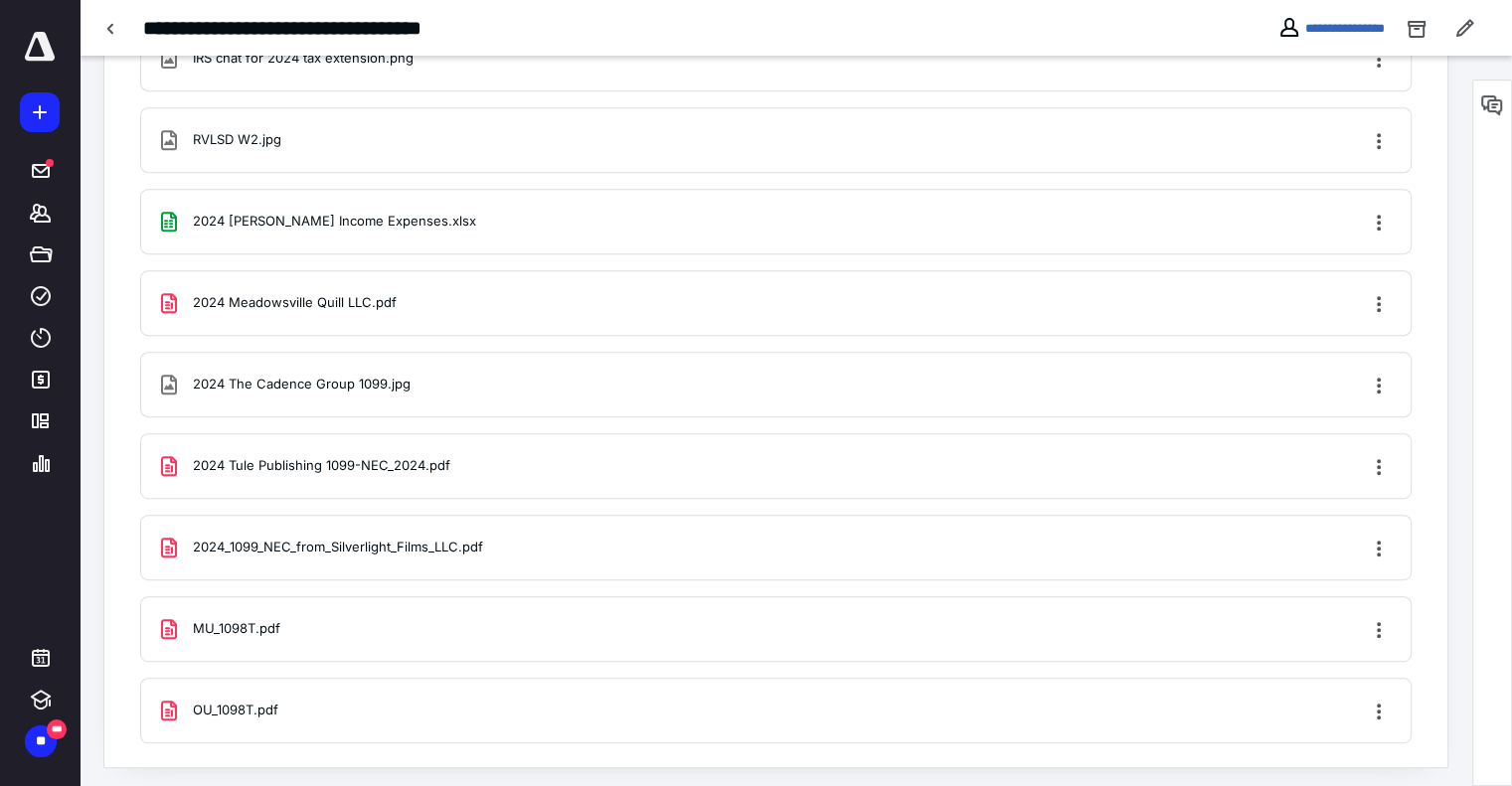 click on "2024 The Cadence Group 1099.jpg" at bounding box center (301, 385) 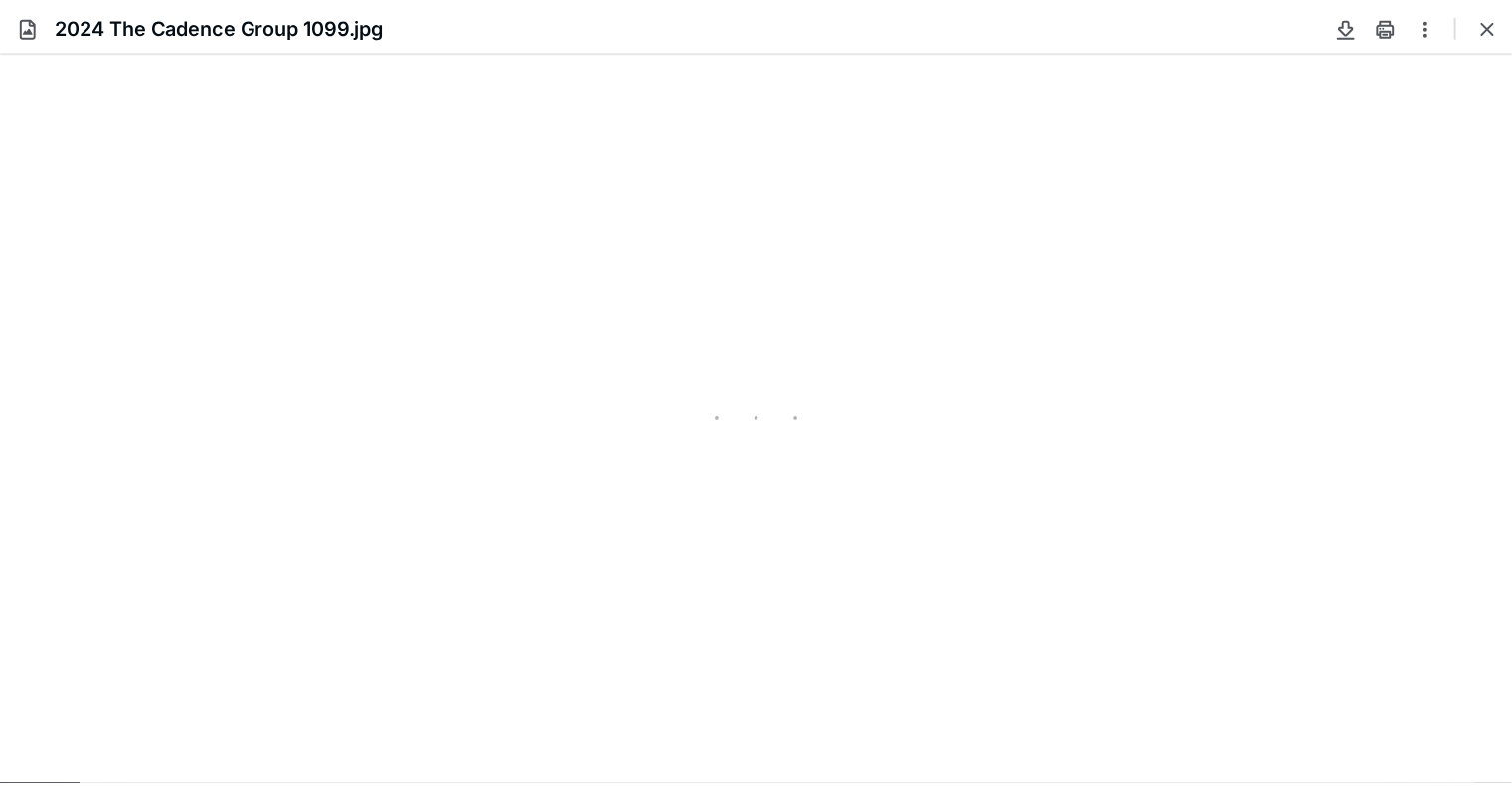 scroll, scrollTop: 0, scrollLeft: 0, axis: both 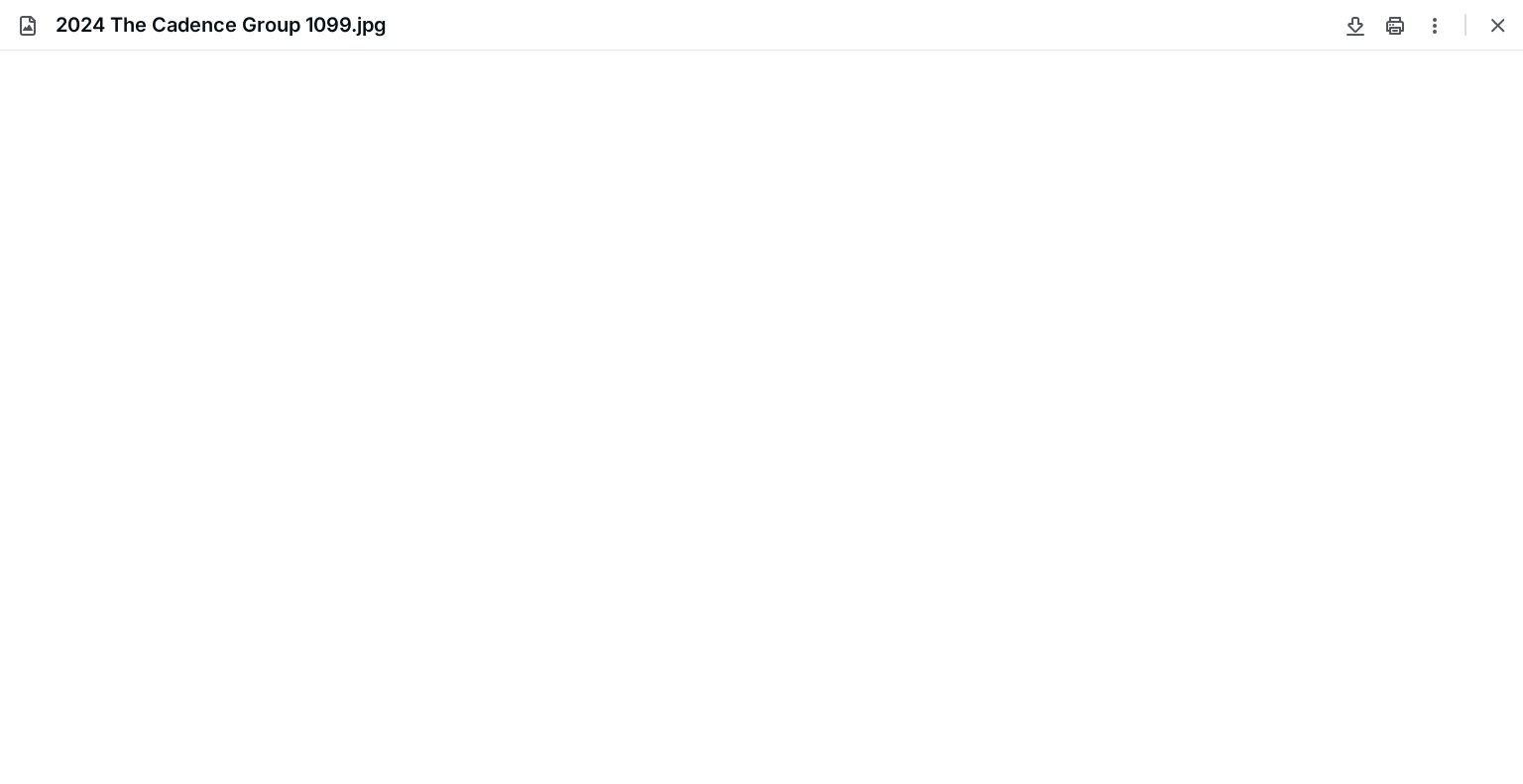 type on "84" 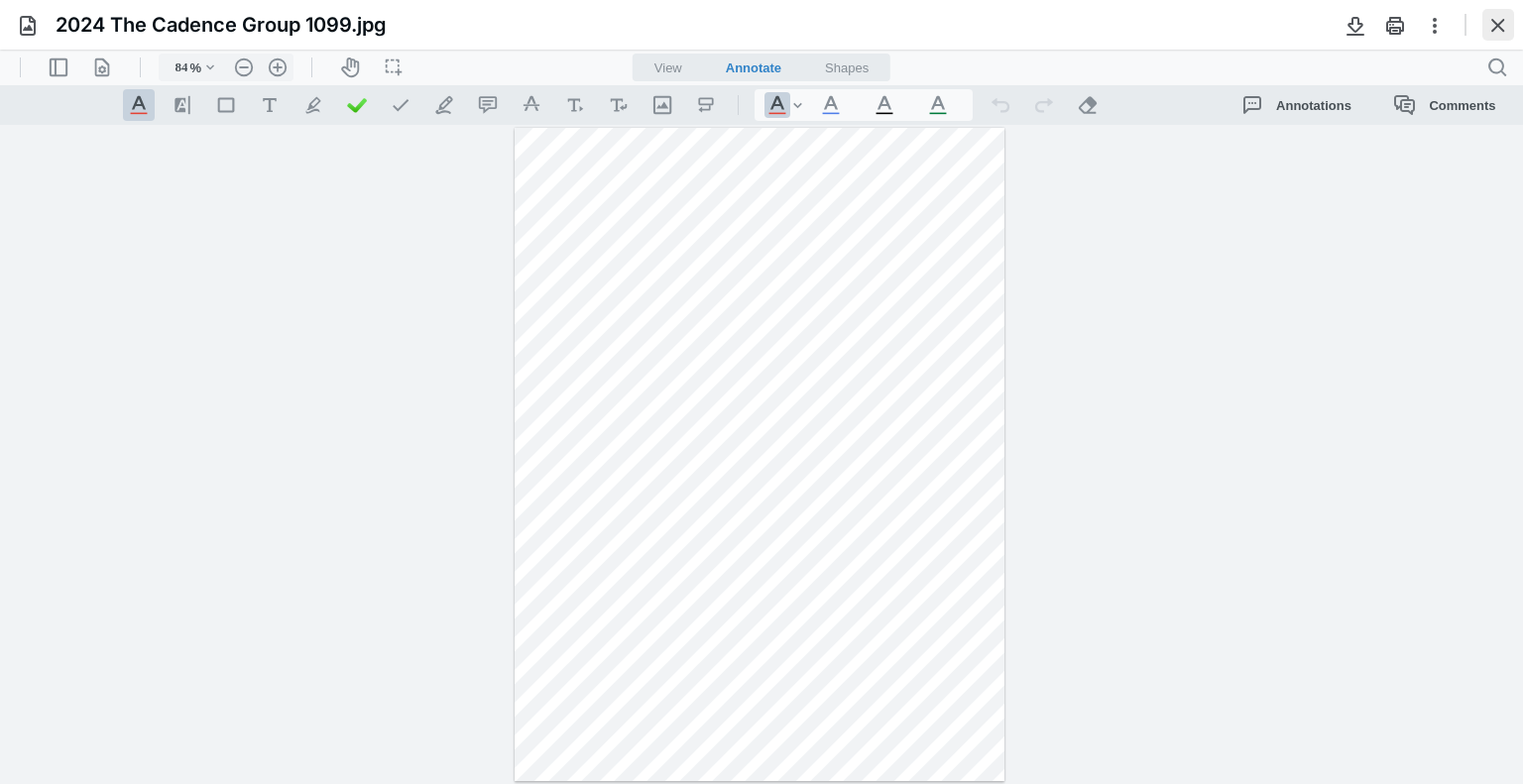 click at bounding box center (1498, 25) 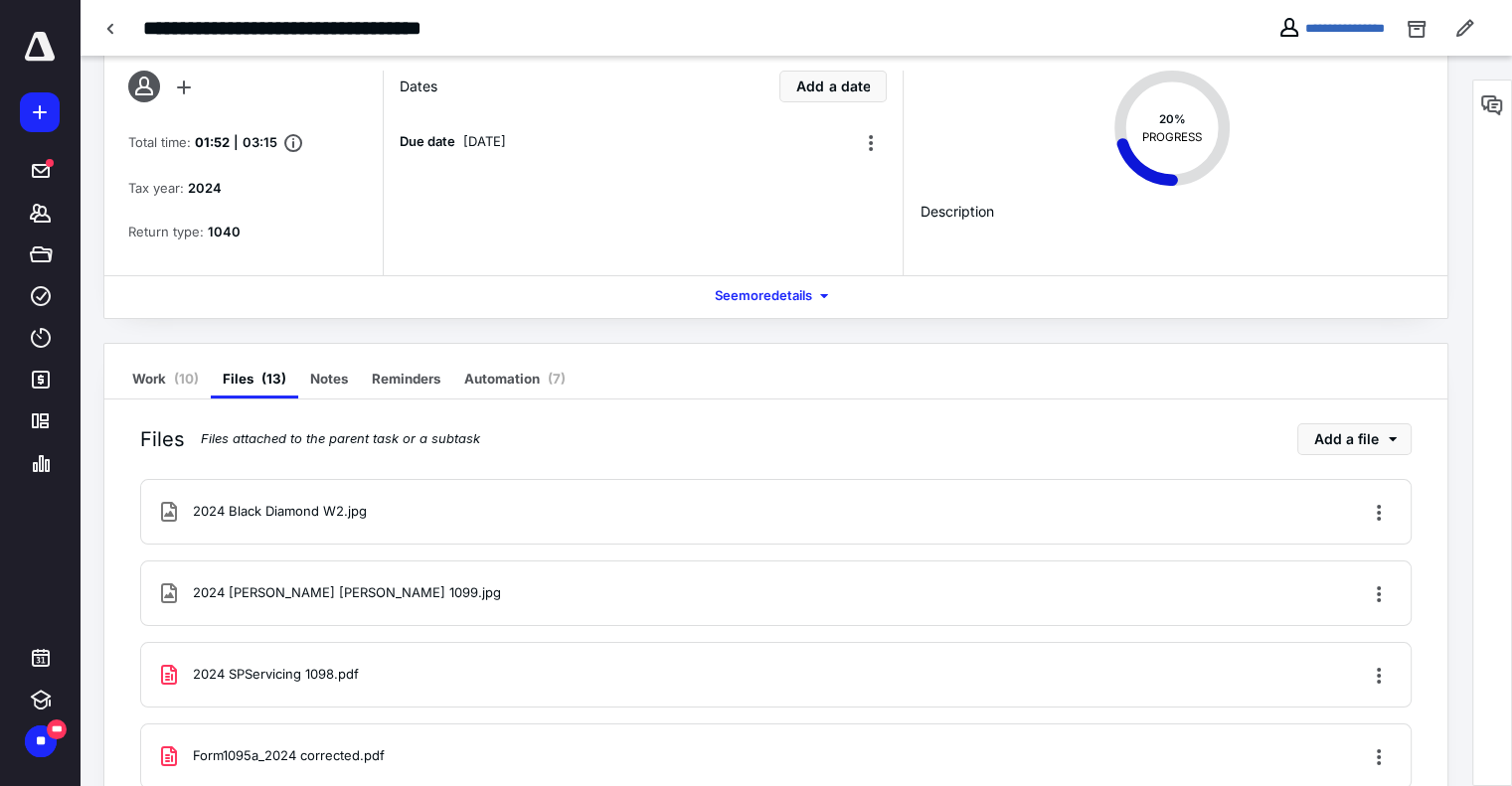 scroll, scrollTop: 0, scrollLeft: 0, axis: both 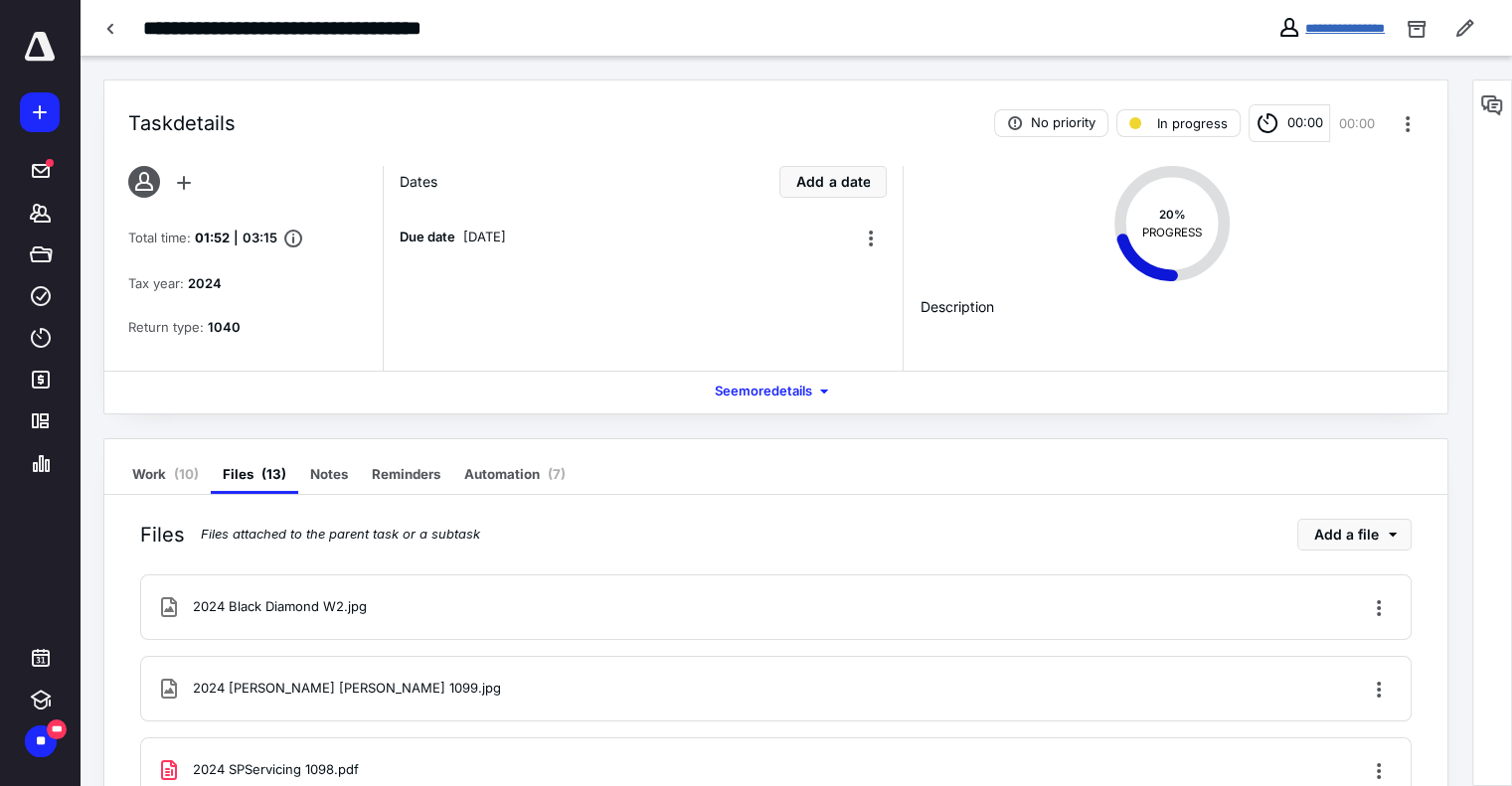 click on "**********" at bounding box center (1345, 28) 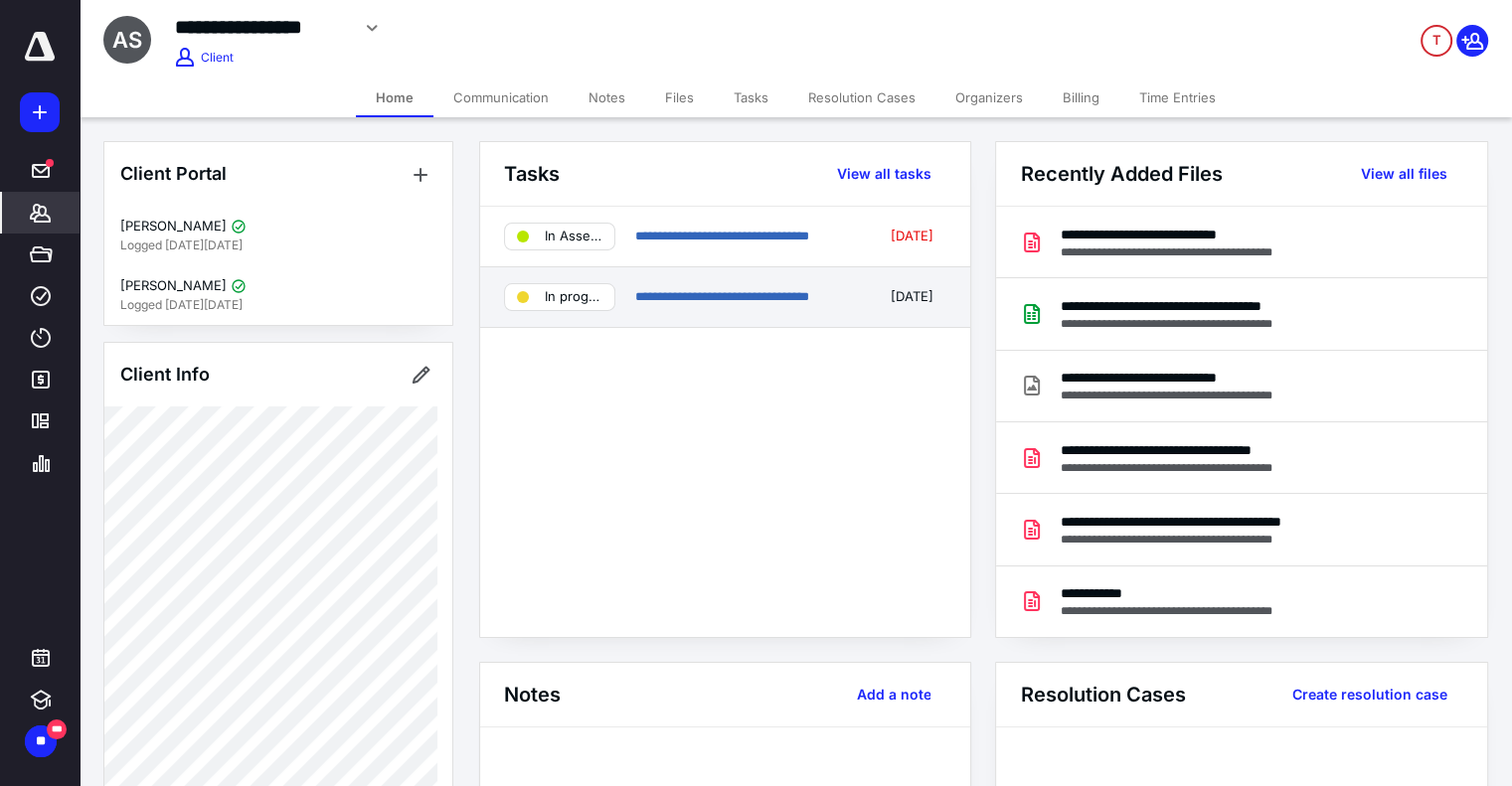 click on "In progress" at bounding box center (574, 297) 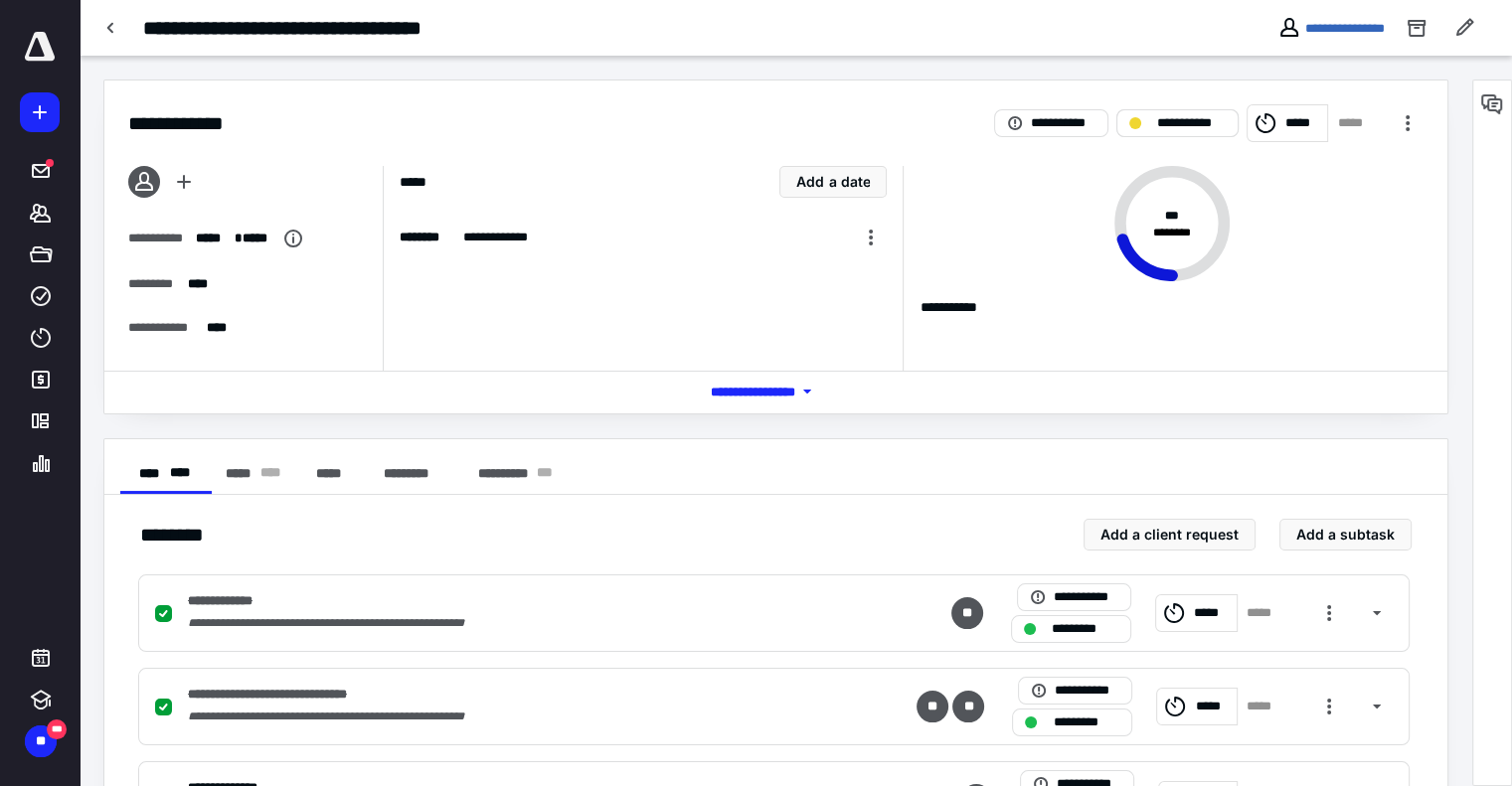 click on "**********" at bounding box center (1191, 123) 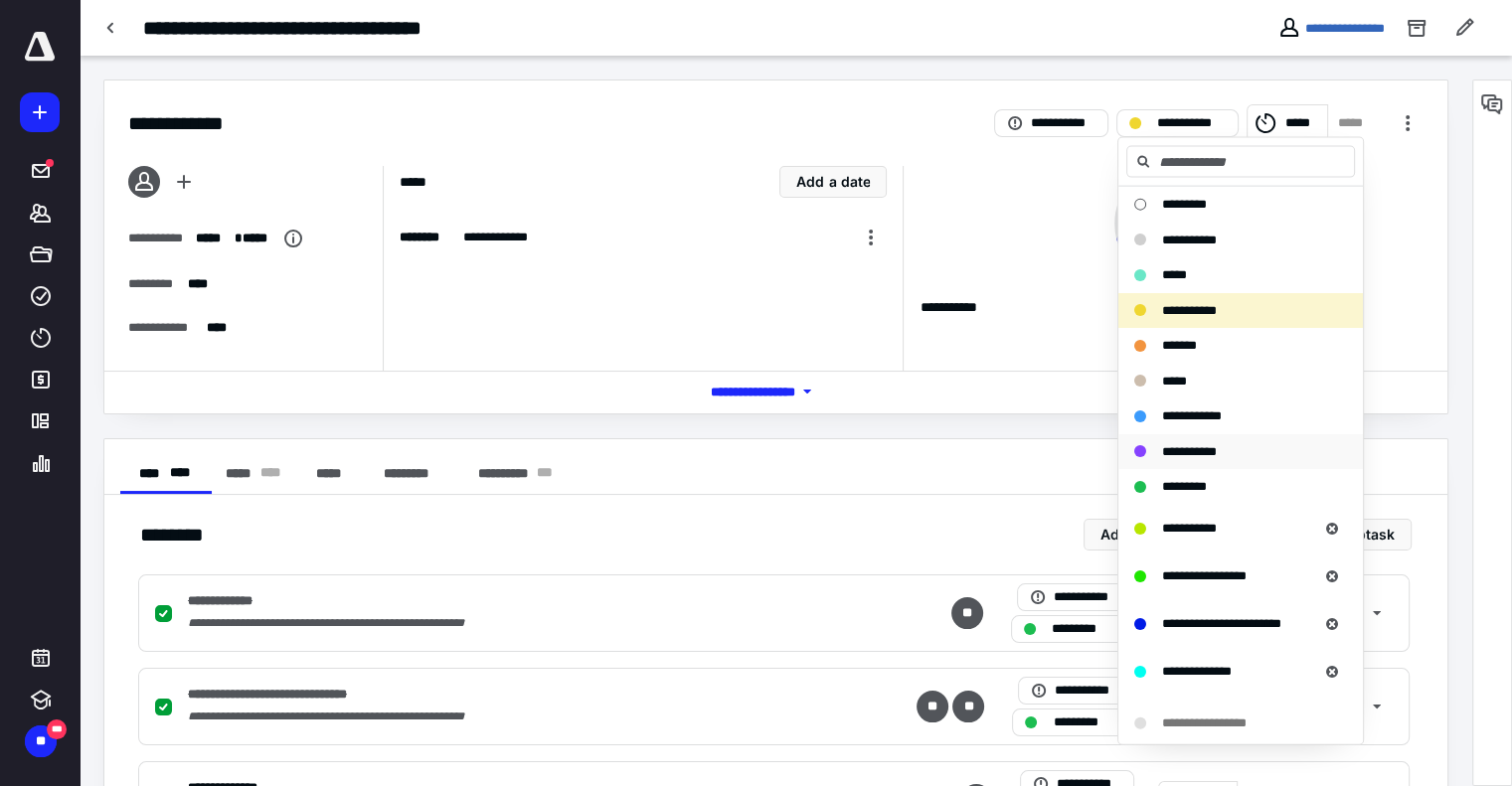 click on "**********" at bounding box center (1229, 451) 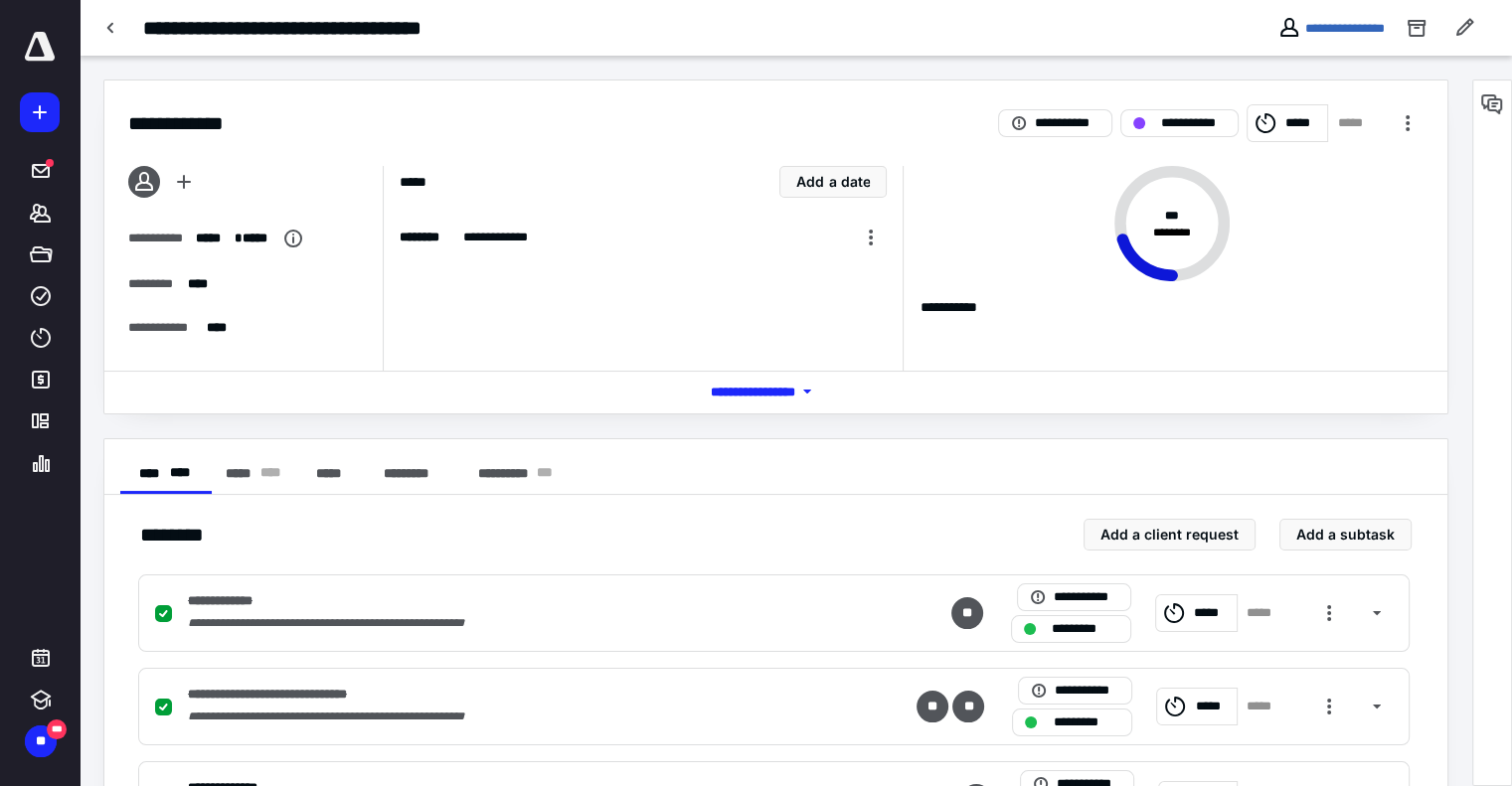 click on "**********" at bounding box center [1162, 268] 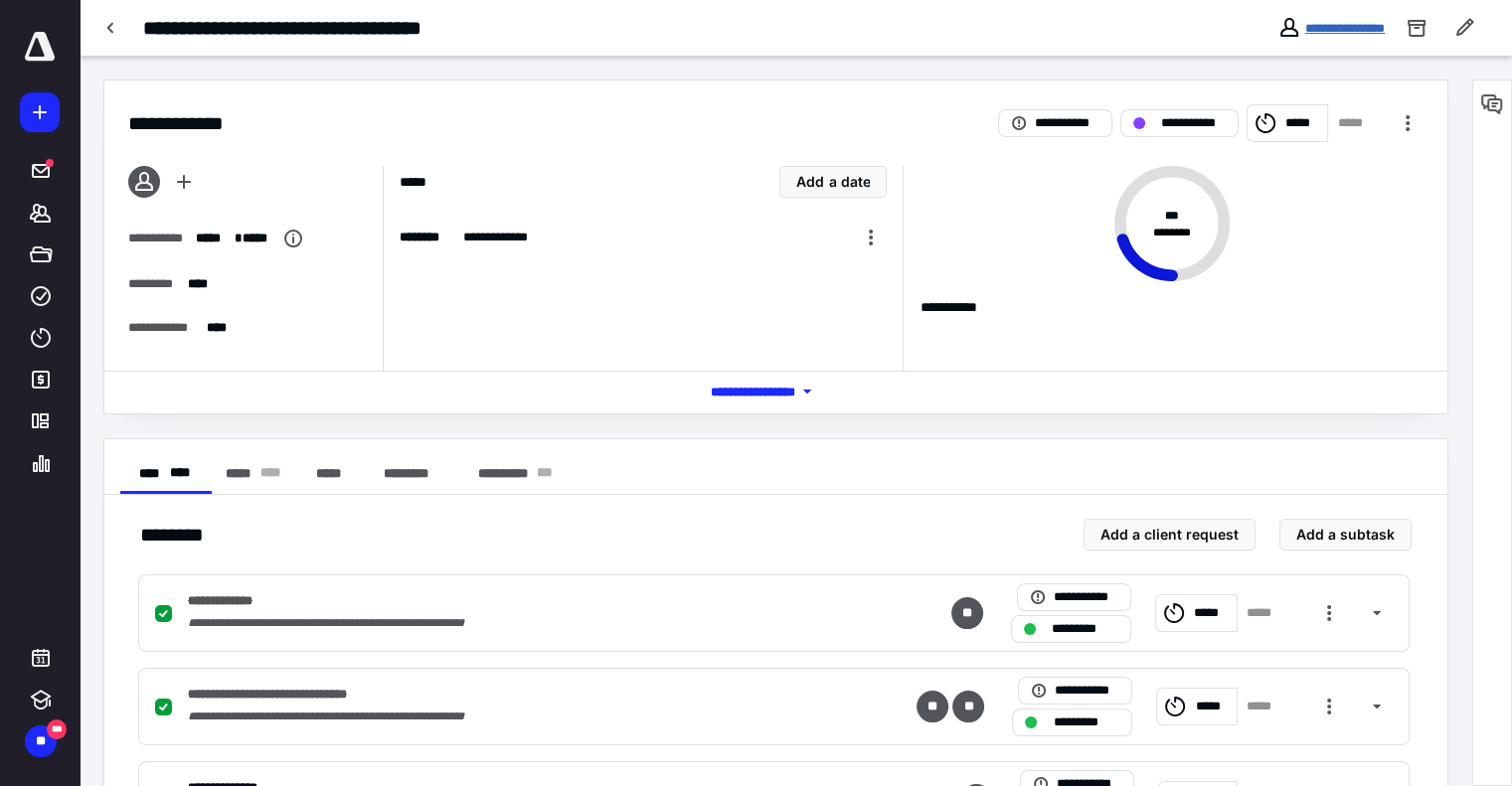 click on "**********" at bounding box center [1345, 28] 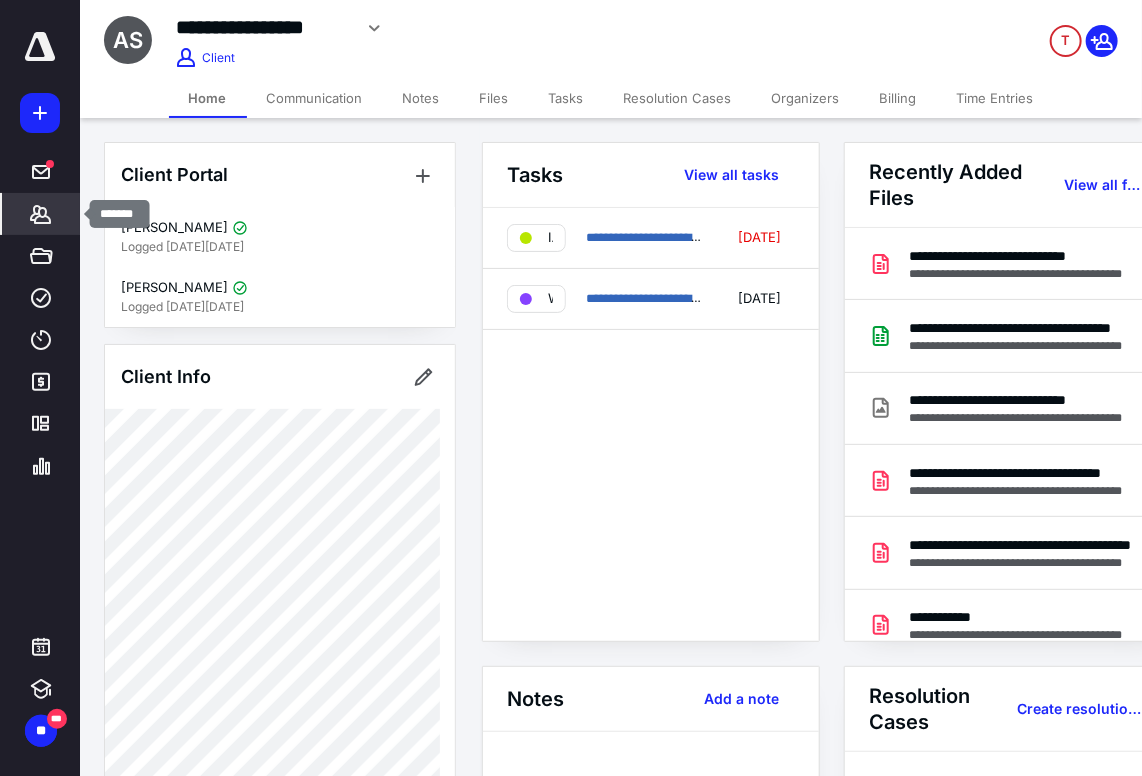 click on "*******" at bounding box center [41, 214] 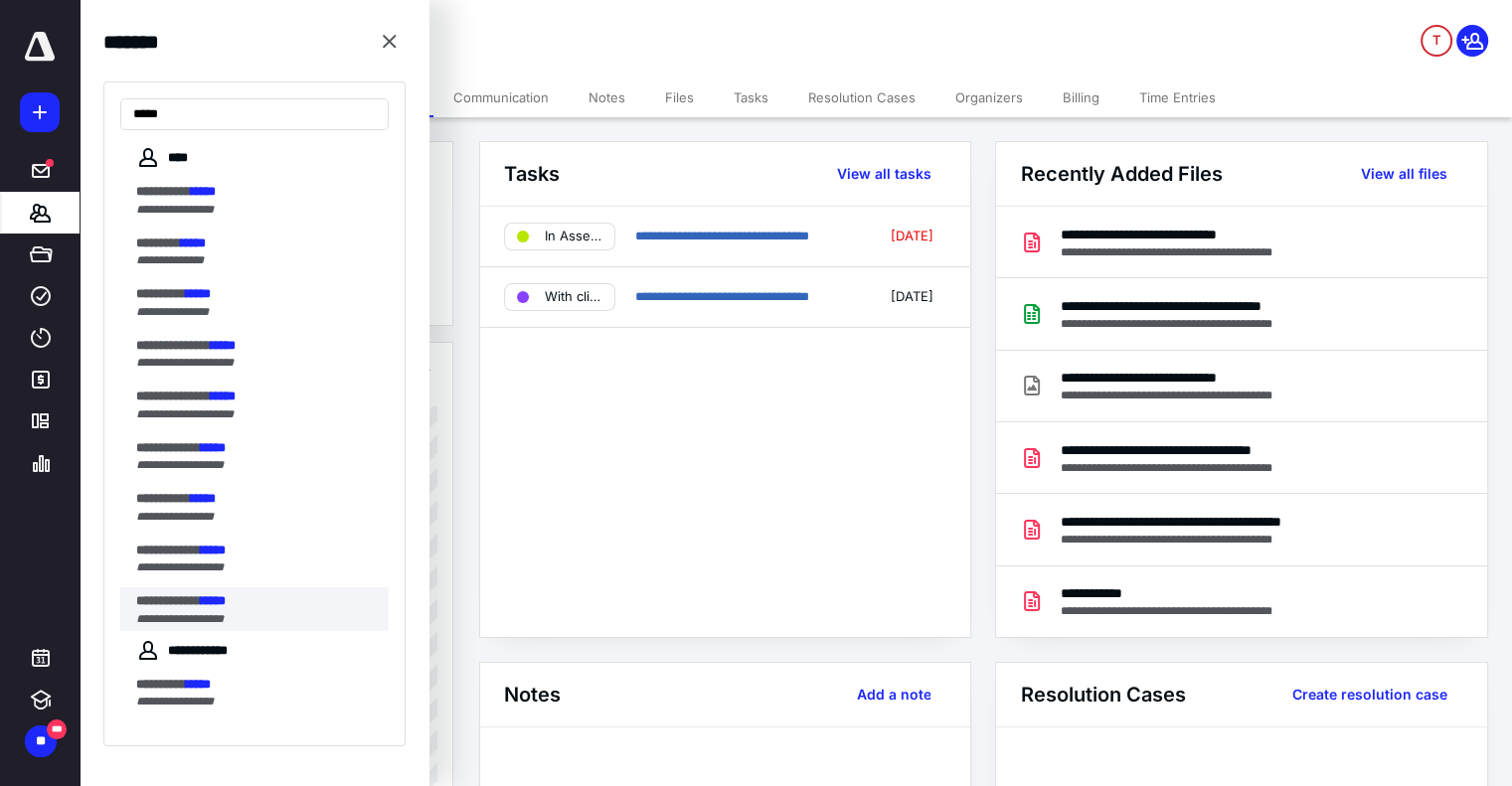 type on "*****" 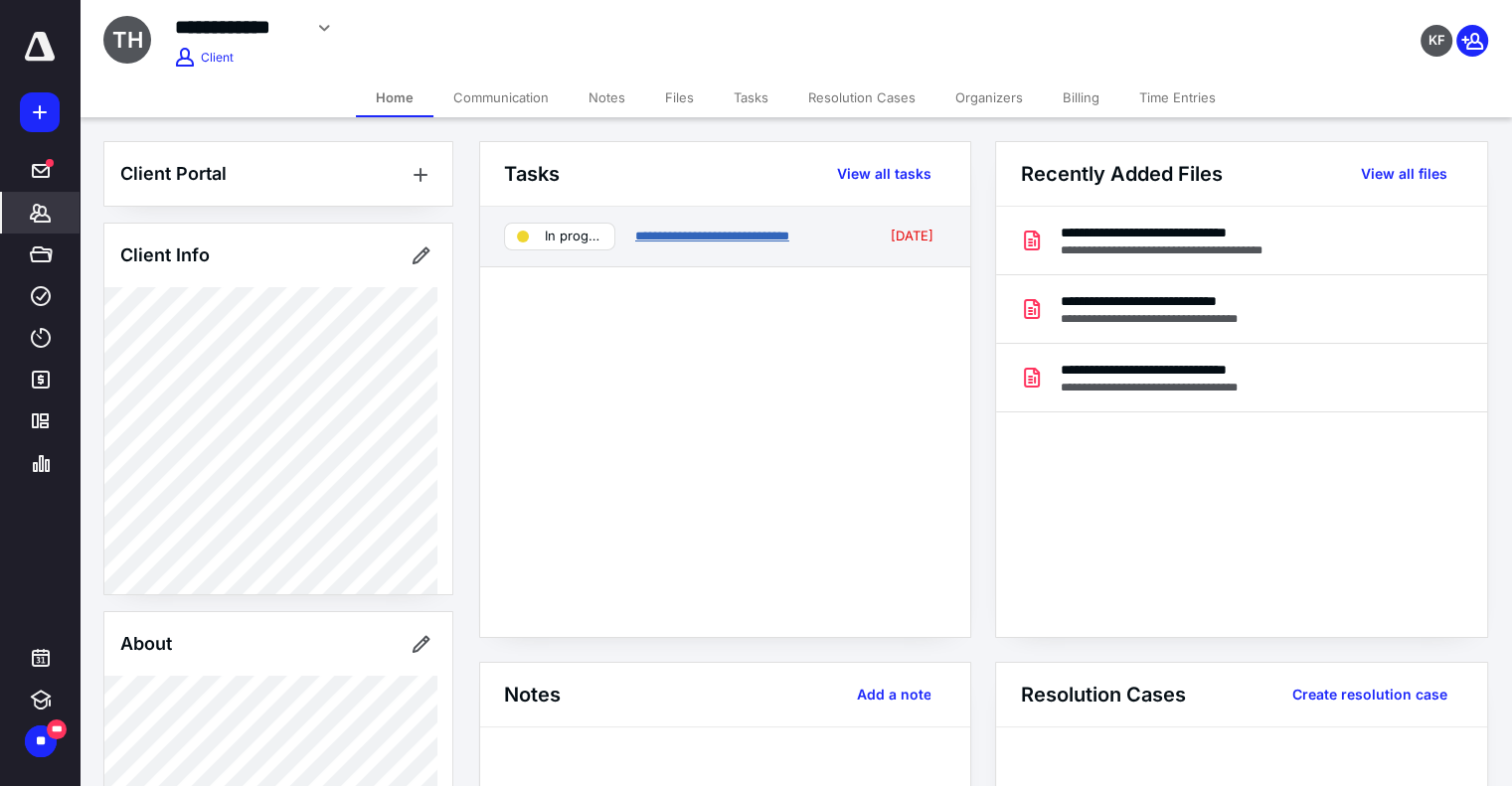 click on "**********" at bounding box center [712, 236] 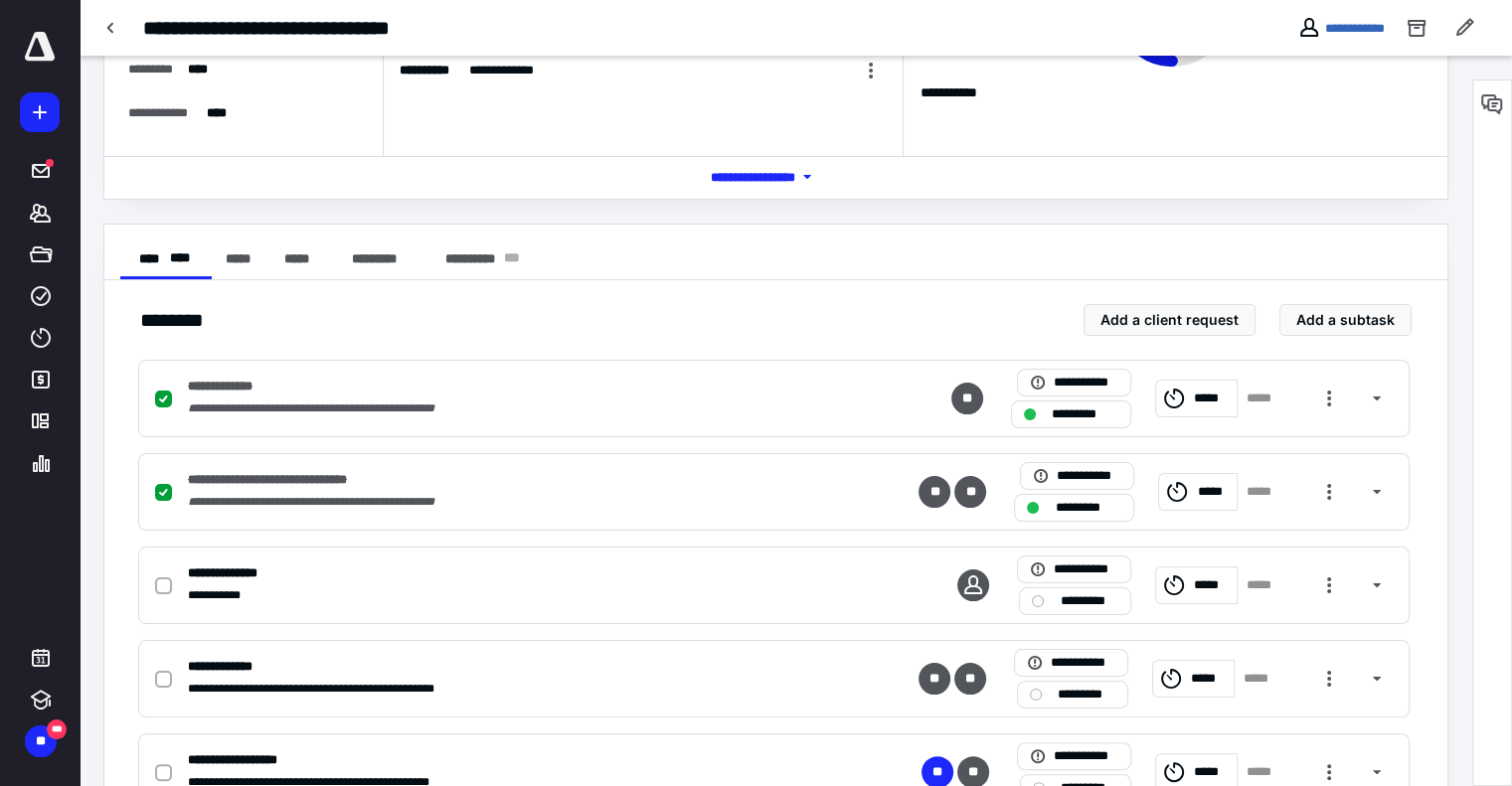 scroll, scrollTop: 217, scrollLeft: 0, axis: vertical 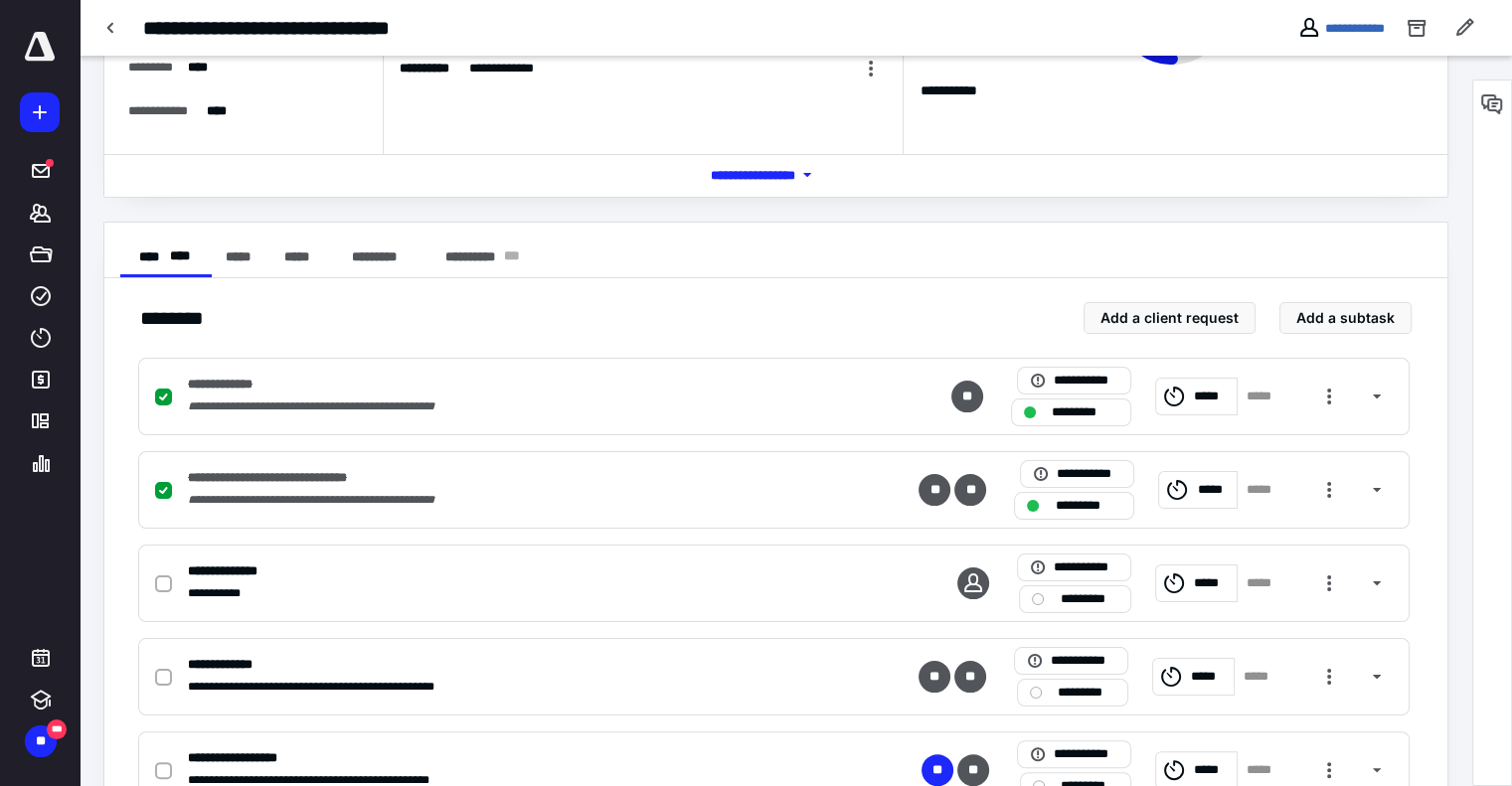 click on "**********" at bounding box center [775, 581] 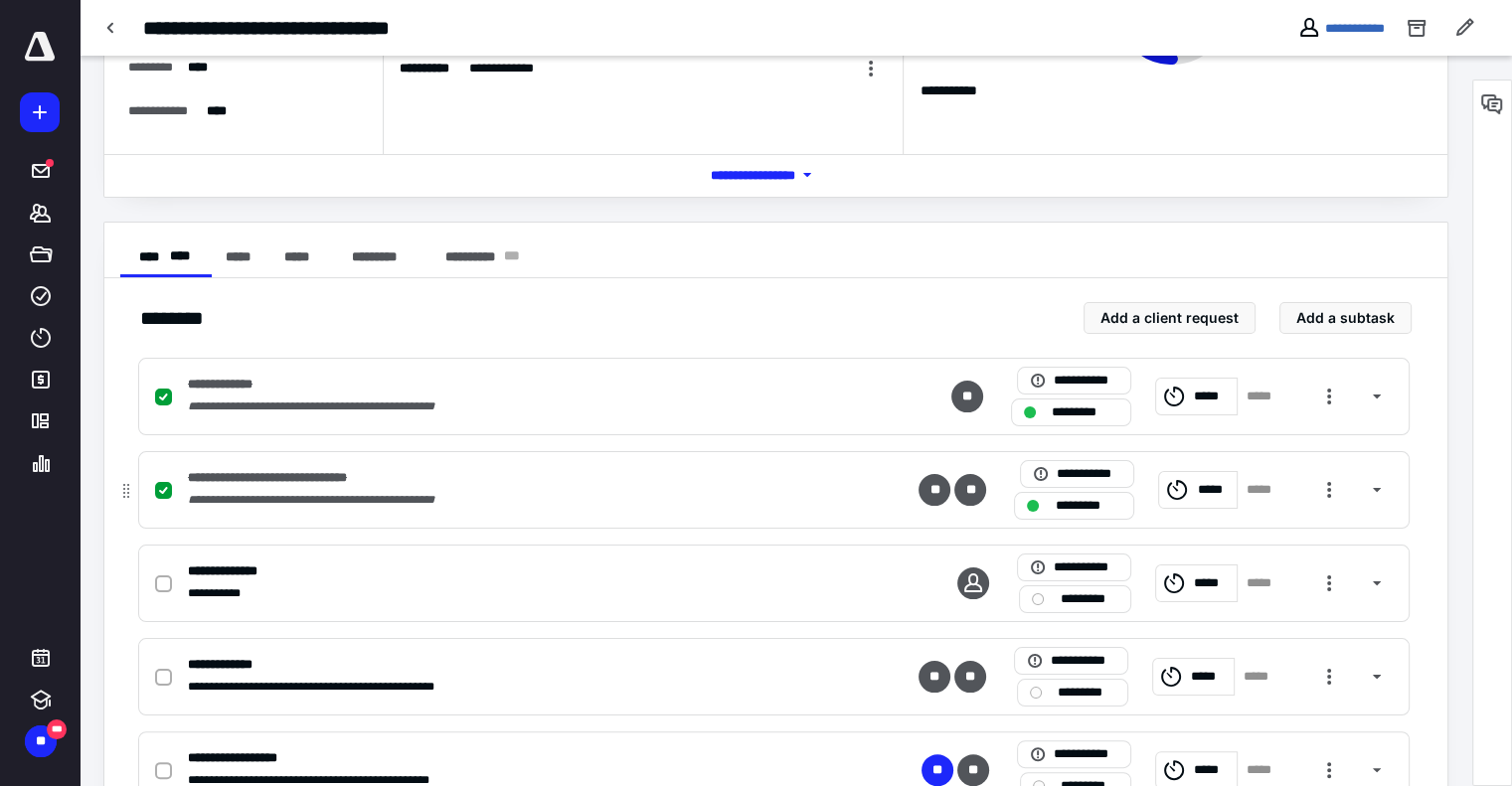click on "**********" at bounding box center [773, 490] 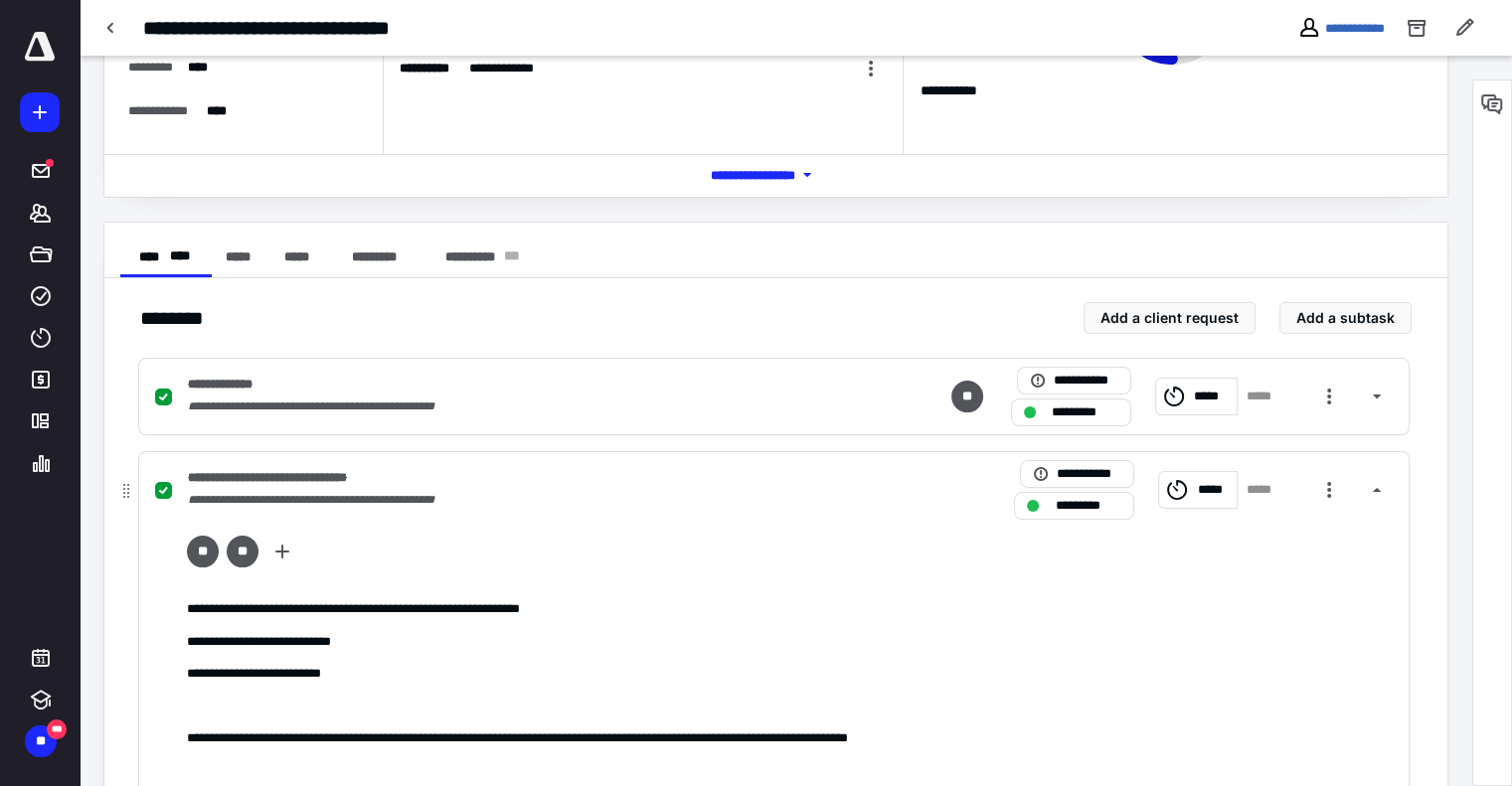 click on "**********" at bounding box center (773, 490) 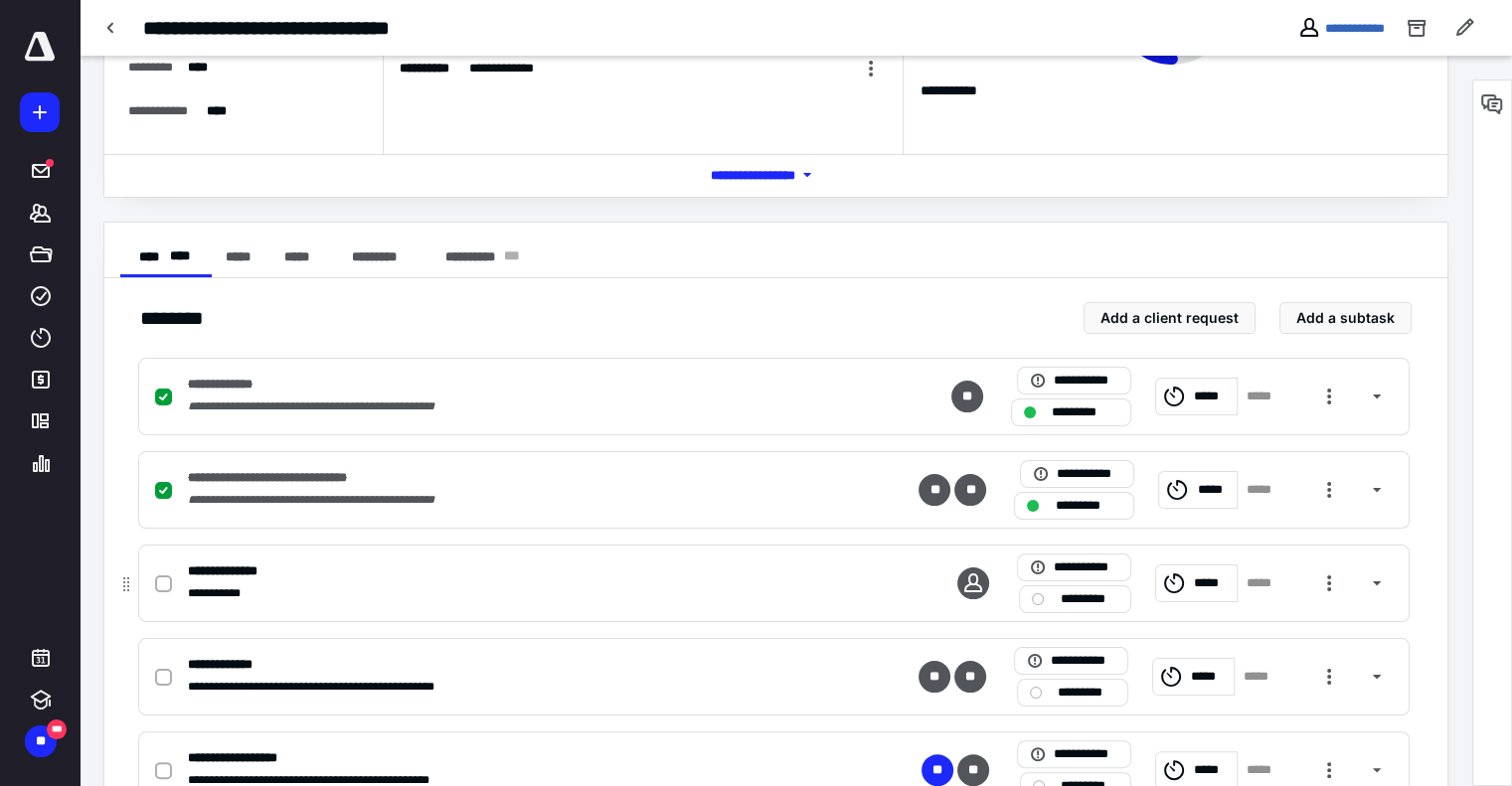 click 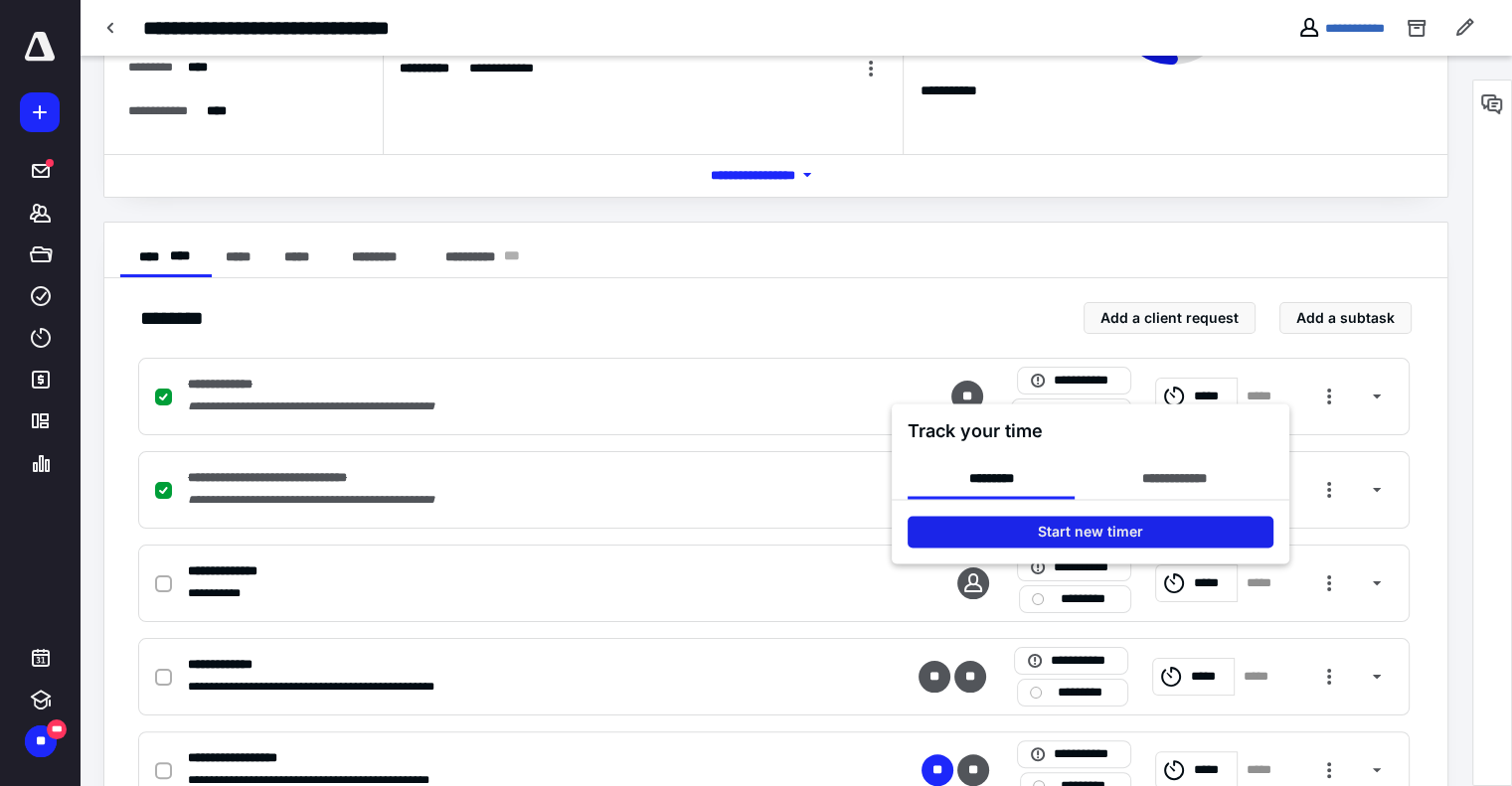 click on "Start new timer" at bounding box center [1091, 532] 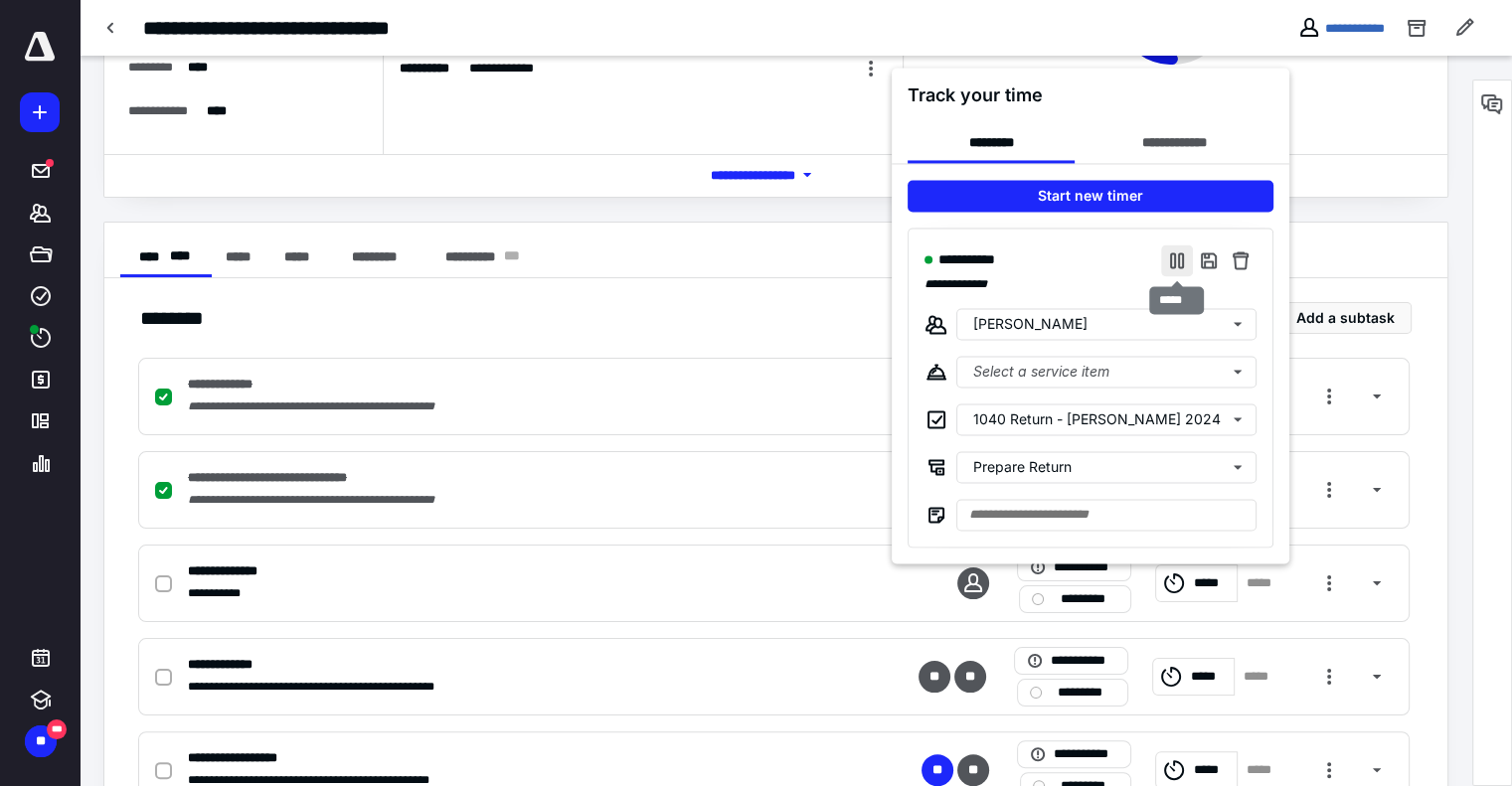 click at bounding box center [1177, 260] 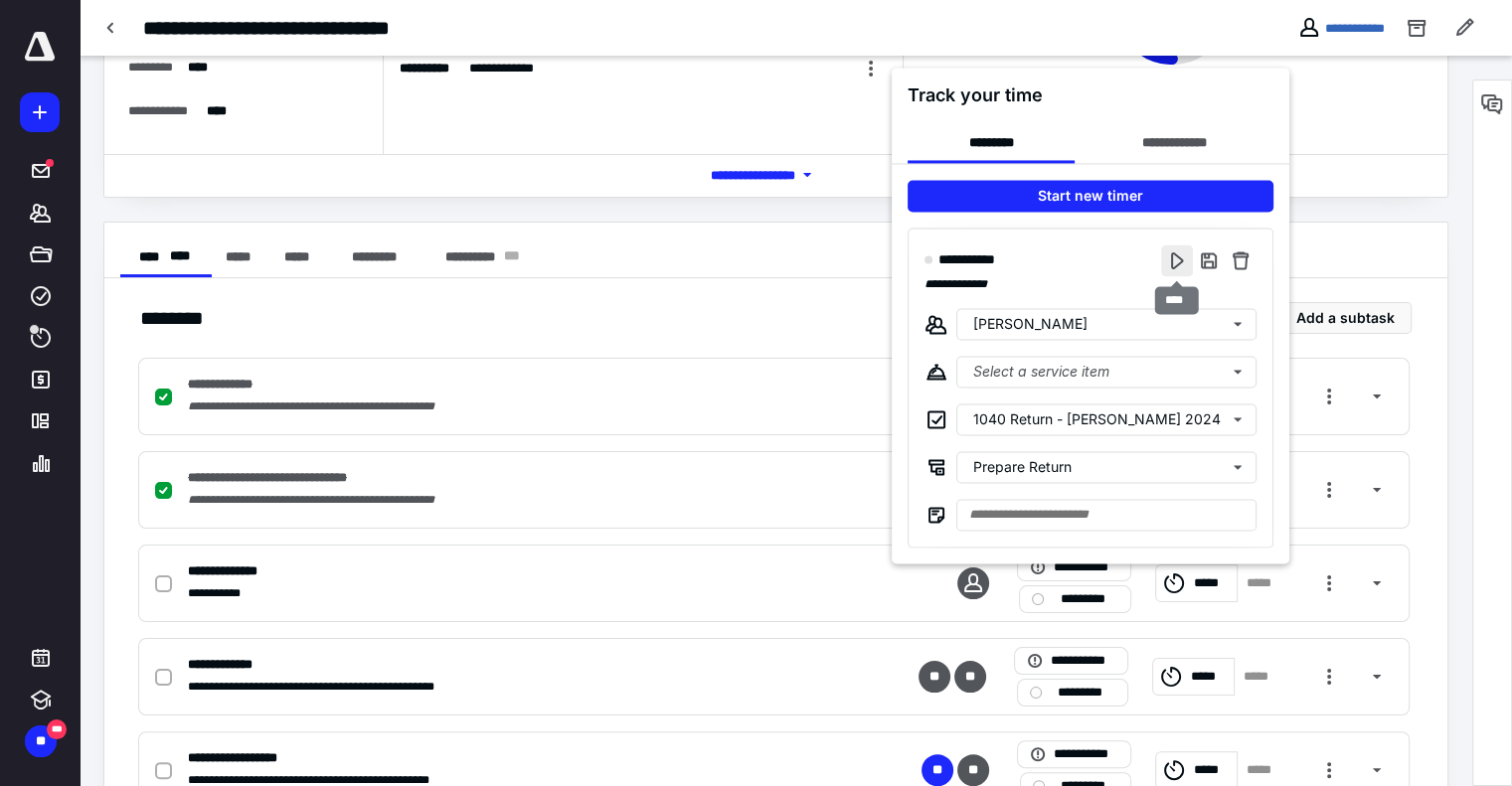 click at bounding box center (1177, 260) 